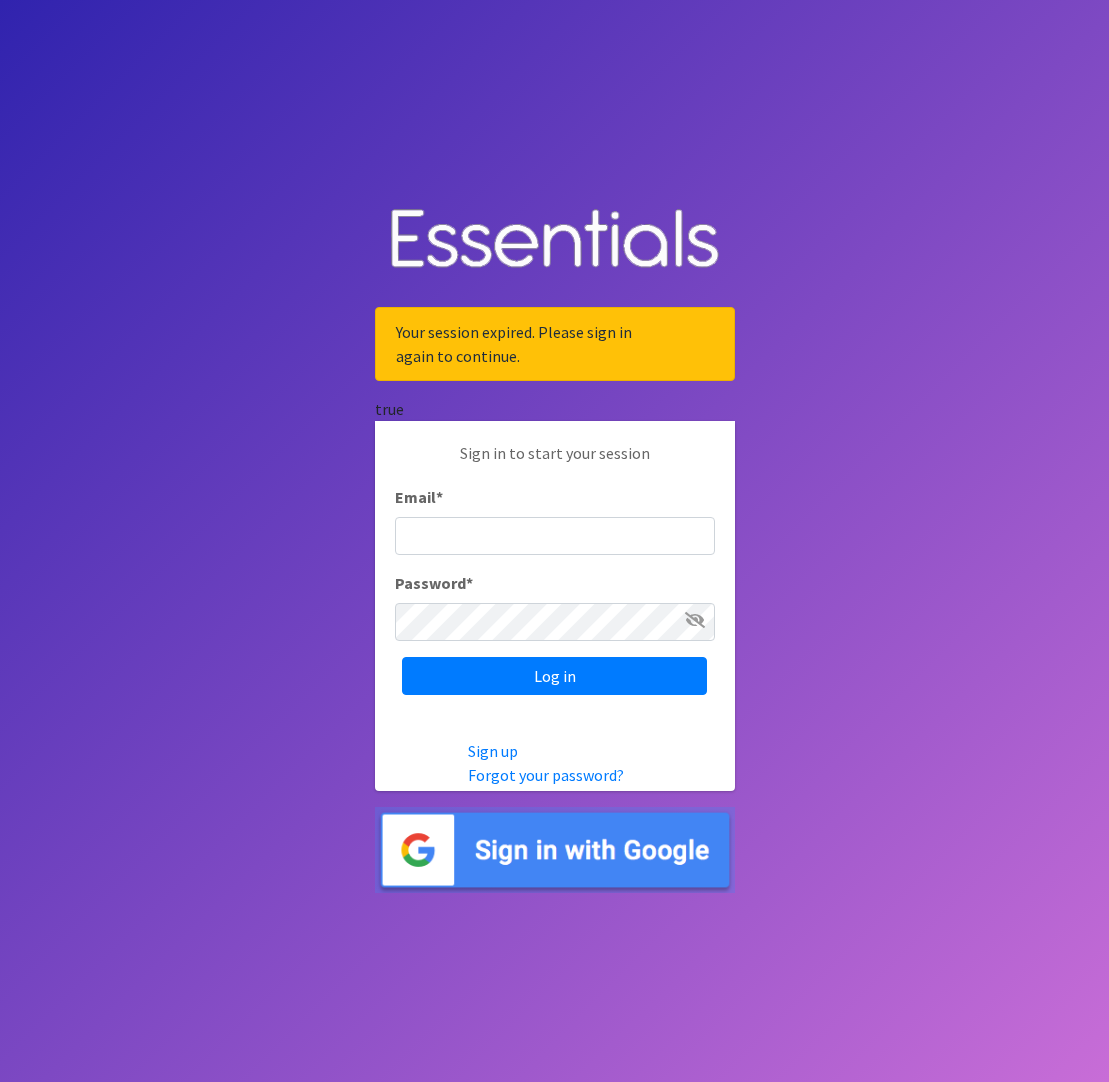 scroll, scrollTop: 0, scrollLeft: 0, axis: both 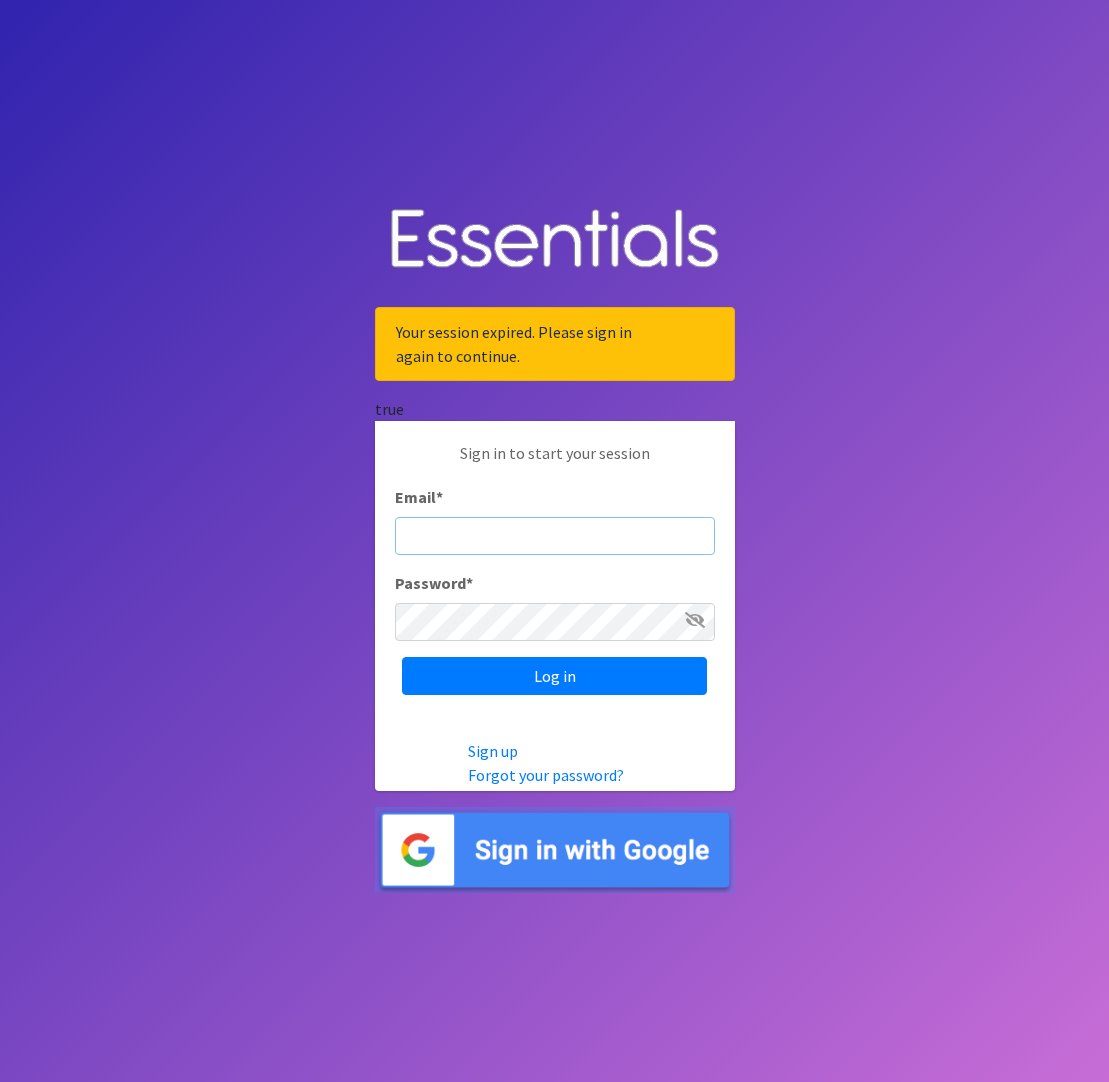 type on "diaperbank@jlcharleston.org" 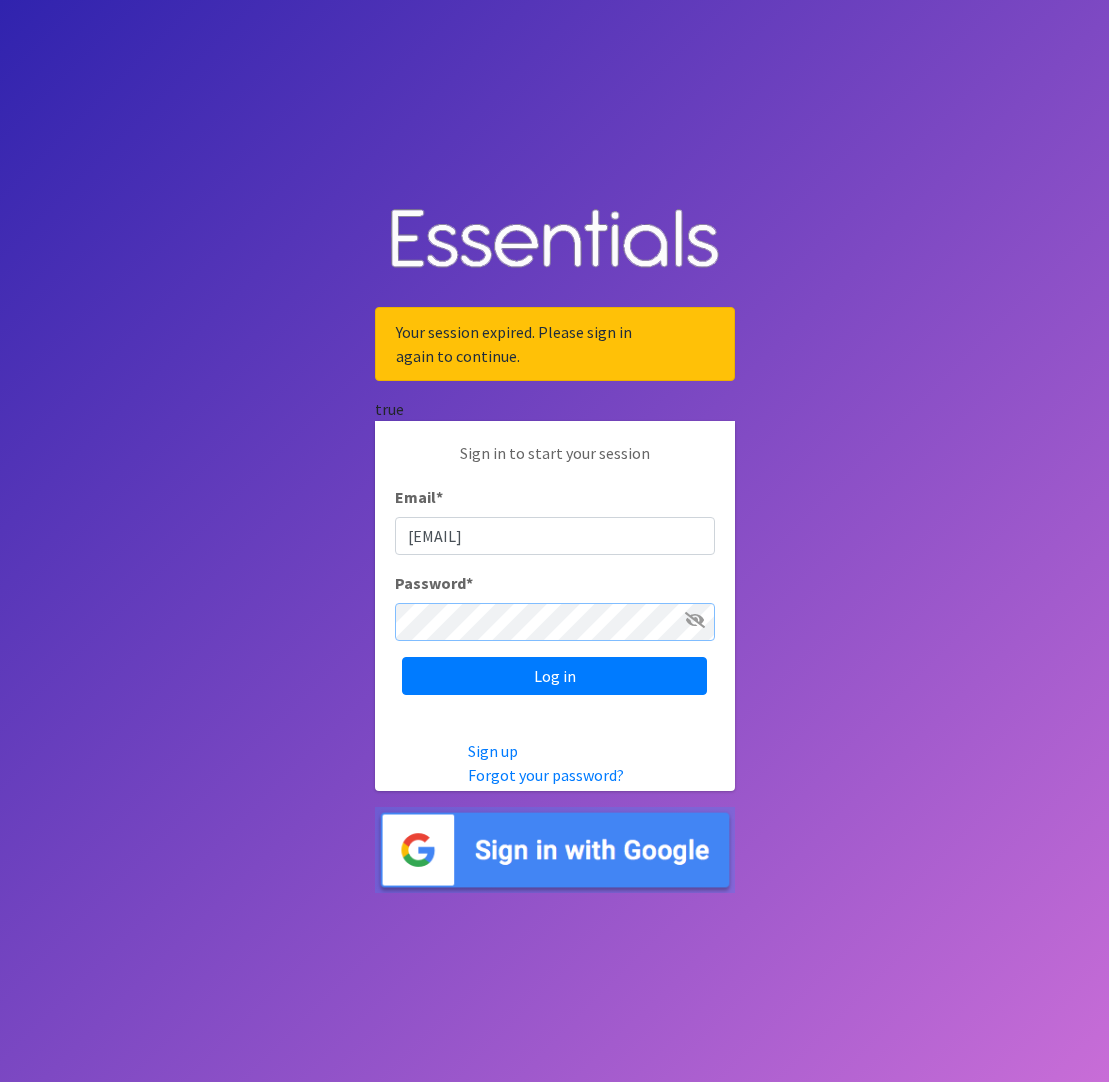 click on "Log in" at bounding box center [554, 676] 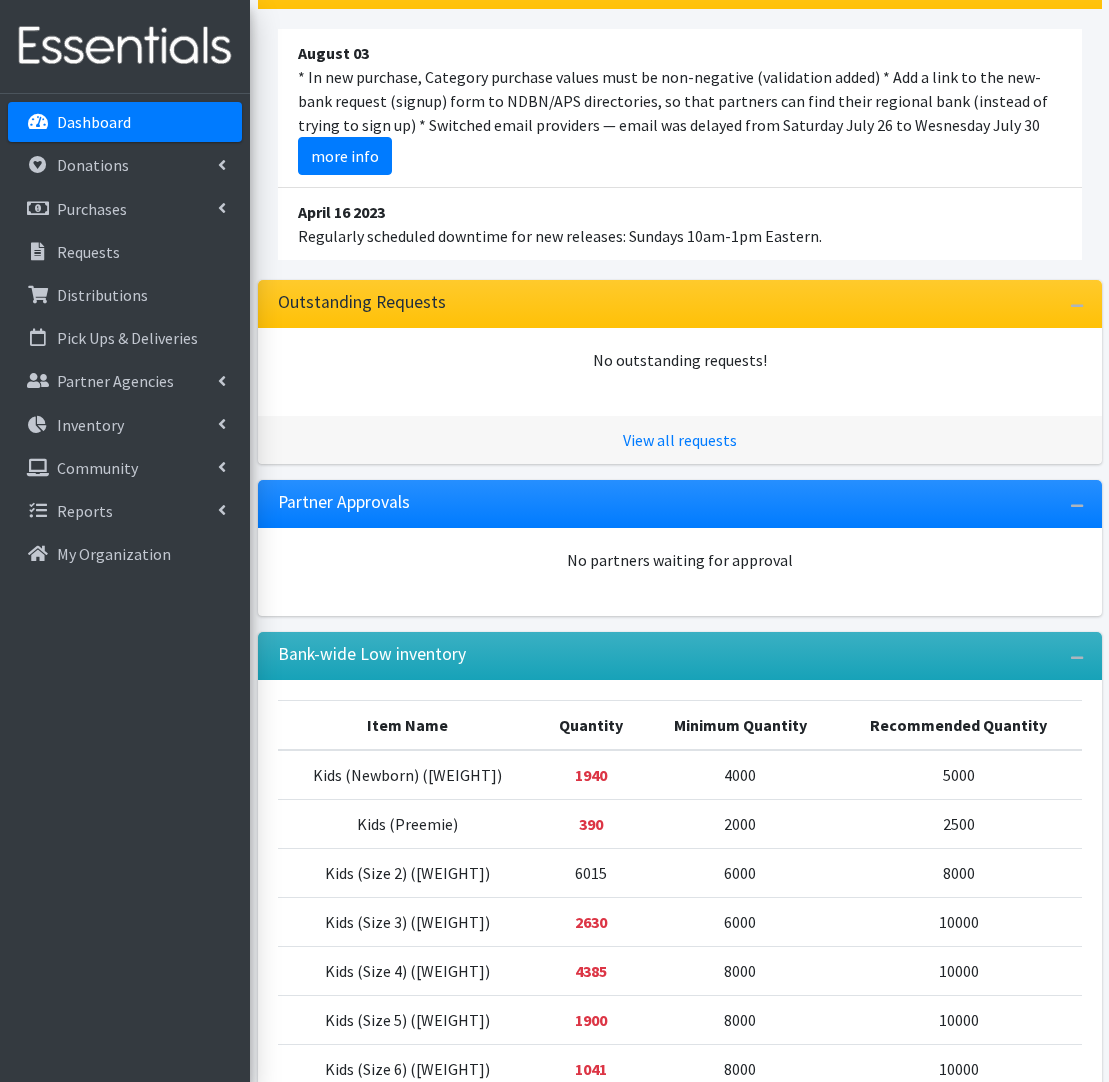 scroll, scrollTop: 274, scrollLeft: 0, axis: vertical 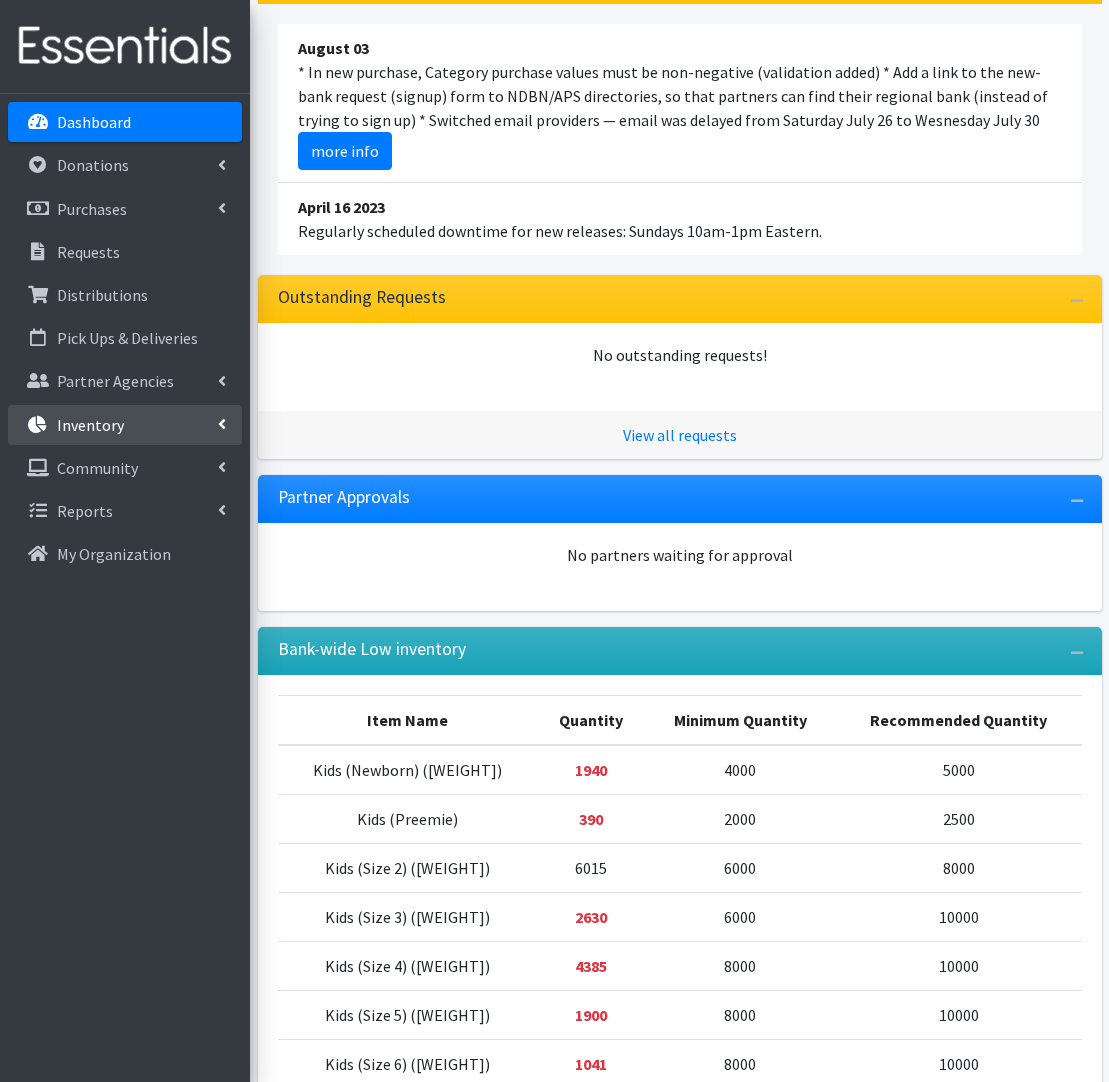 drag, startPoint x: 165, startPoint y: 418, endPoint x: 180, endPoint y: 416, distance: 15.132746 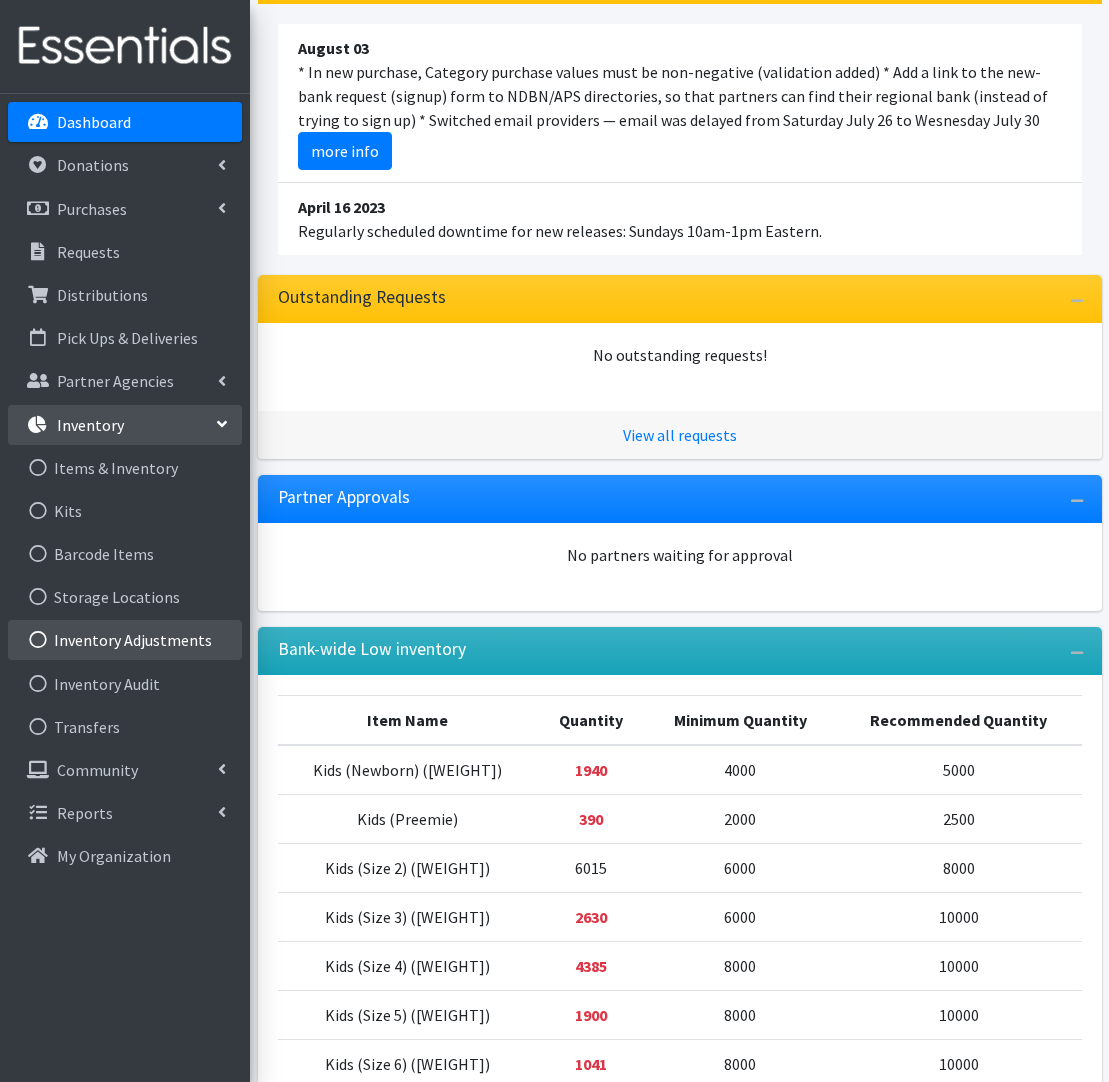 click on "Inventory Adjustments" at bounding box center (125, 640) 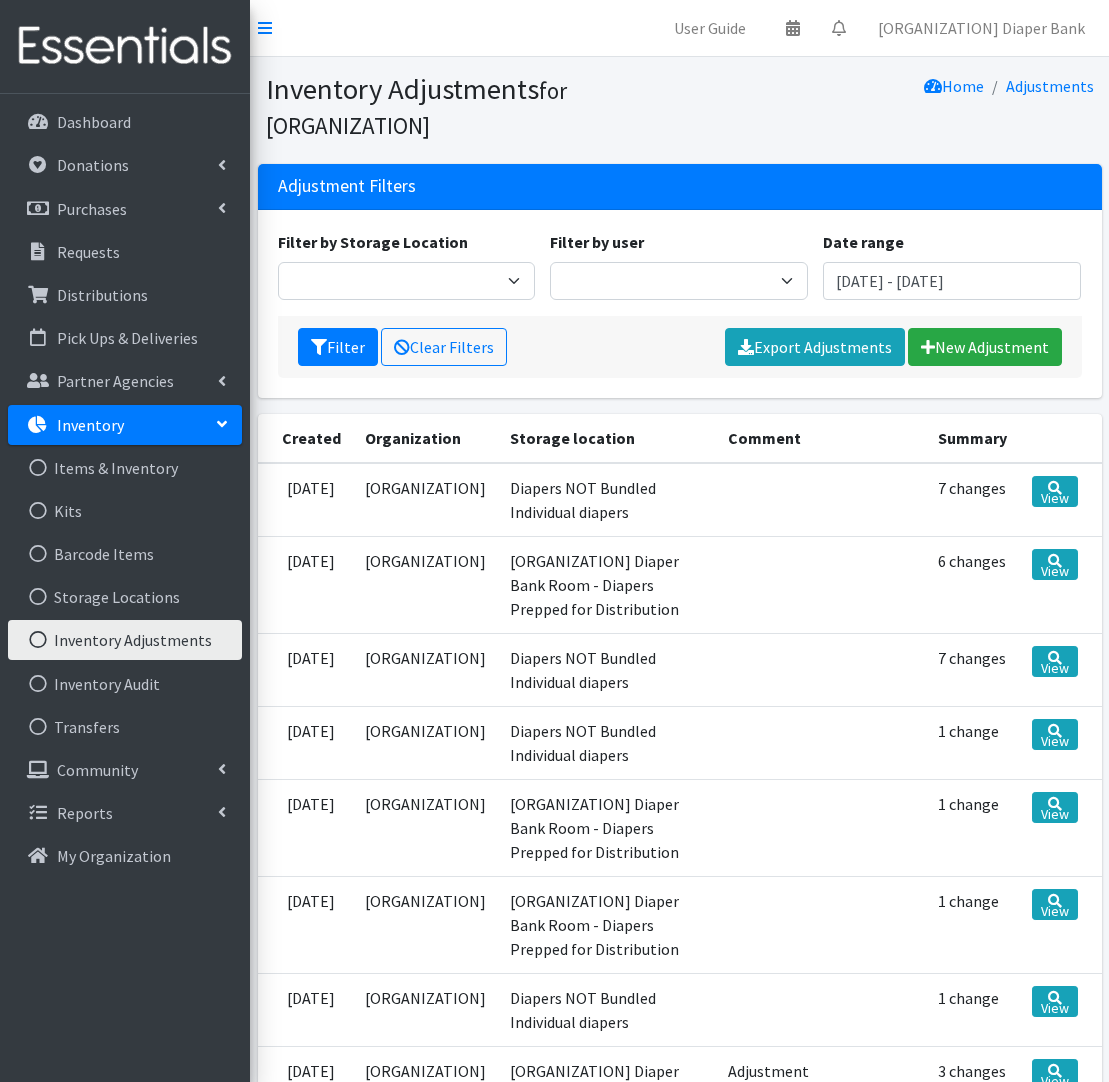 scroll, scrollTop: 0, scrollLeft: 0, axis: both 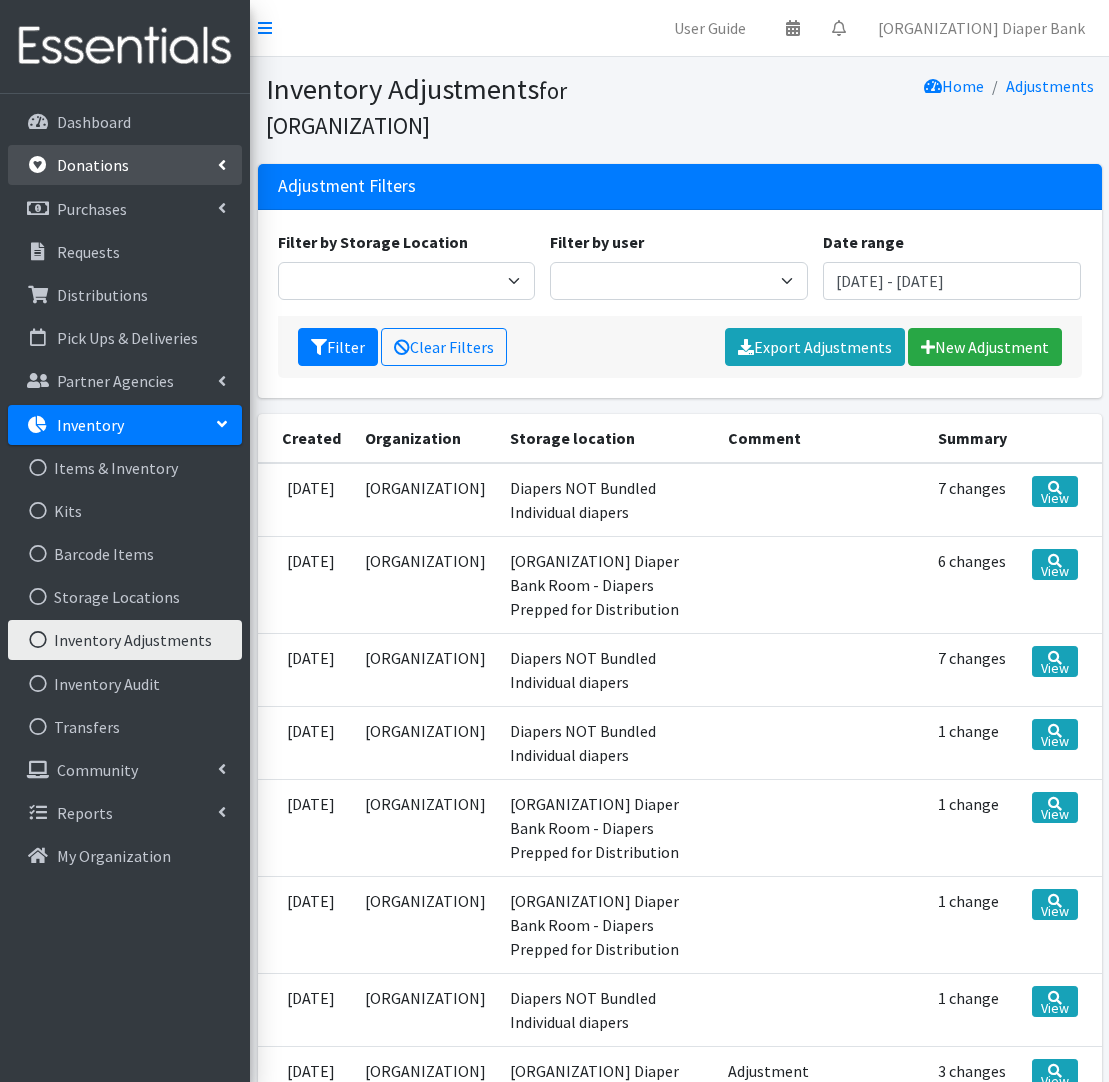 click on "Donations" at bounding box center [125, 165] 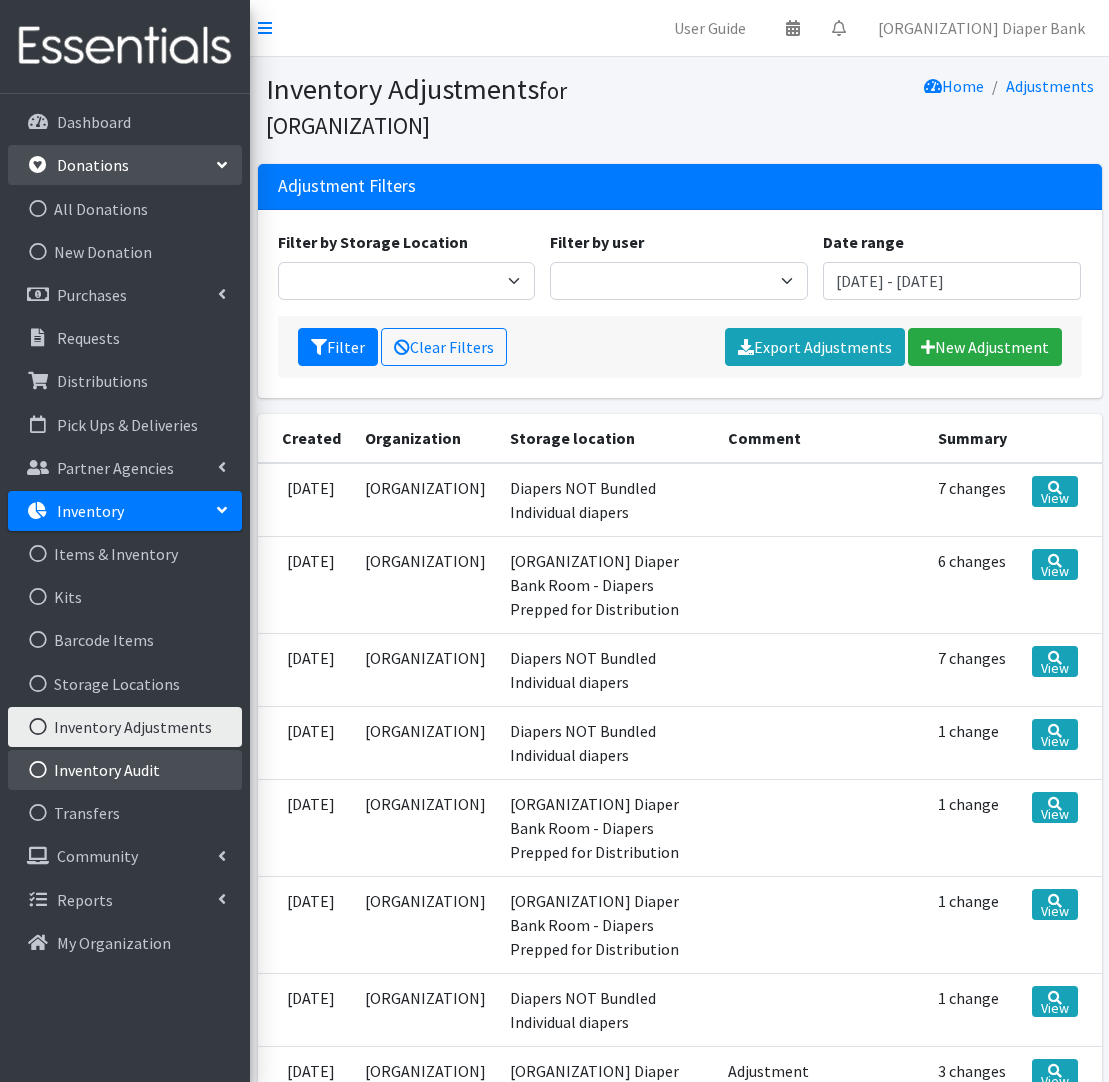 click on "Inventory Audit" at bounding box center [125, 770] 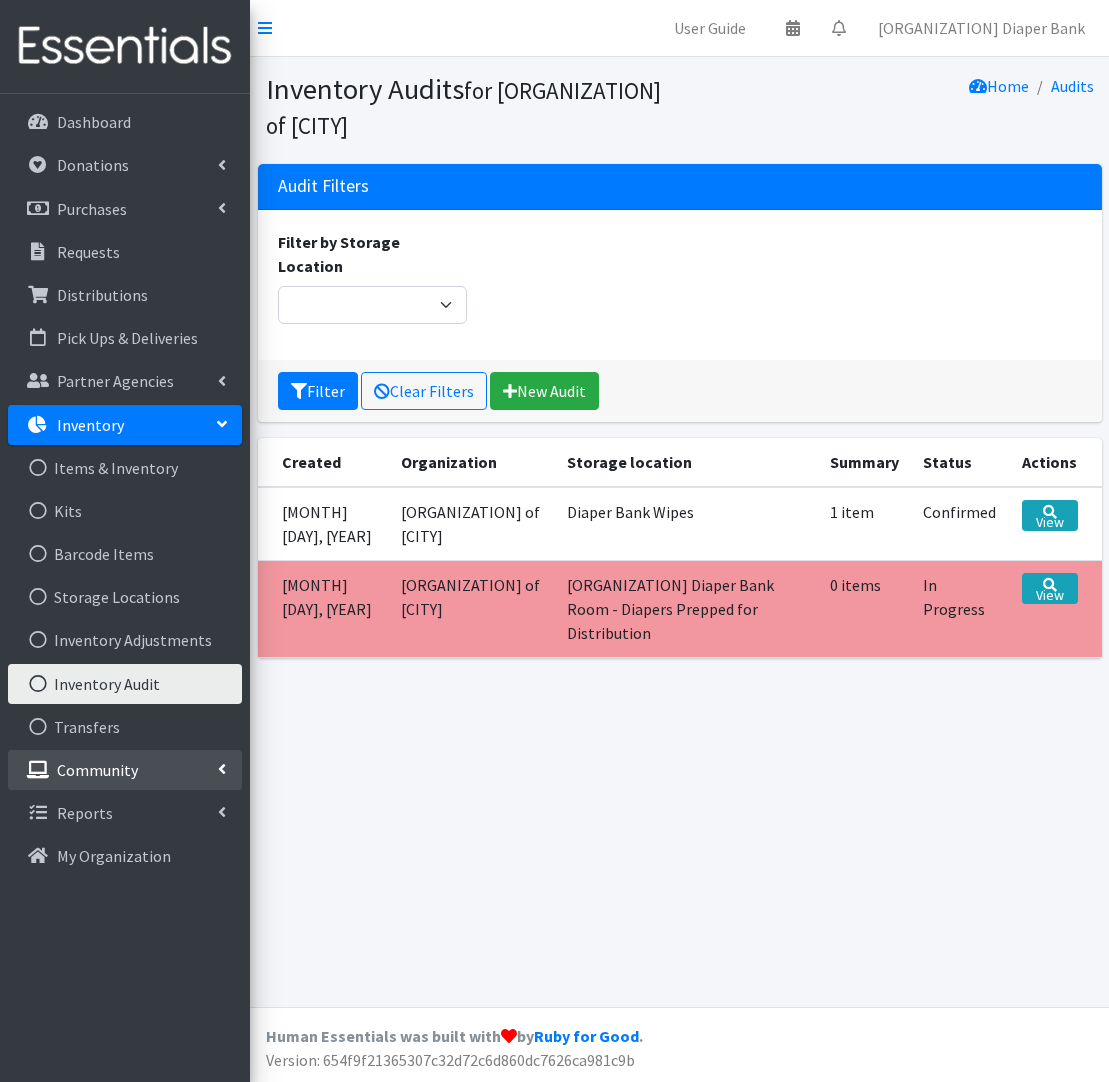 scroll, scrollTop: 0, scrollLeft: 0, axis: both 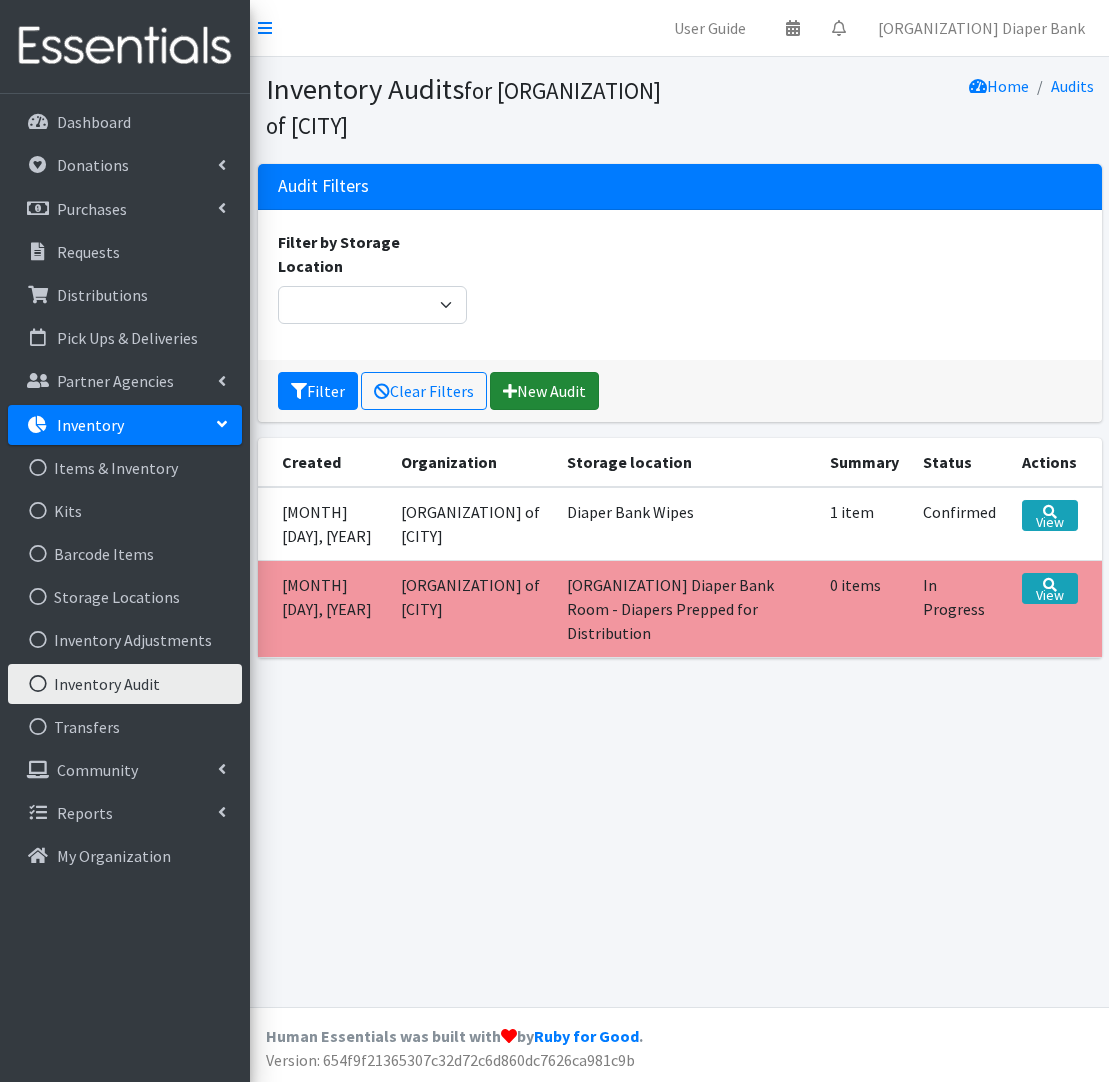click on "New Audit" at bounding box center (544, 391) 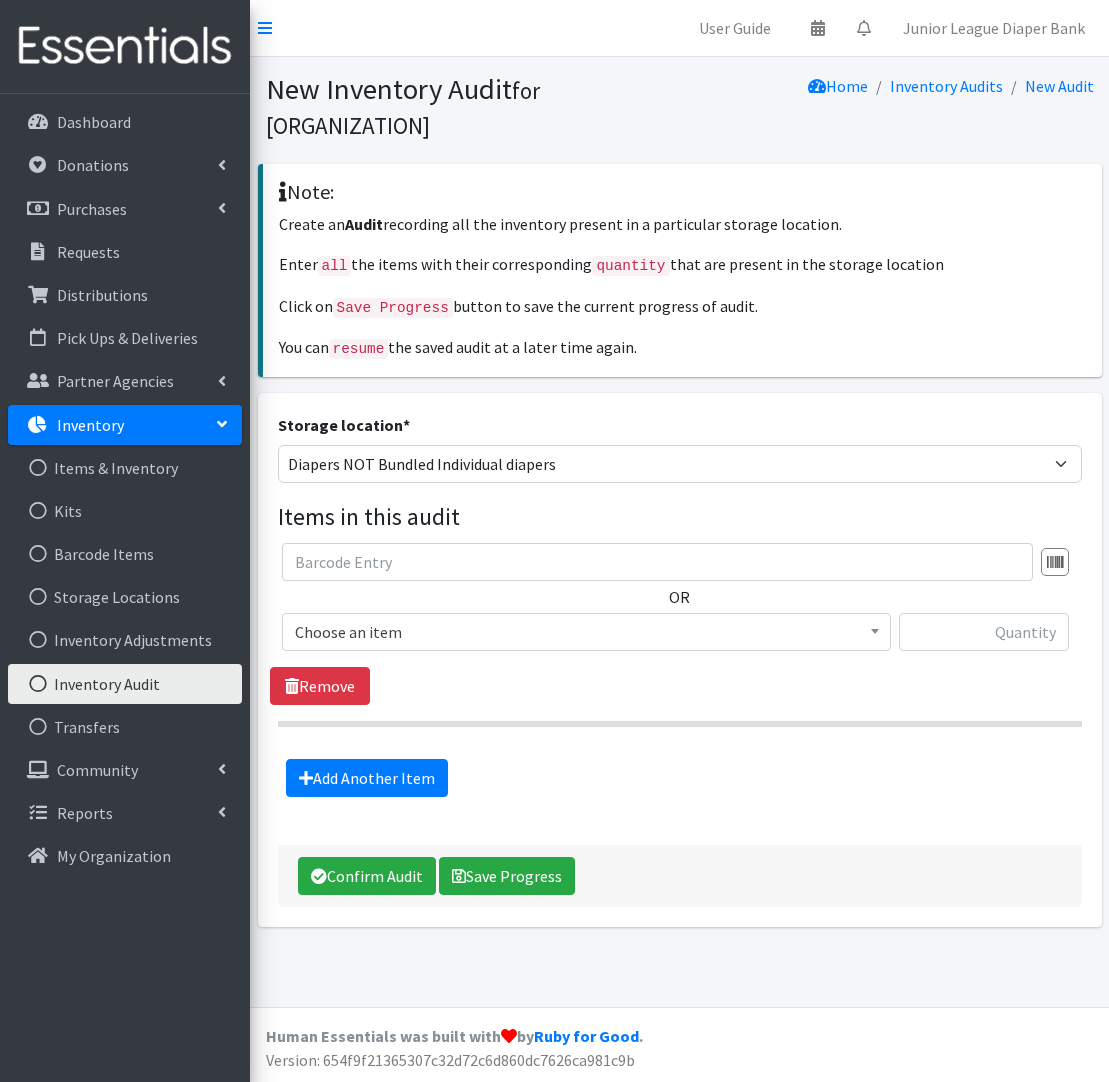 scroll, scrollTop: 0, scrollLeft: 0, axis: both 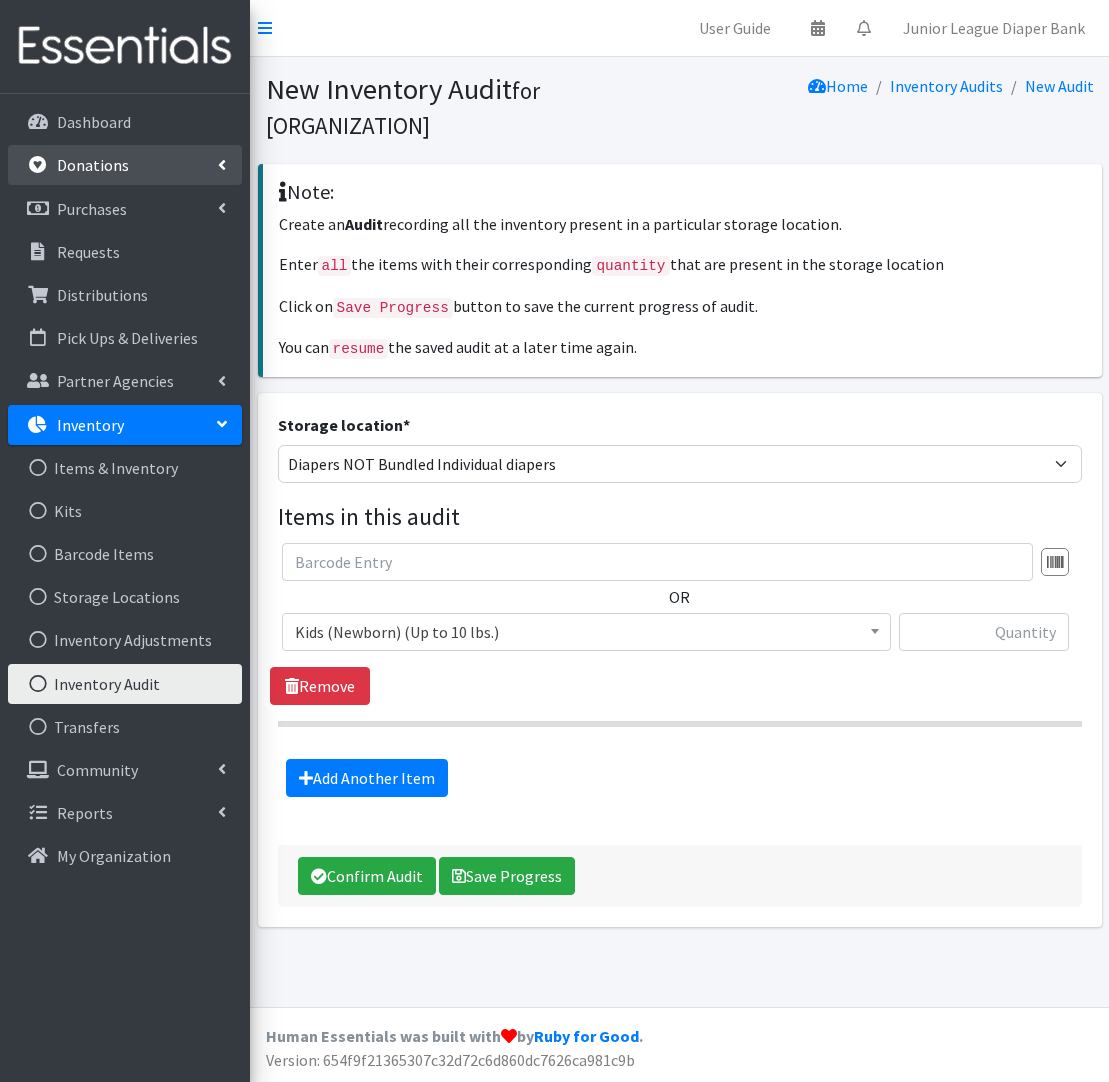 click on "Donations" at bounding box center (93, 165) 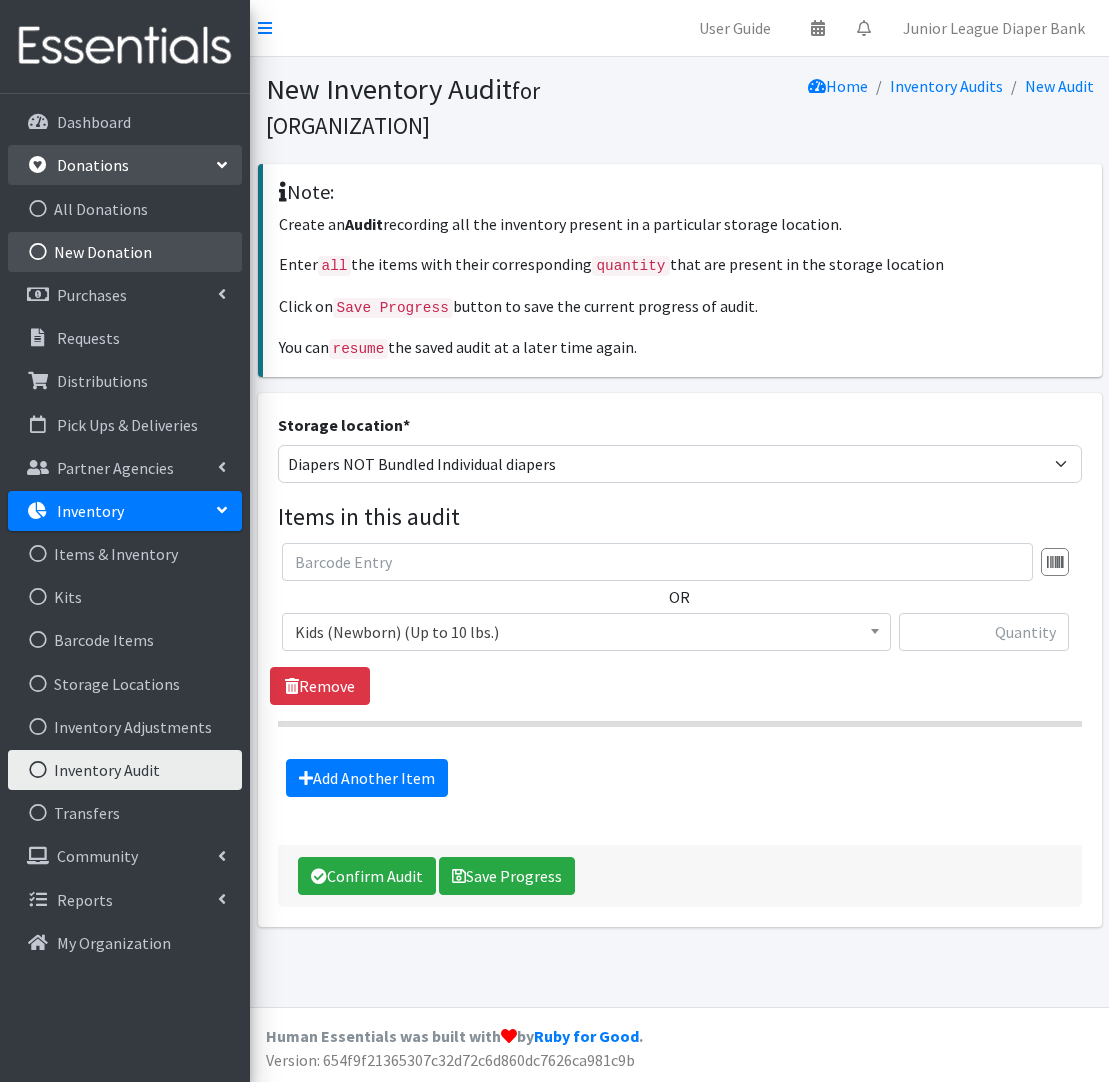 click on "New Donation" at bounding box center [125, 252] 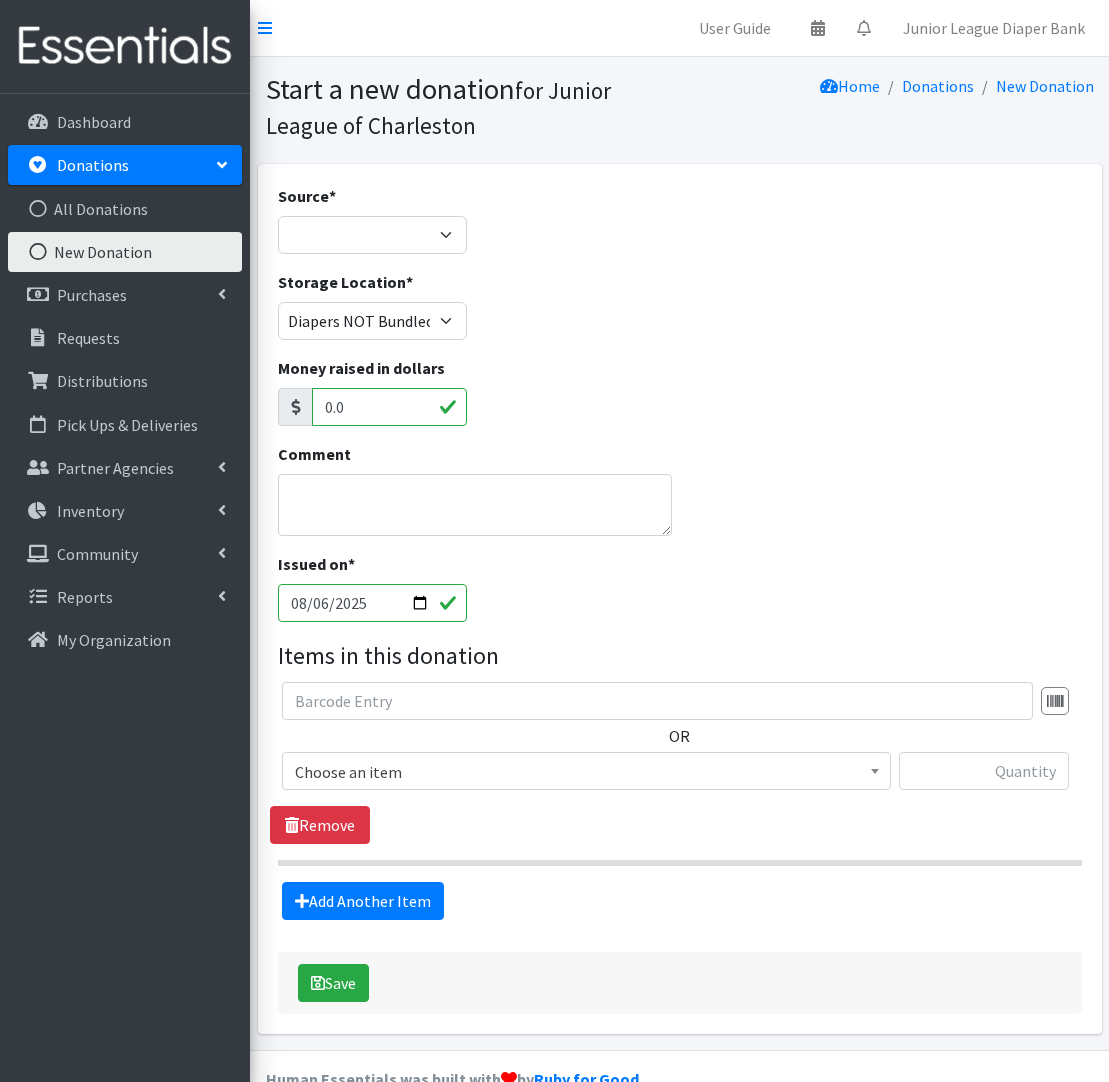 scroll, scrollTop: 0, scrollLeft: 0, axis: both 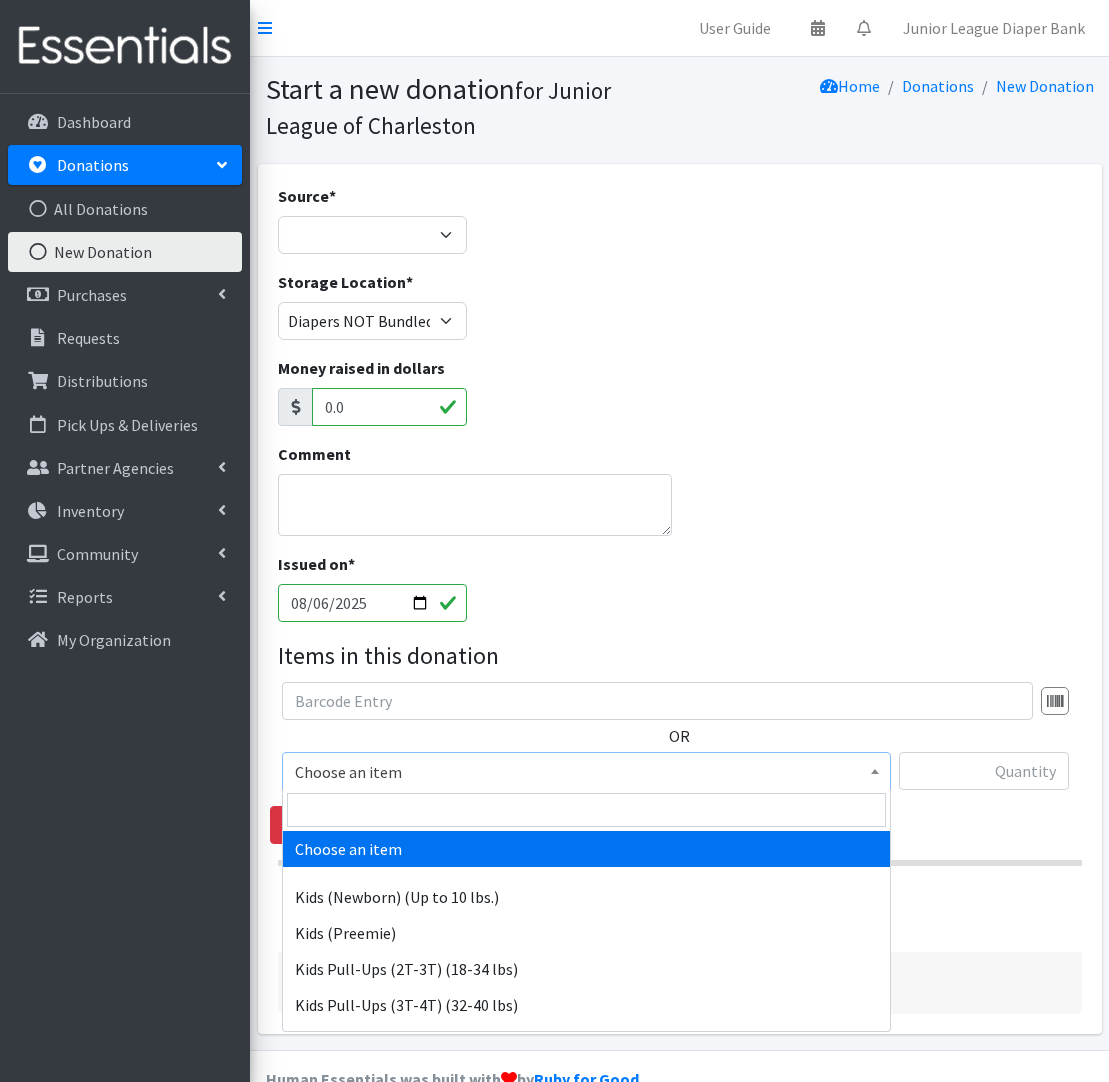 click on "Choose an item" at bounding box center [586, 772] 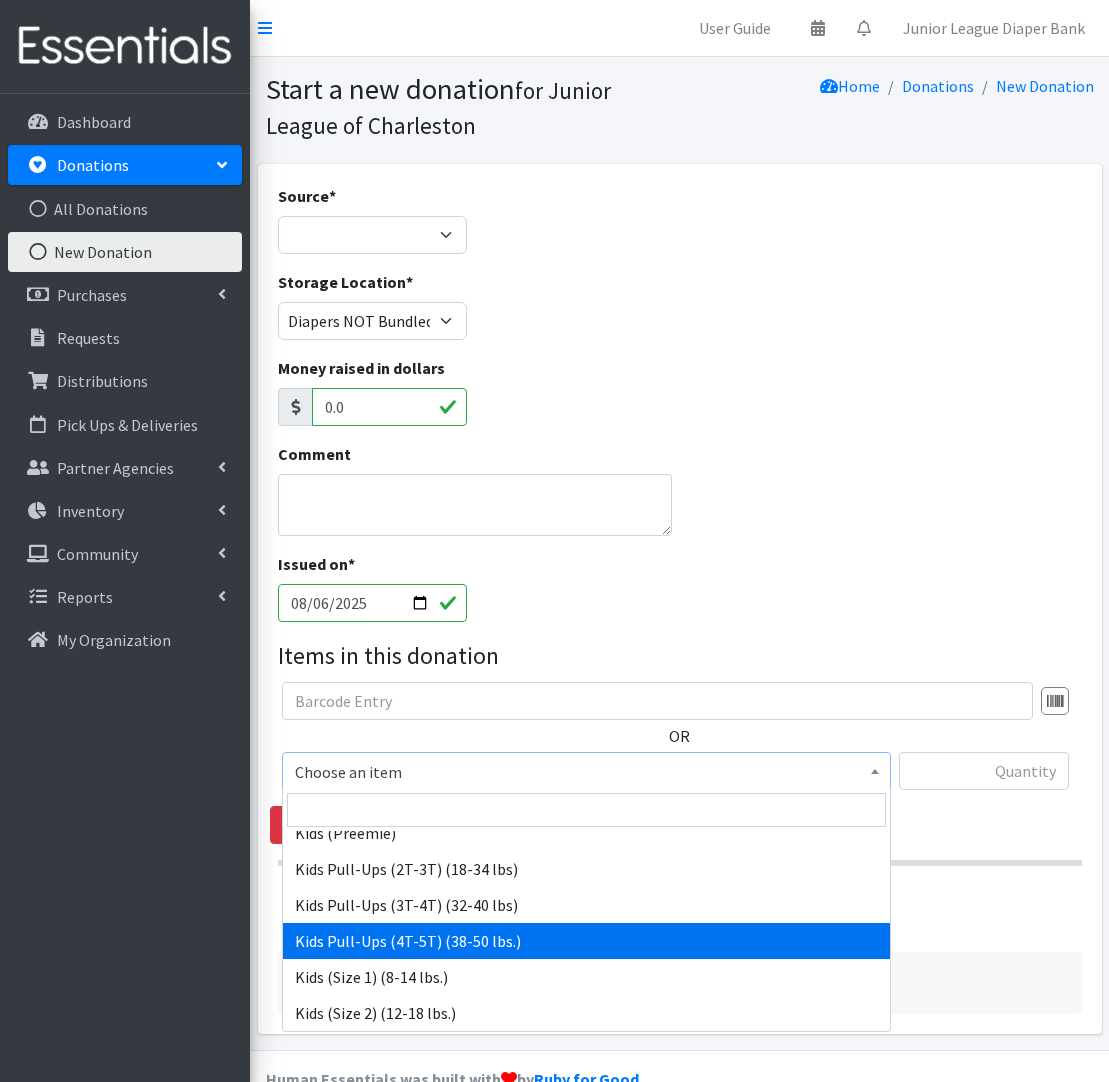 scroll, scrollTop: 93, scrollLeft: 0, axis: vertical 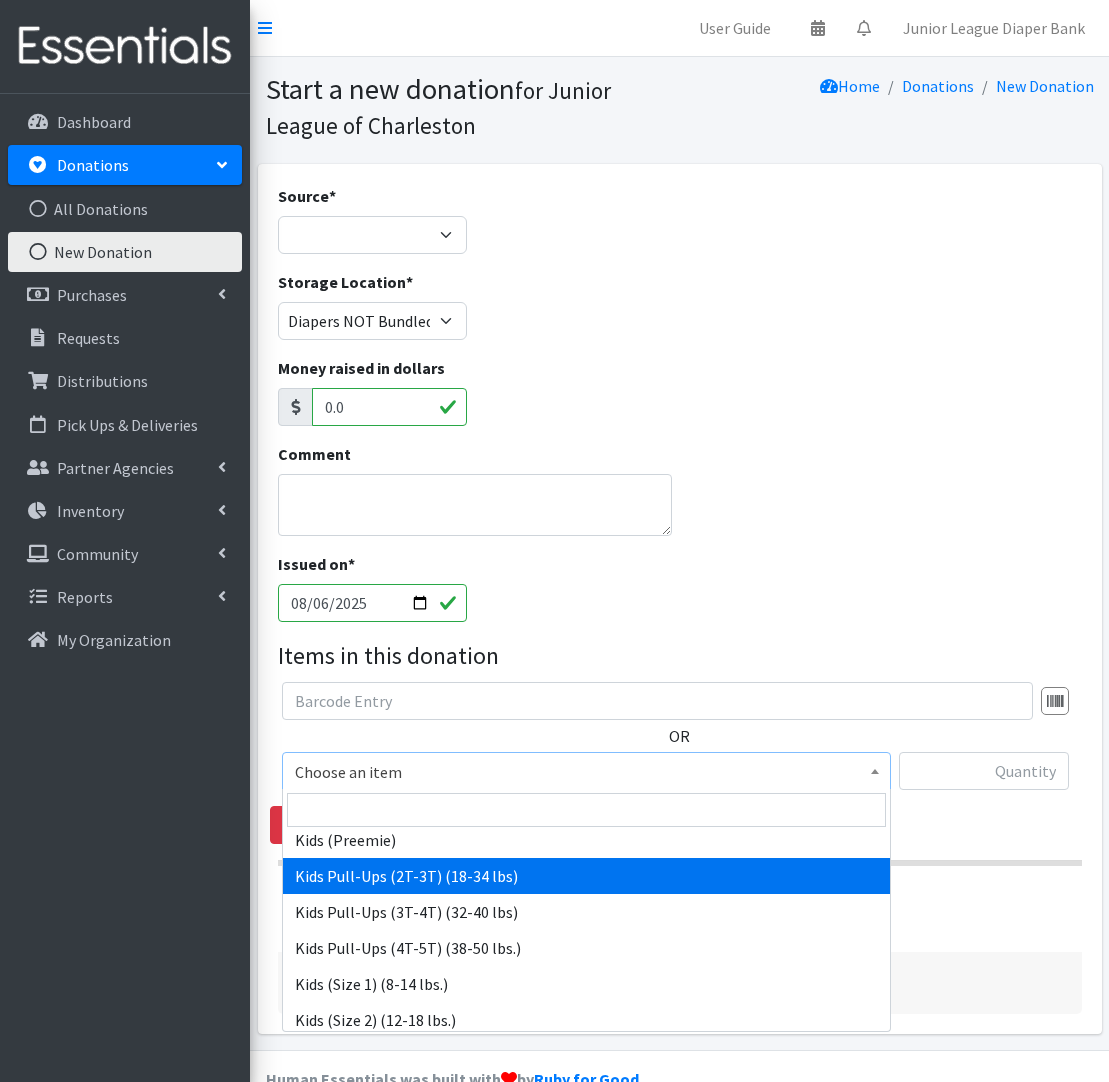 select on "564" 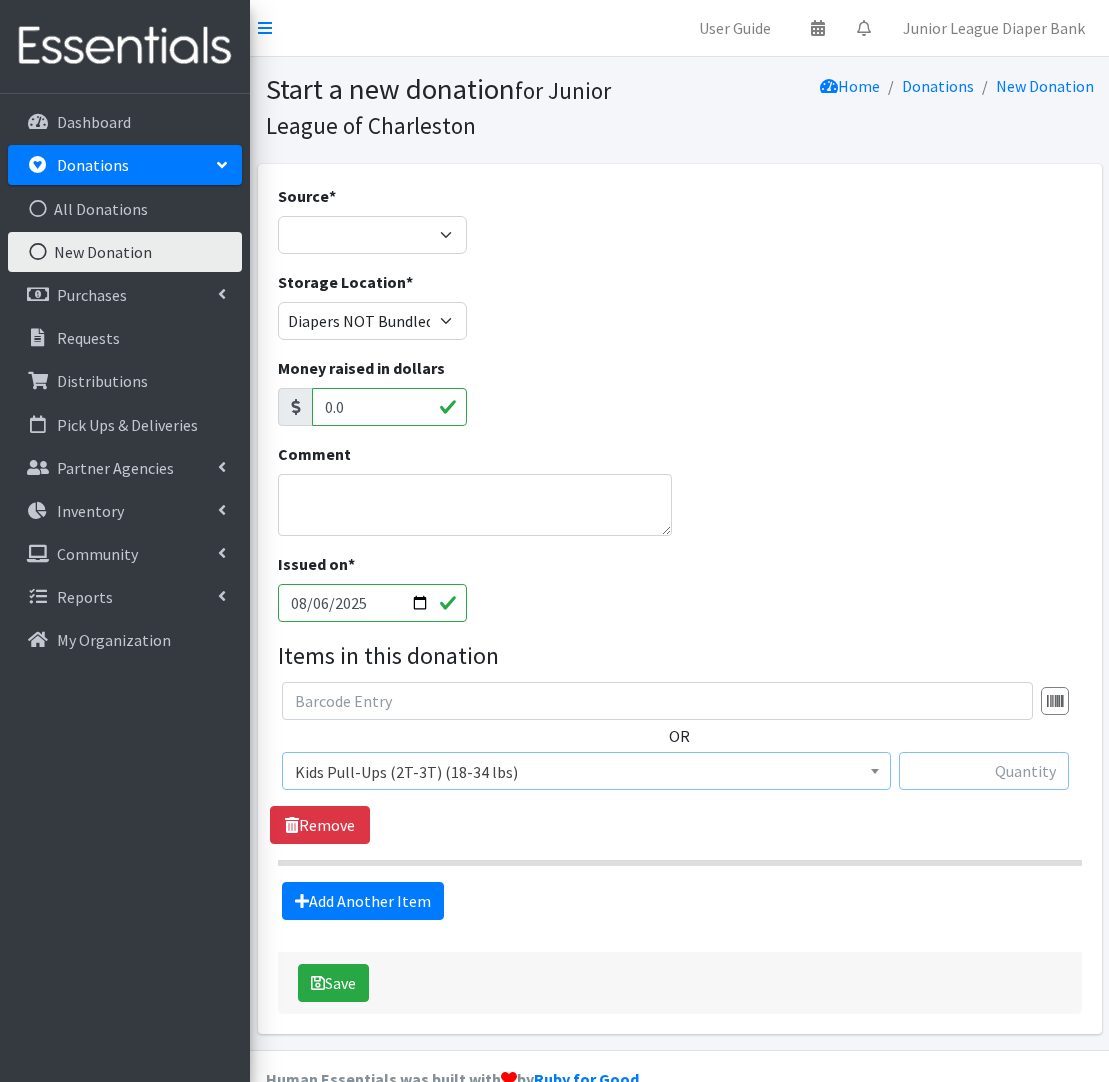 click at bounding box center (984, 771) 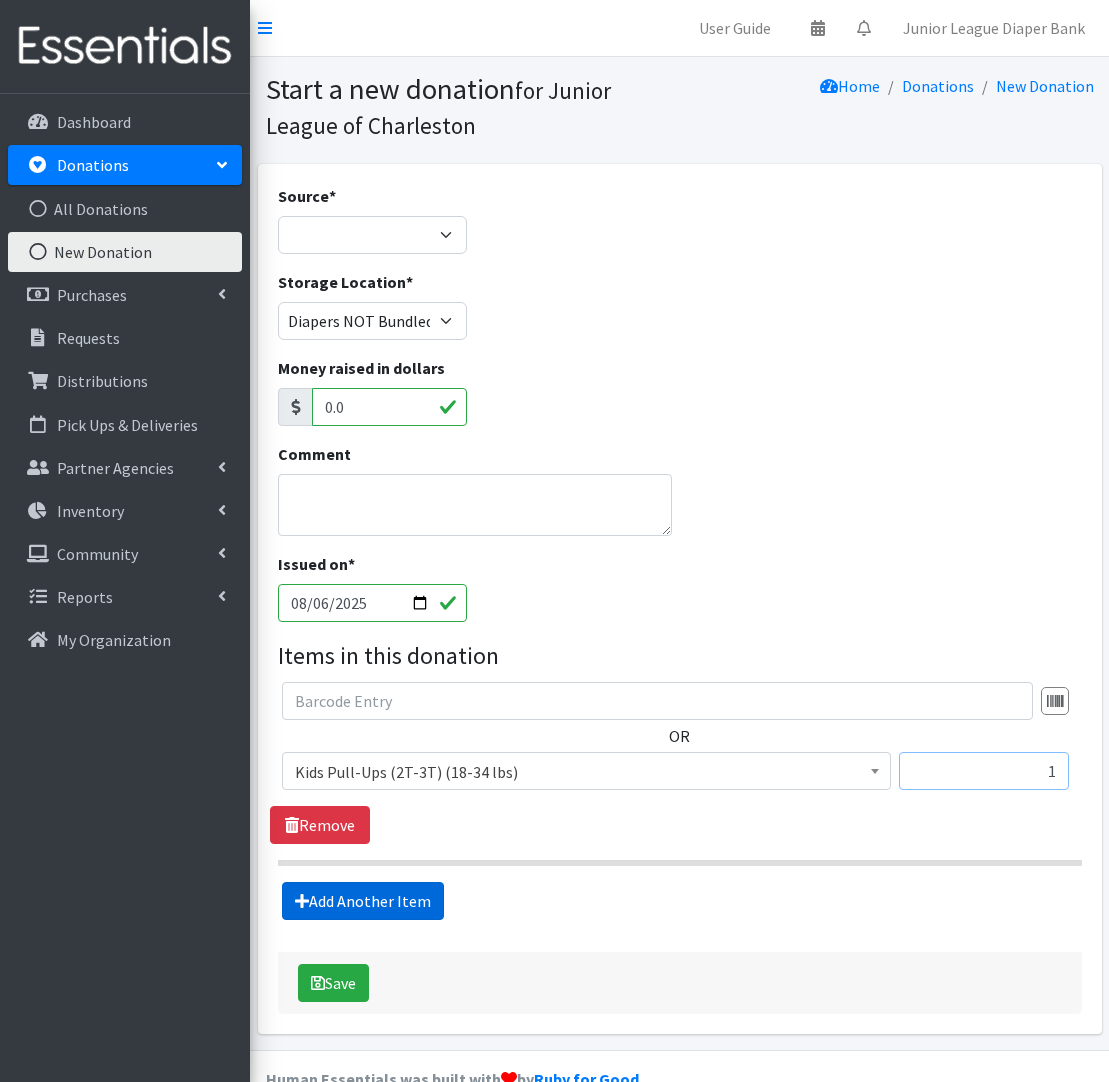 type on "1" 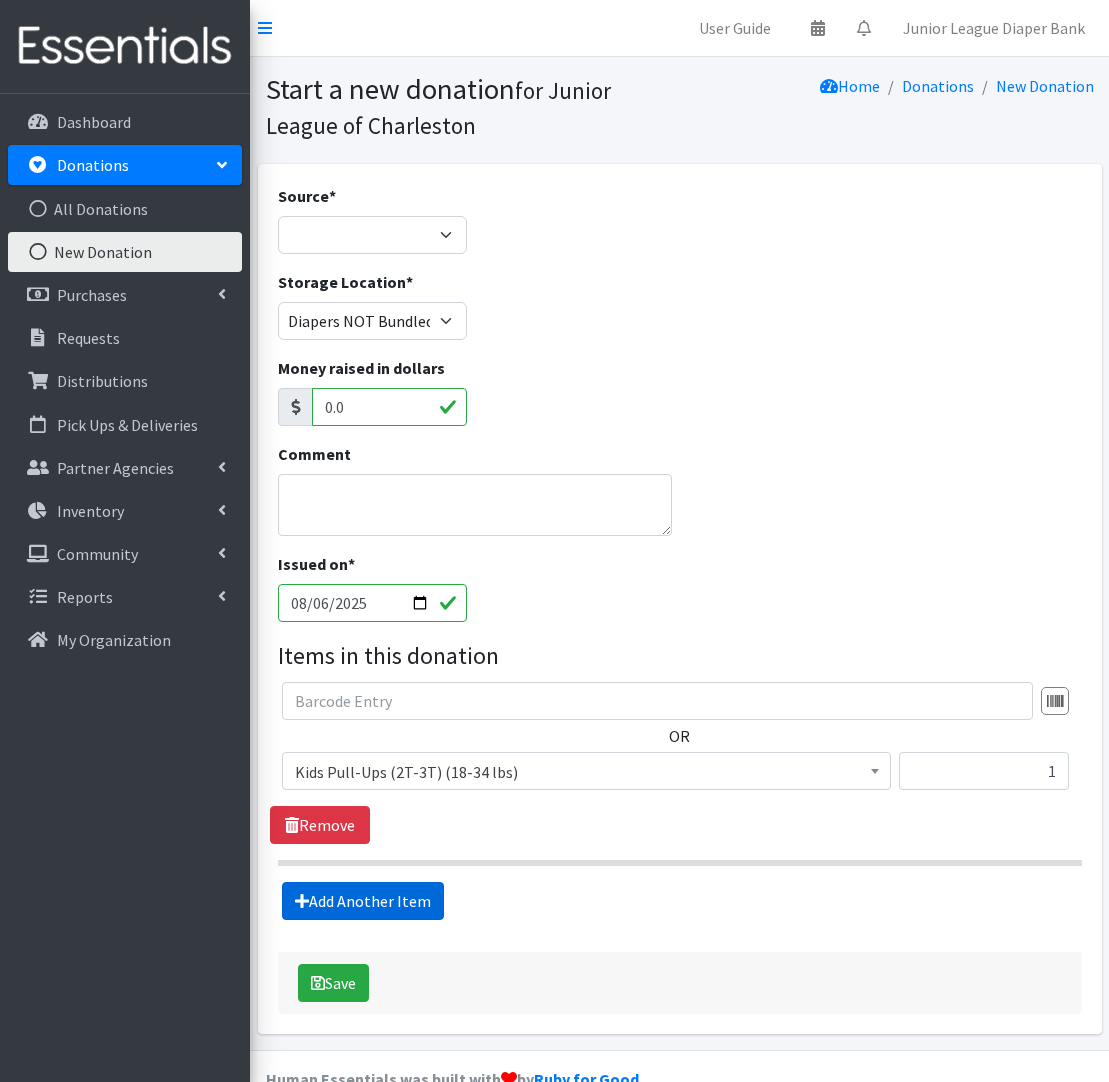 click on "Add Another Item" at bounding box center (363, 901) 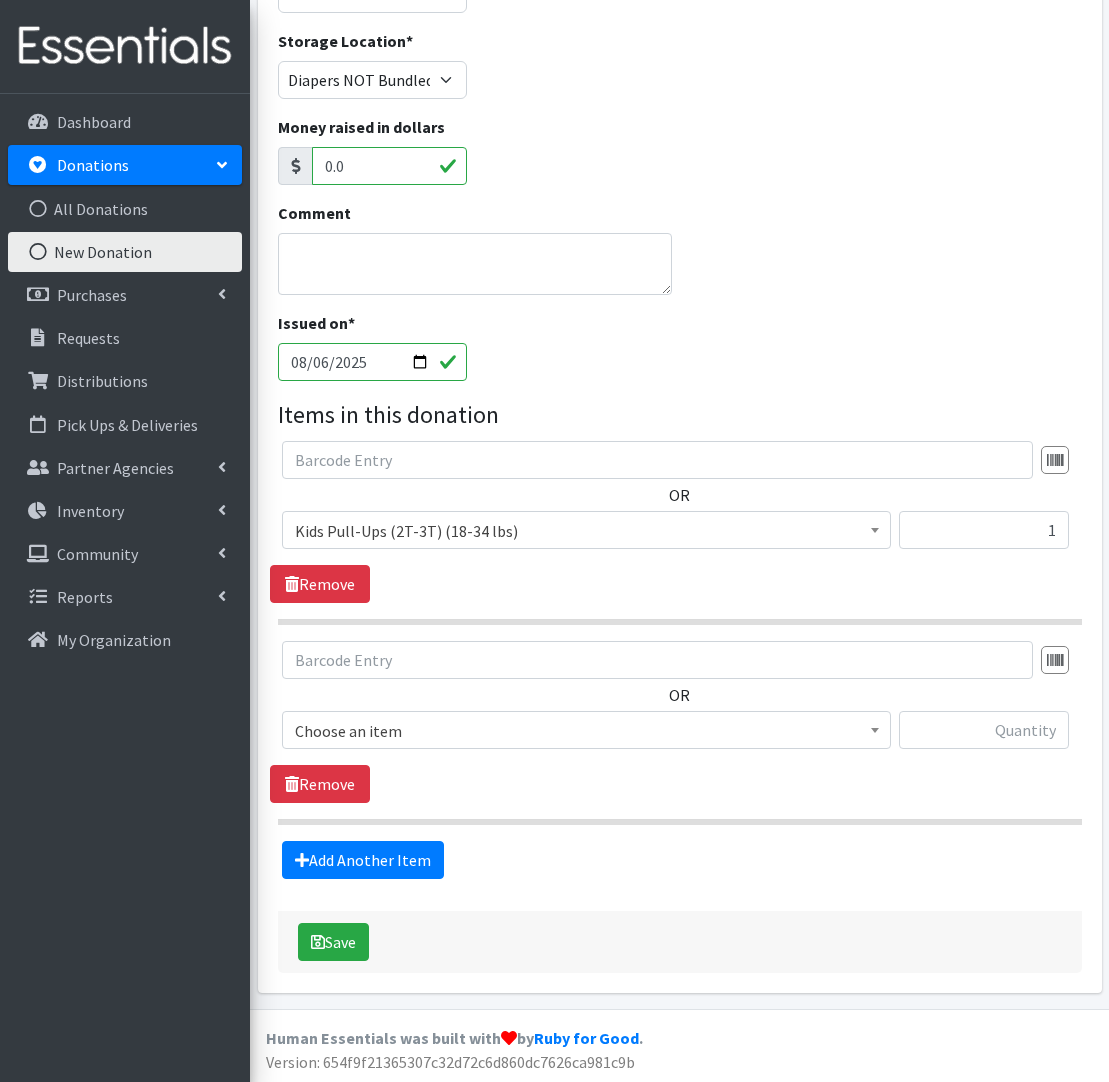 scroll, scrollTop: 239, scrollLeft: 1, axis: both 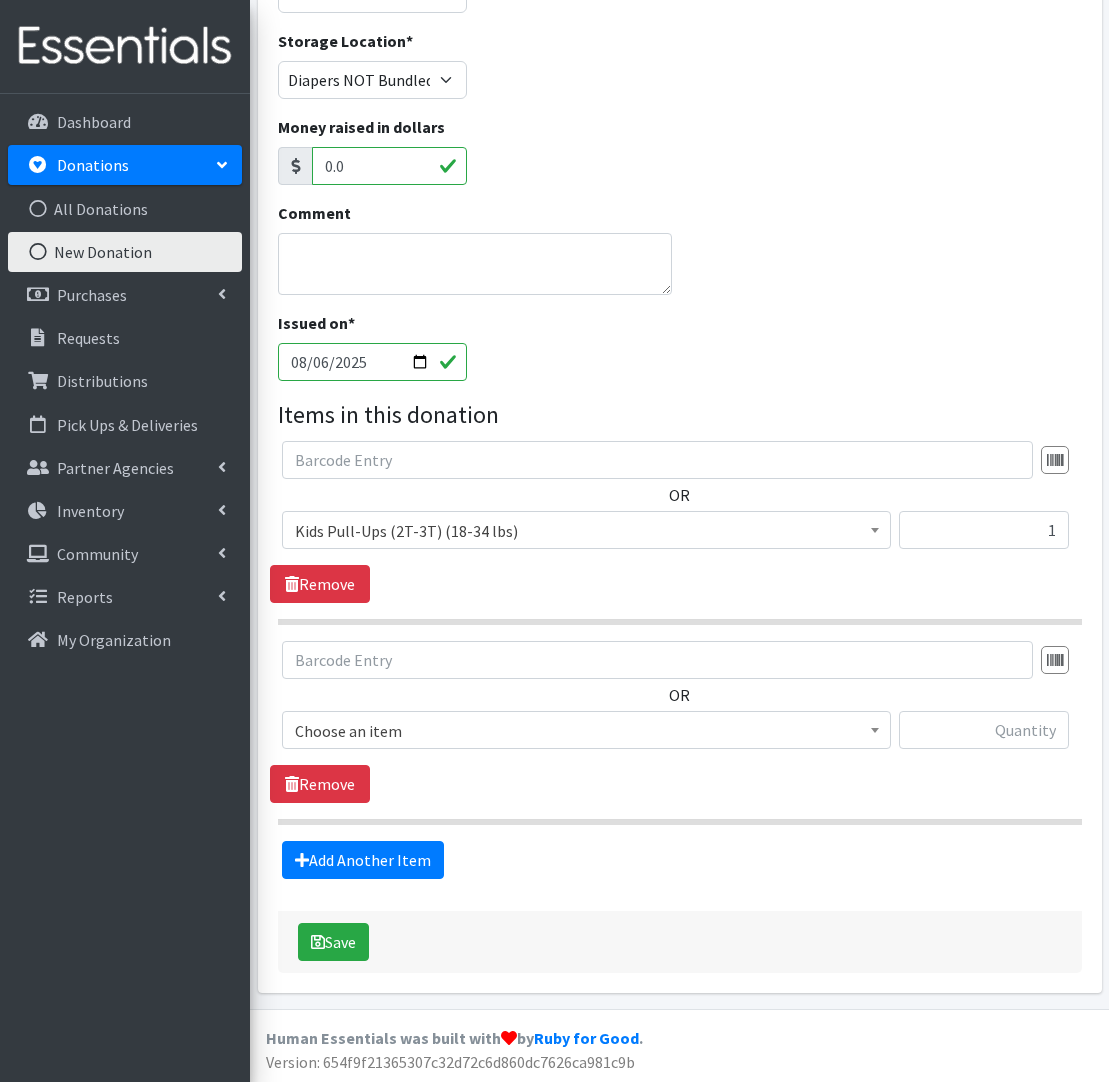 click on "Choose an item
Kids (Newborn) (Up to 10 lbs.)
Kids (Preemie)
Kids Pull-Ups (2T-3T) (18-34 lbs)
Kids Pull-Ups (3T-4T) (32-40 lbs)
Kids Pull-Ups (4T-5T) (38-50 lbs.)
Kids (Size 1) (8-14 lbs.)
Kids (Size 2) (12-18 lbs.)
Kids (Size 3) (16-28 lbs.)
Kids (Size 4) (22-37 lbs.)
Kids (Size 5) (27+ lbs.)
Kids (Size 6) (35+ lbs)
Kids (Size 7)
Swimmers
Wipes (Baby)
Youth L/XL (60-125 lbs)
Youth S/M (38-65 lbs)
Youth XS Choose an item" at bounding box center [586, 738] 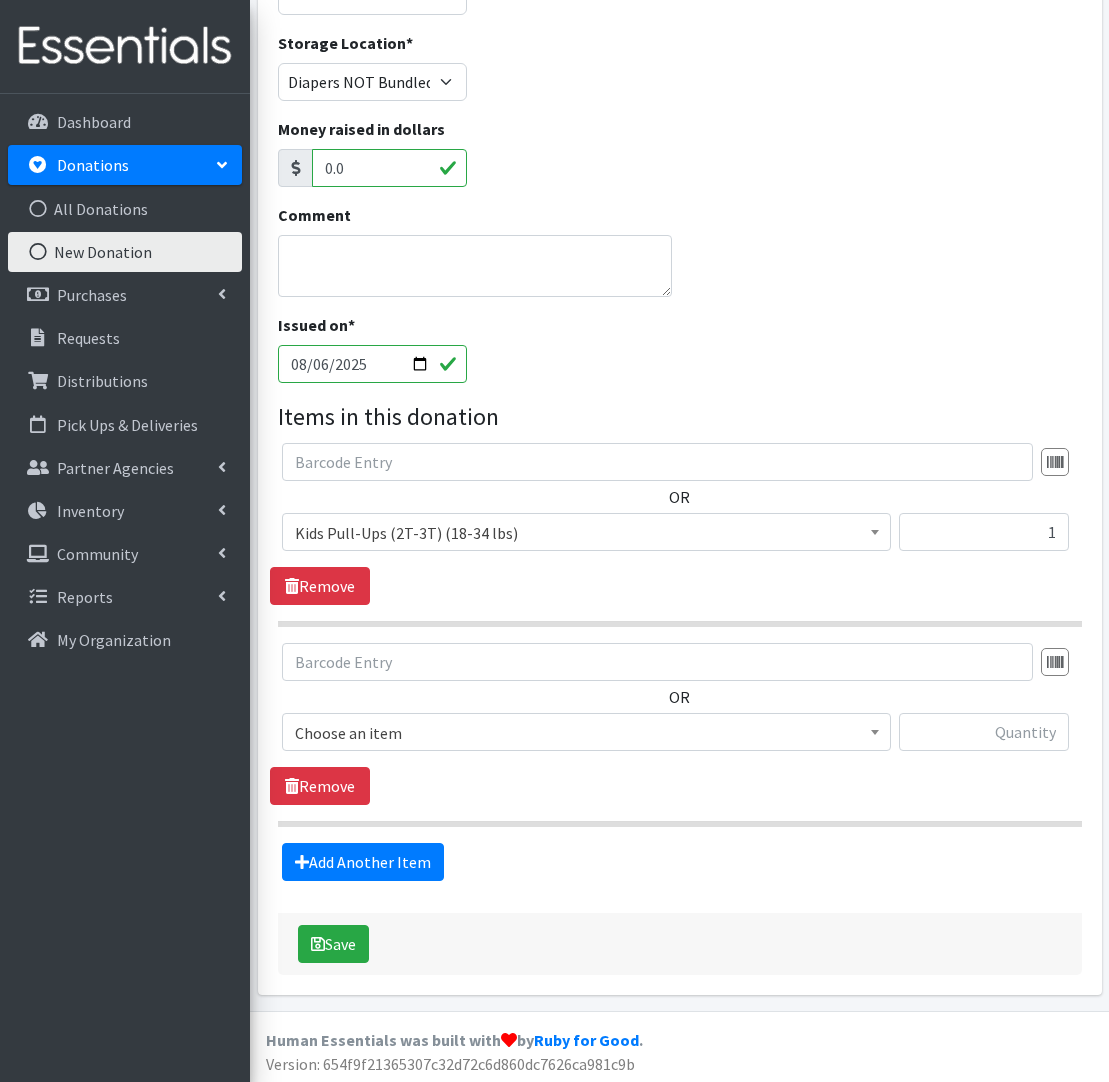 click on "Choose an item" at bounding box center (586, 733) 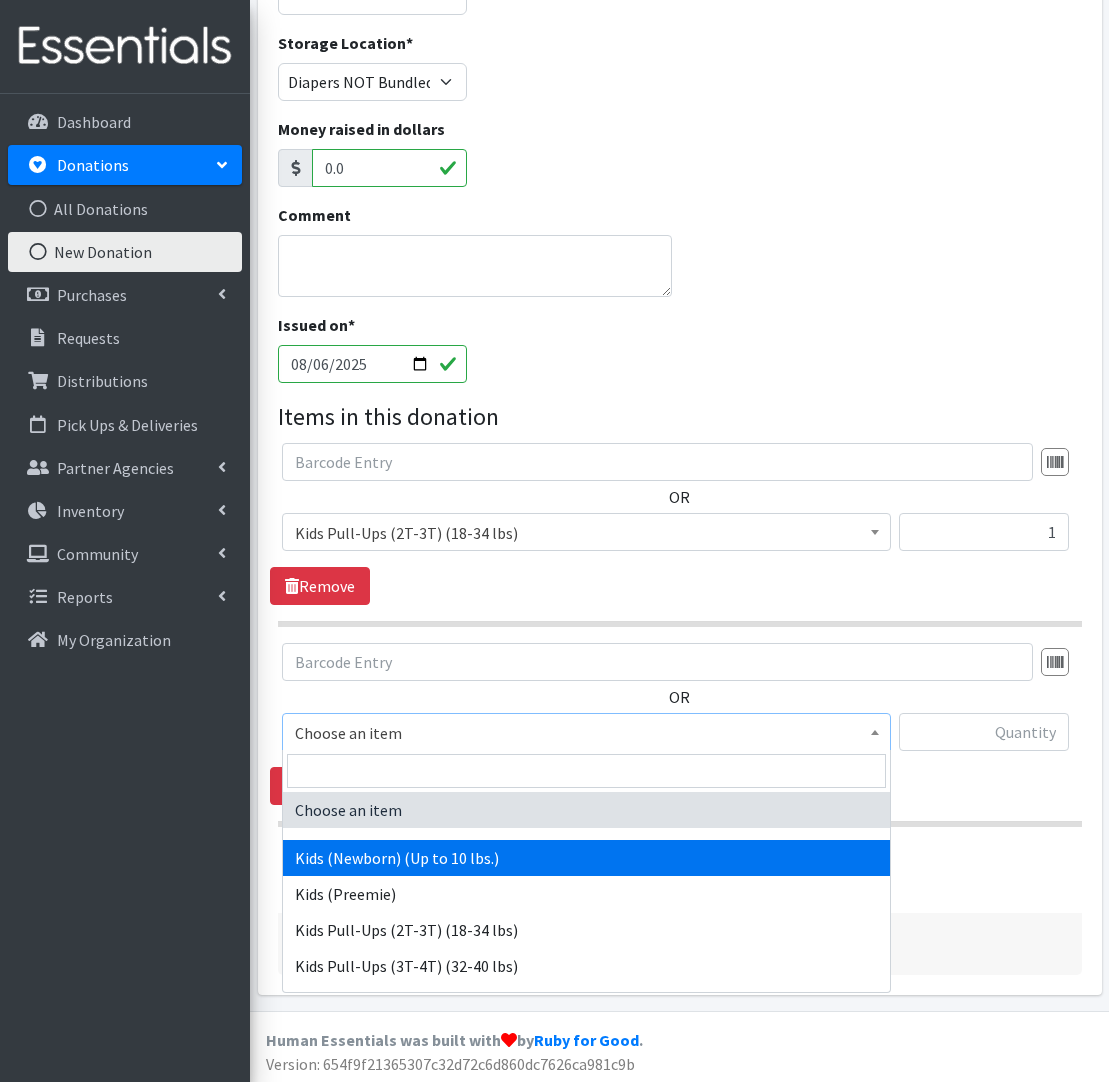 scroll, scrollTop: 239, scrollLeft: 0, axis: vertical 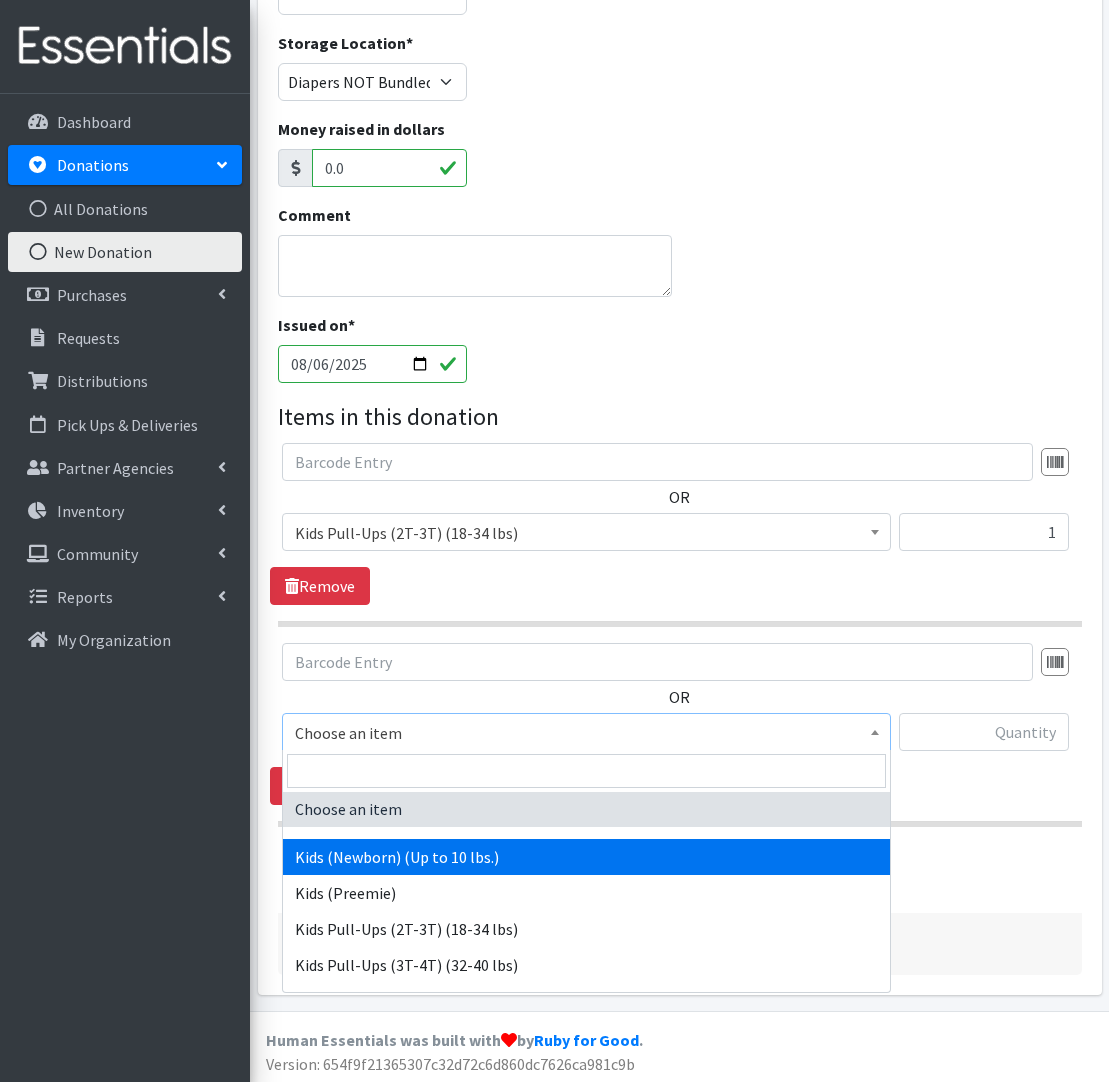 select on "571" 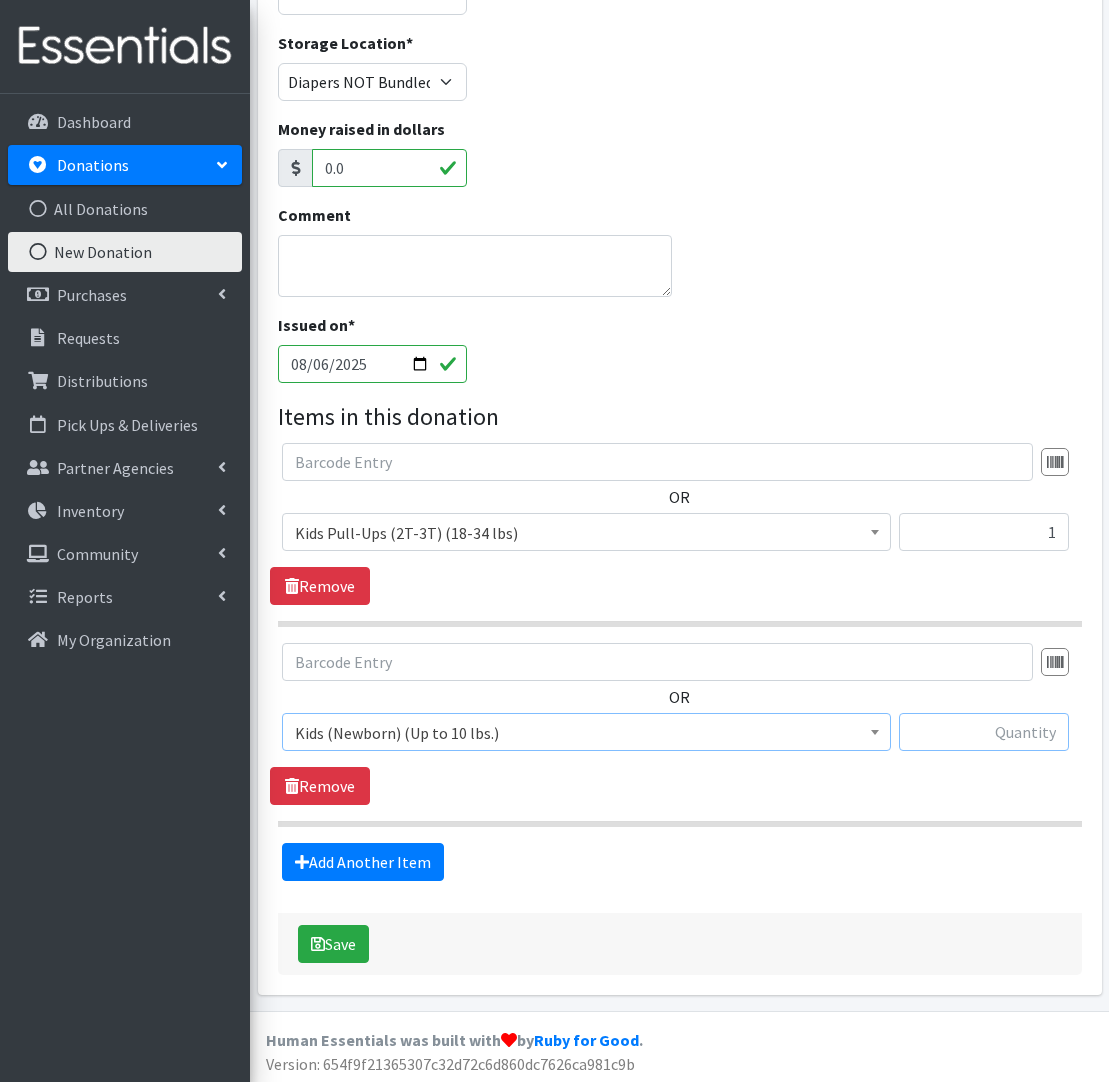 scroll, scrollTop: 241, scrollLeft: 1, axis: both 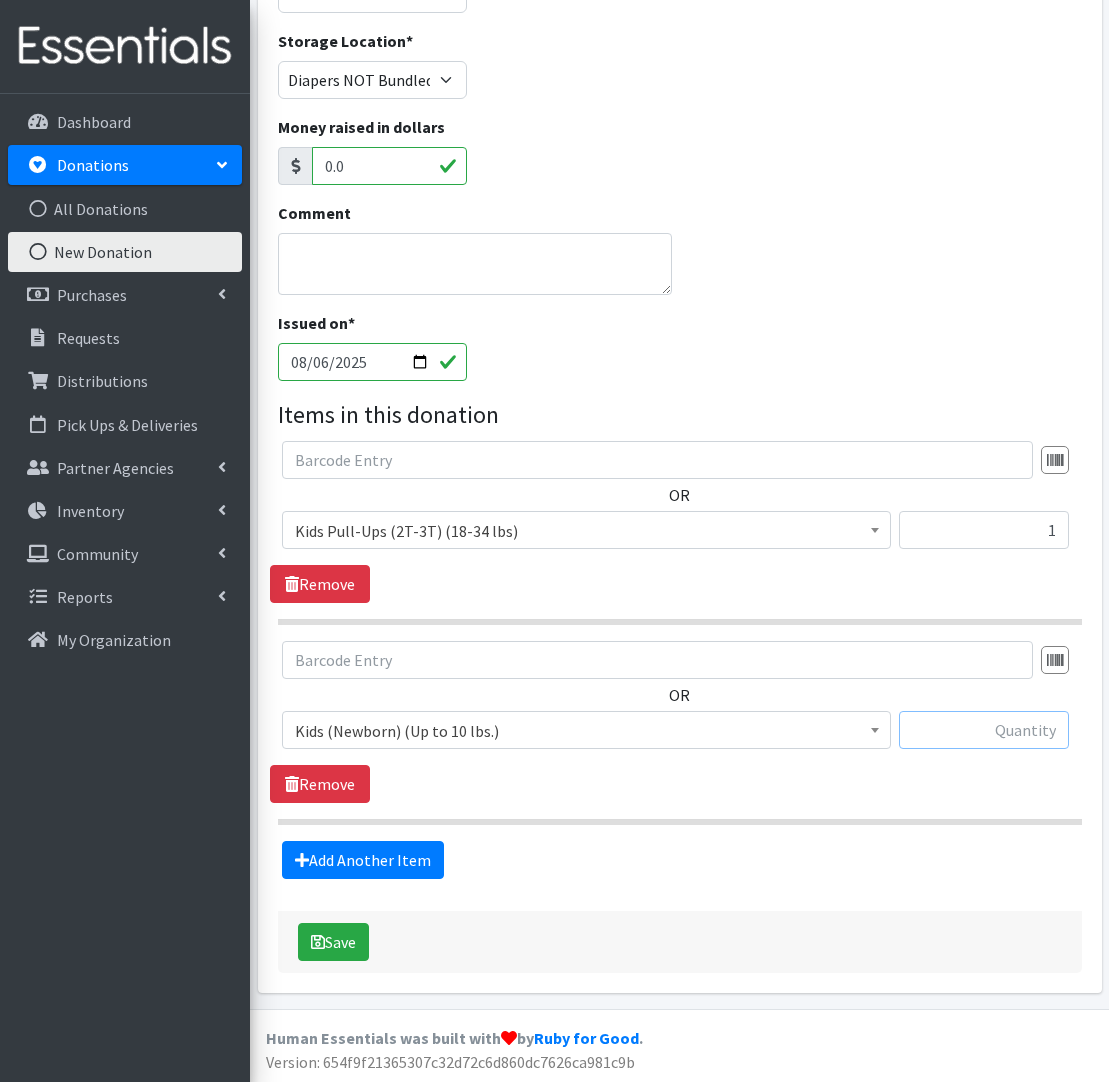 click at bounding box center (984, 730) 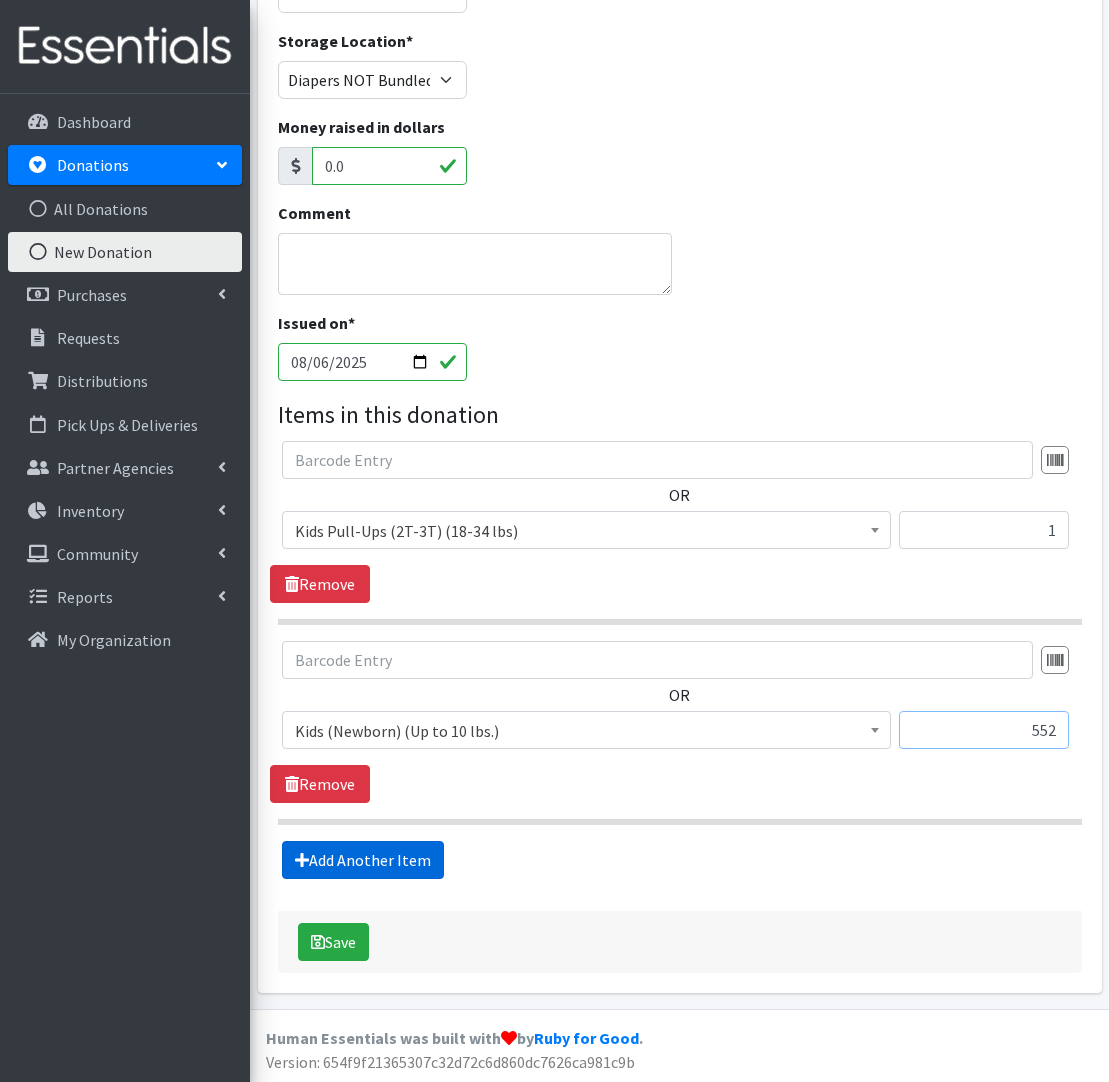 type on "552" 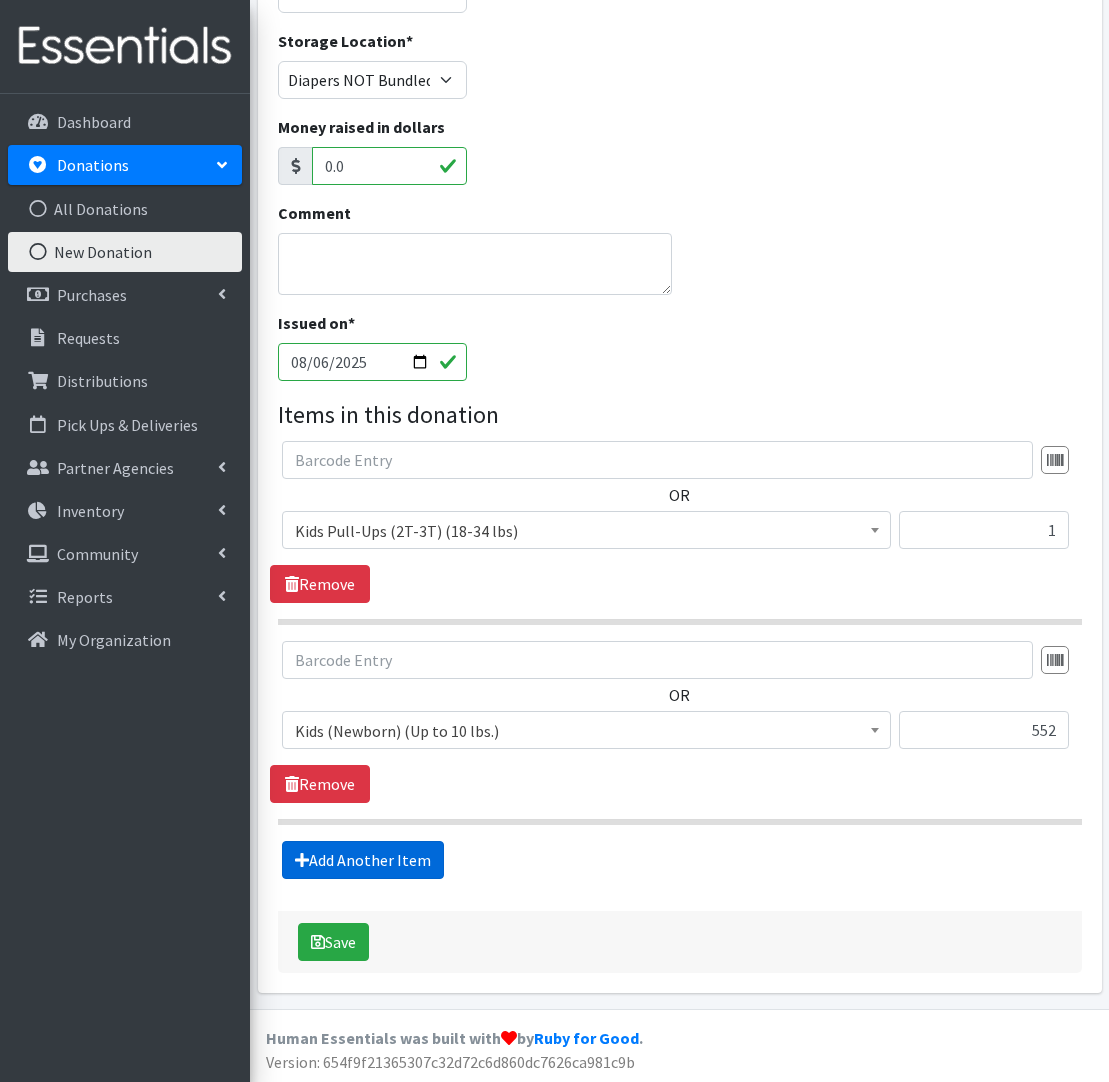 click on "Add Another Item" at bounding box center (363, 860) 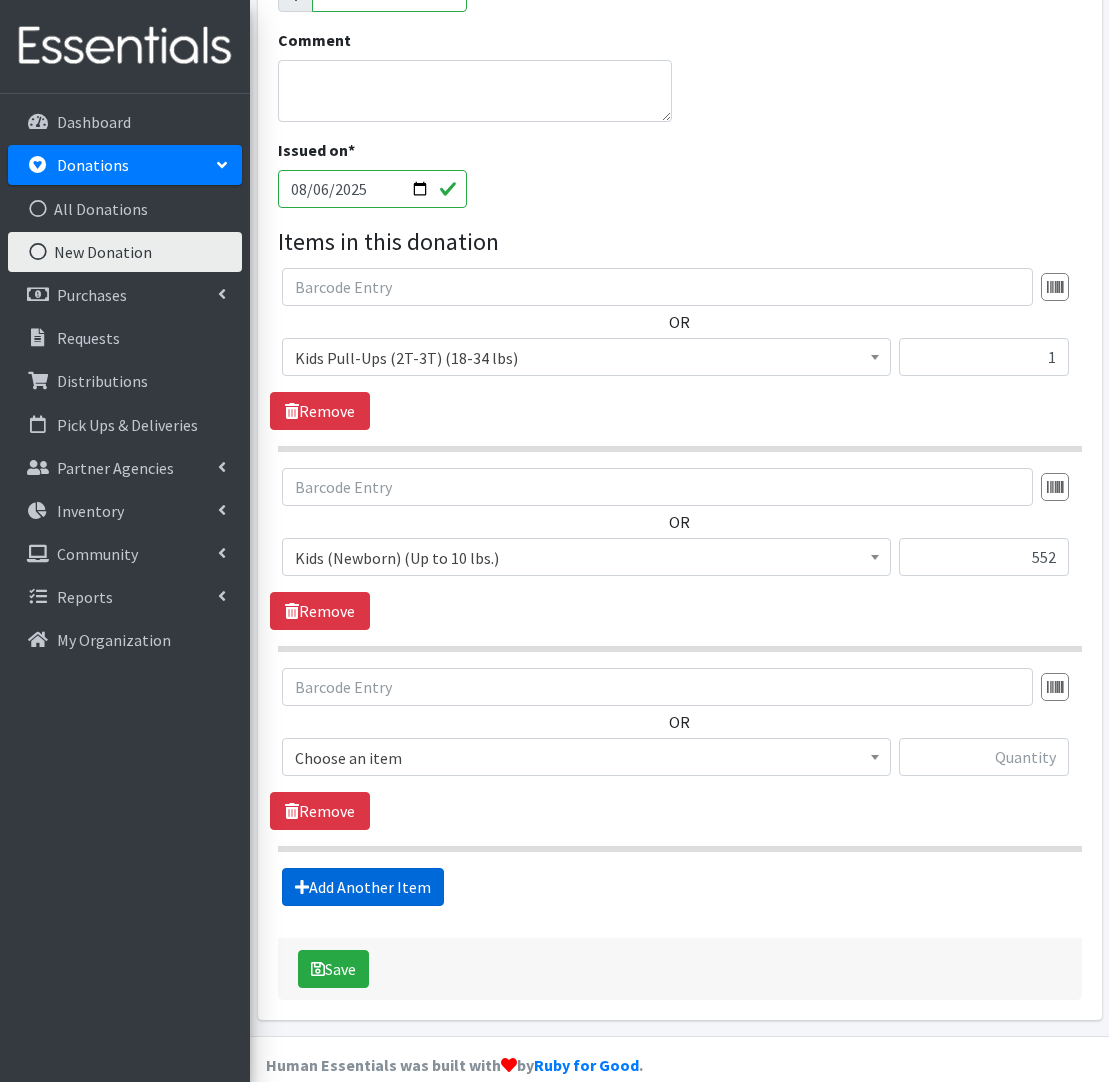scroll, scrollTop: 442, scrollLeft: 0, axis: vertical 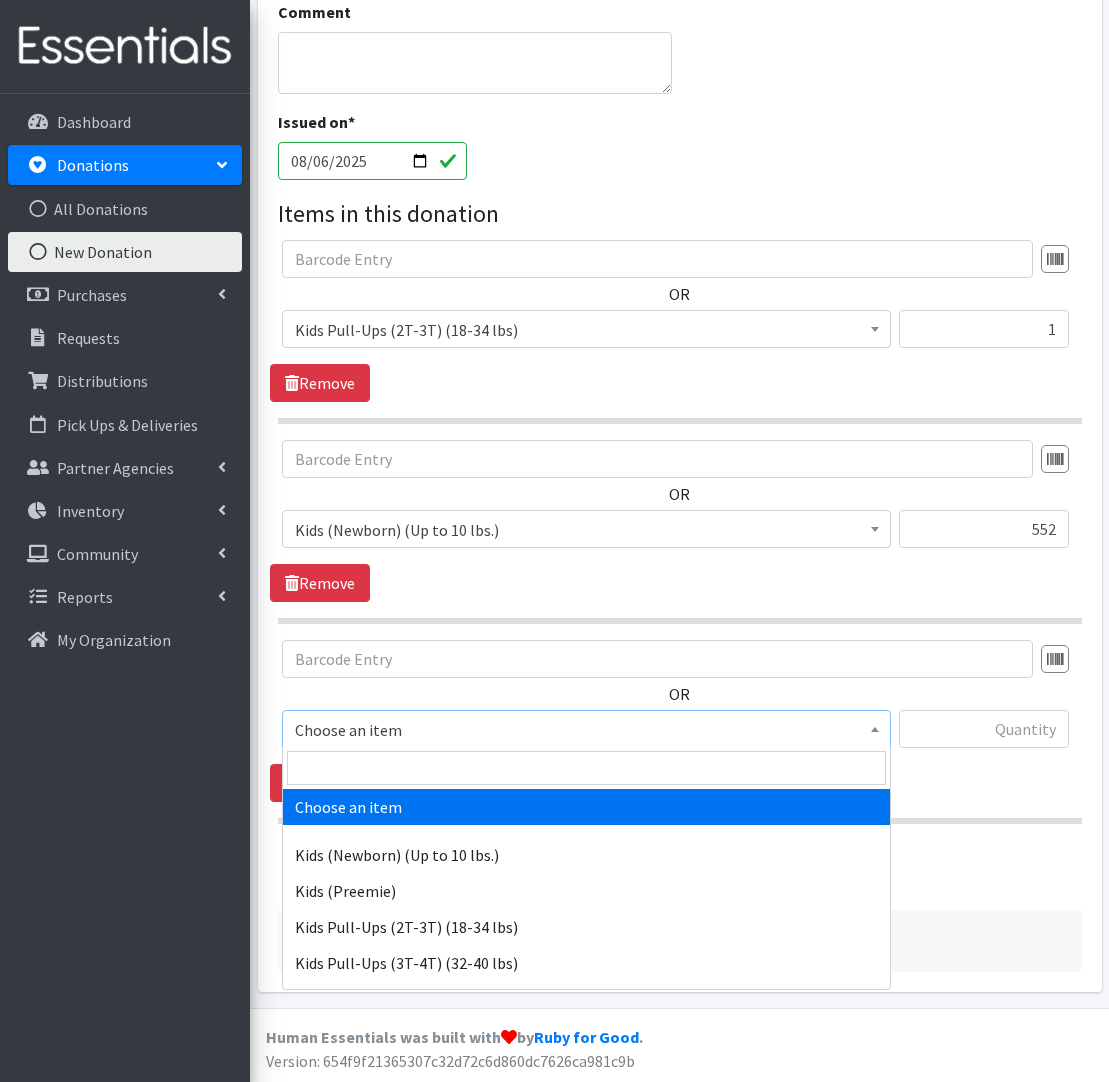 click on "Choose an item" at bounding box center [586, 730] 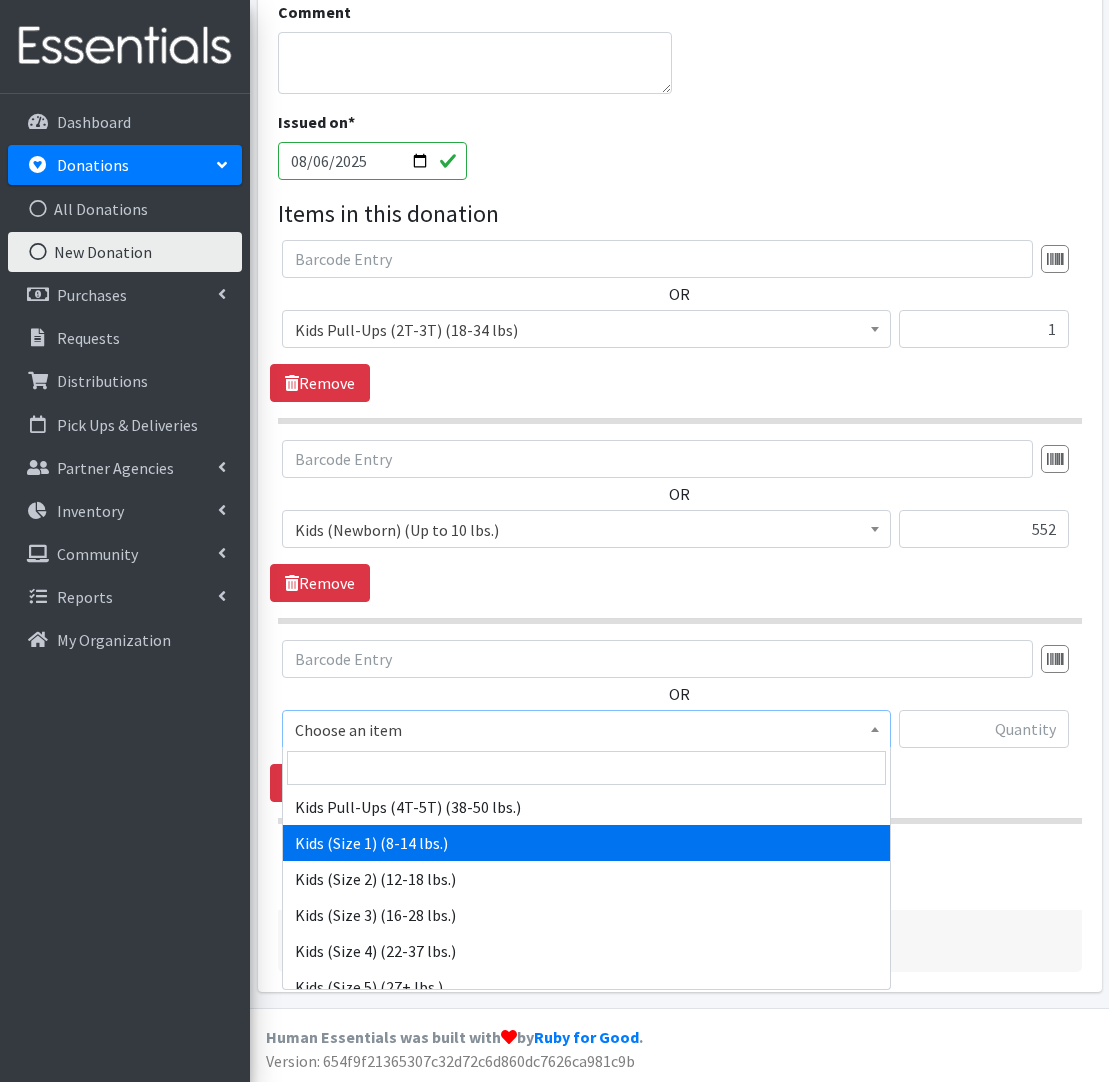 scroll, scrollTop: 192, scrollLeft: 0, axis: vertical 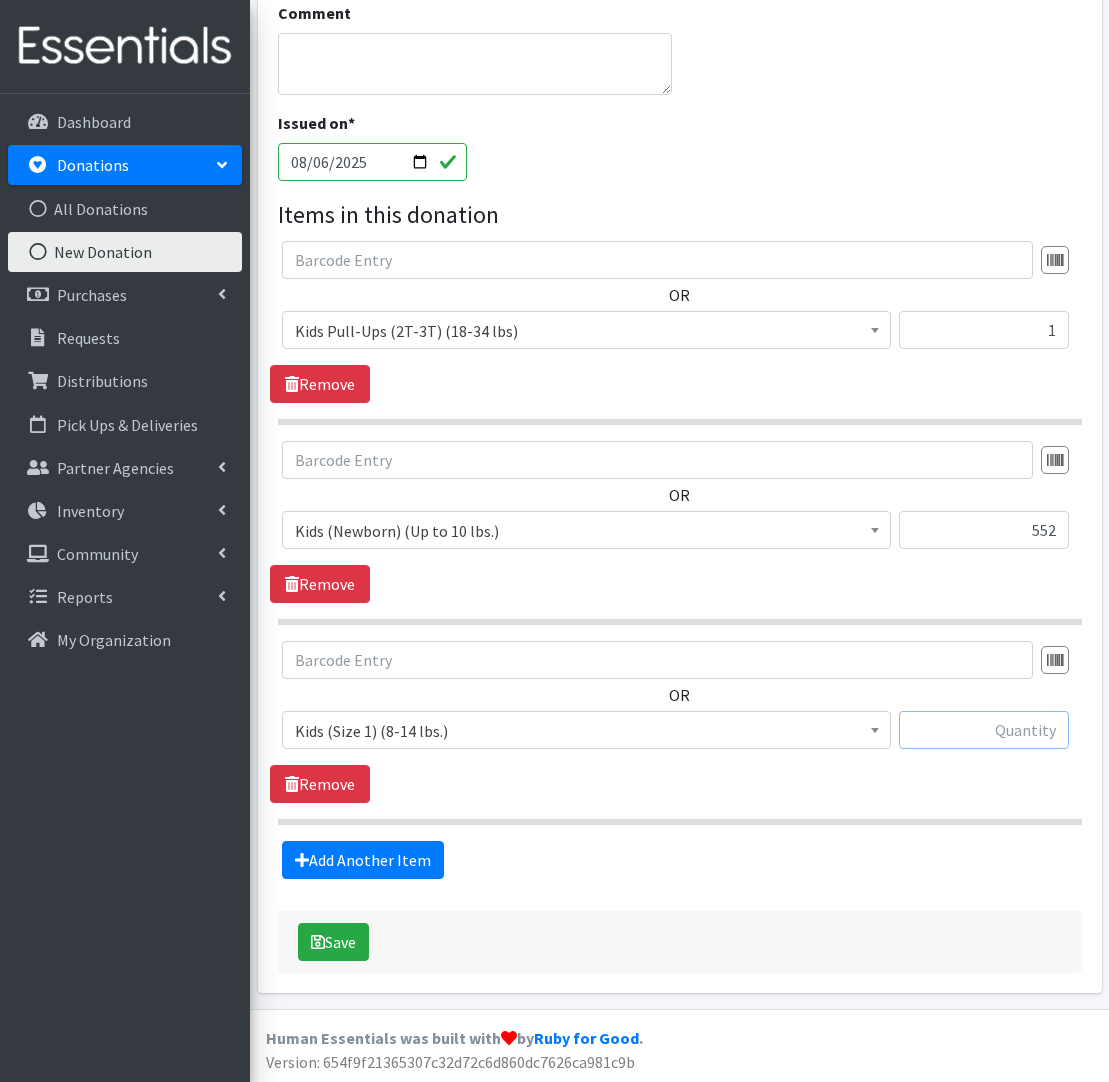 click at bounding box center [984, 730] 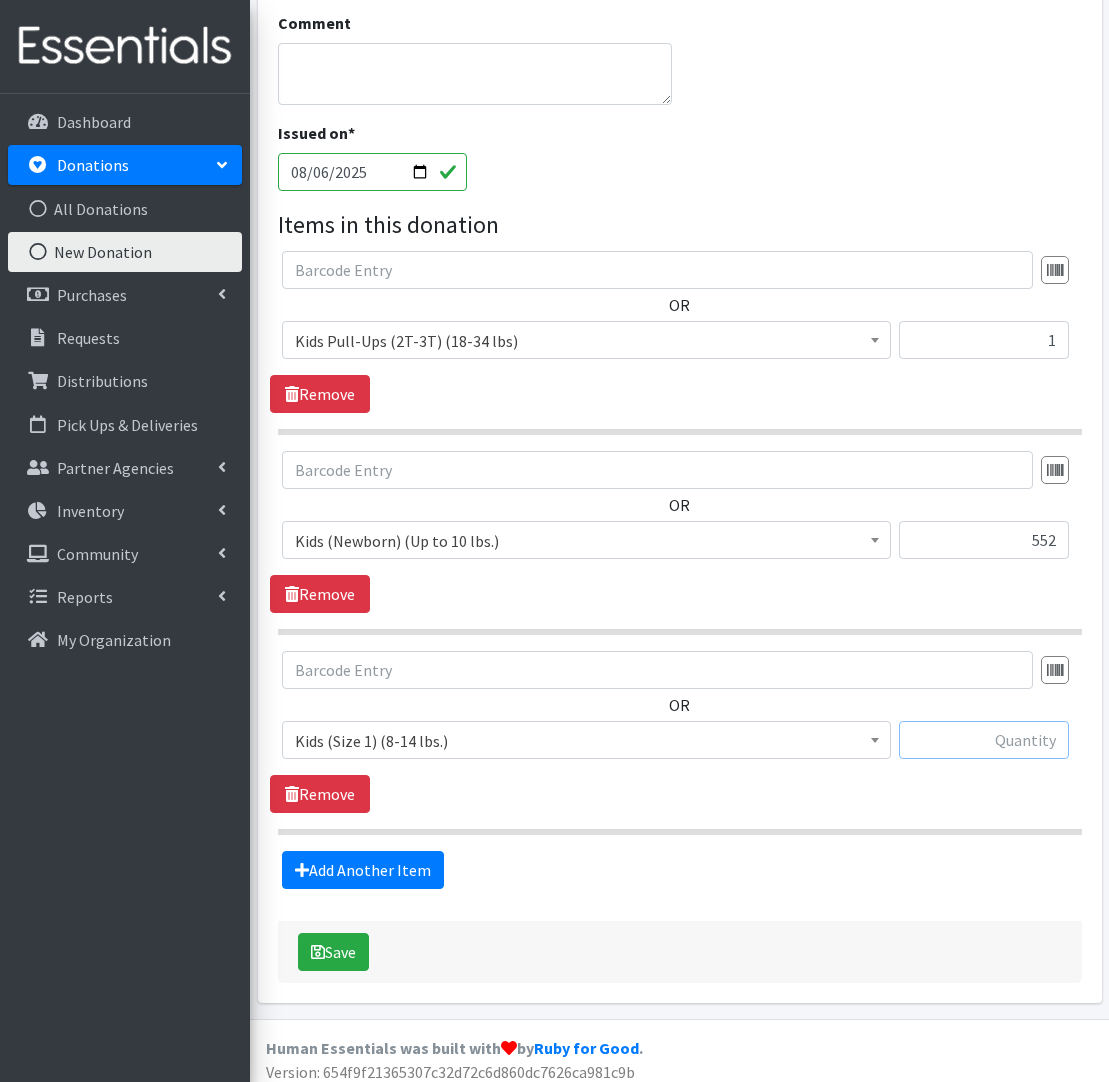 scroll, scrollTop: 430, scrollLeft: 0, axis: vertical 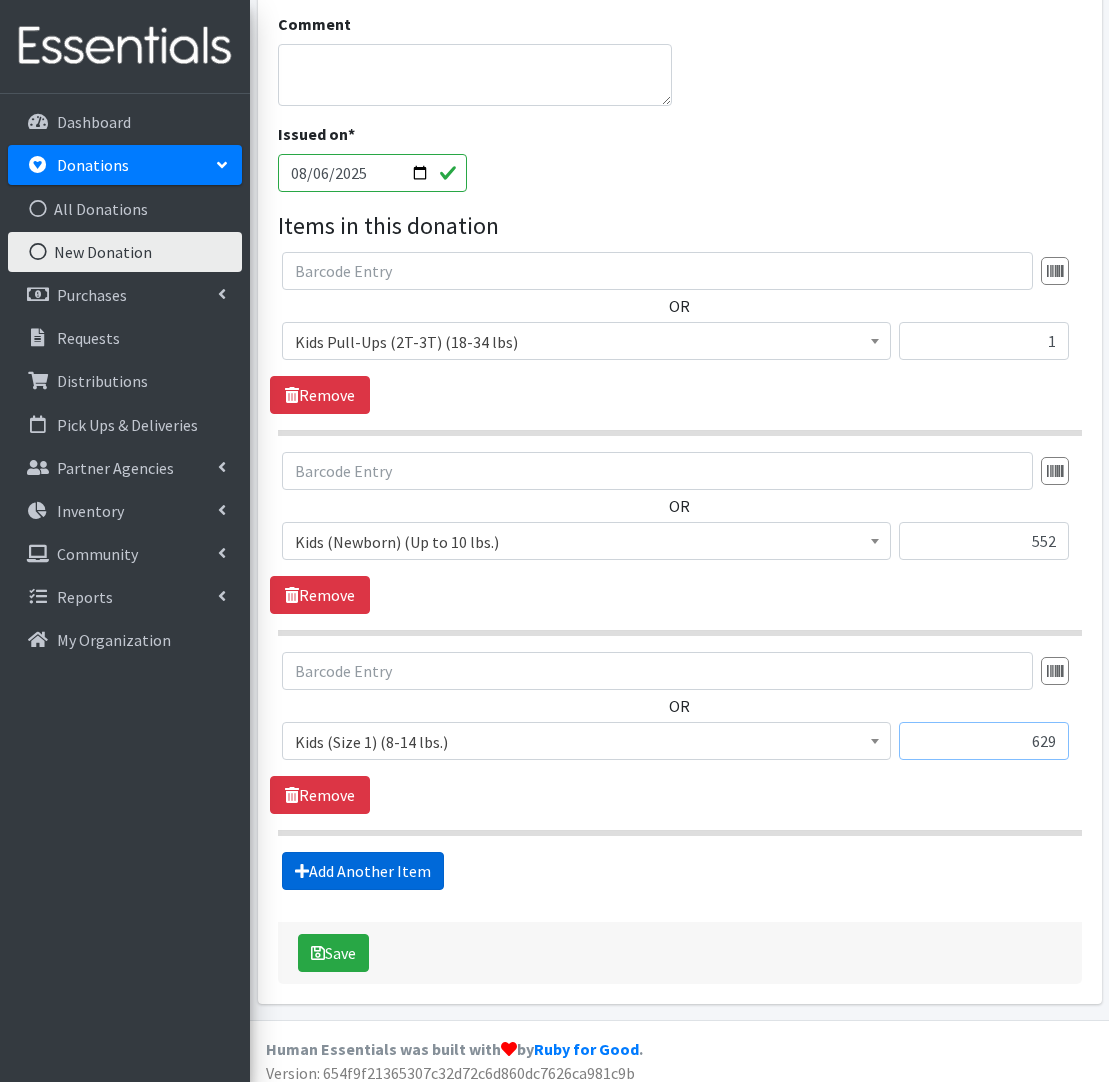 type on "629" 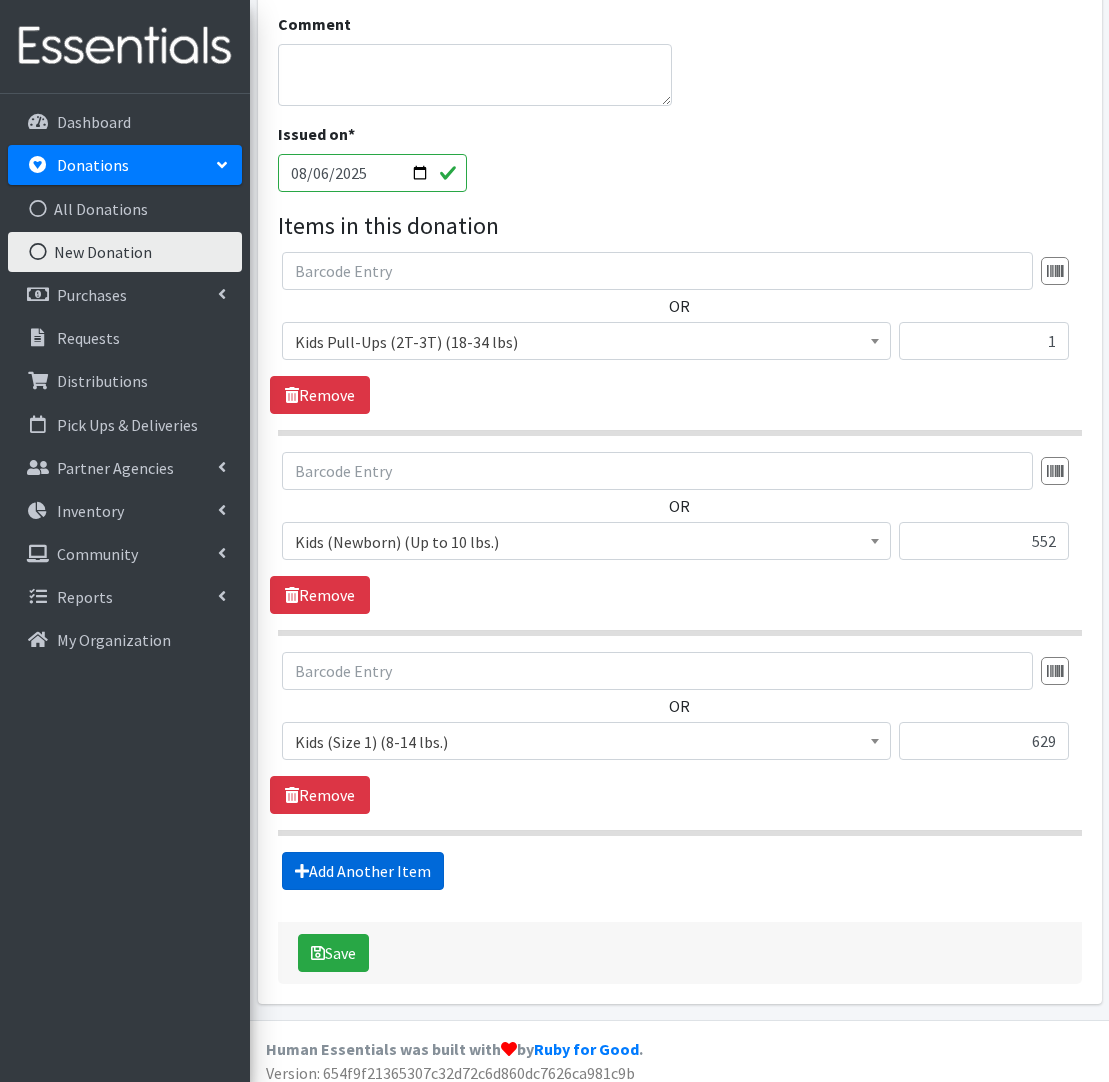 scroll, scrollTop: 434, scrollLeft: 1, axis: both 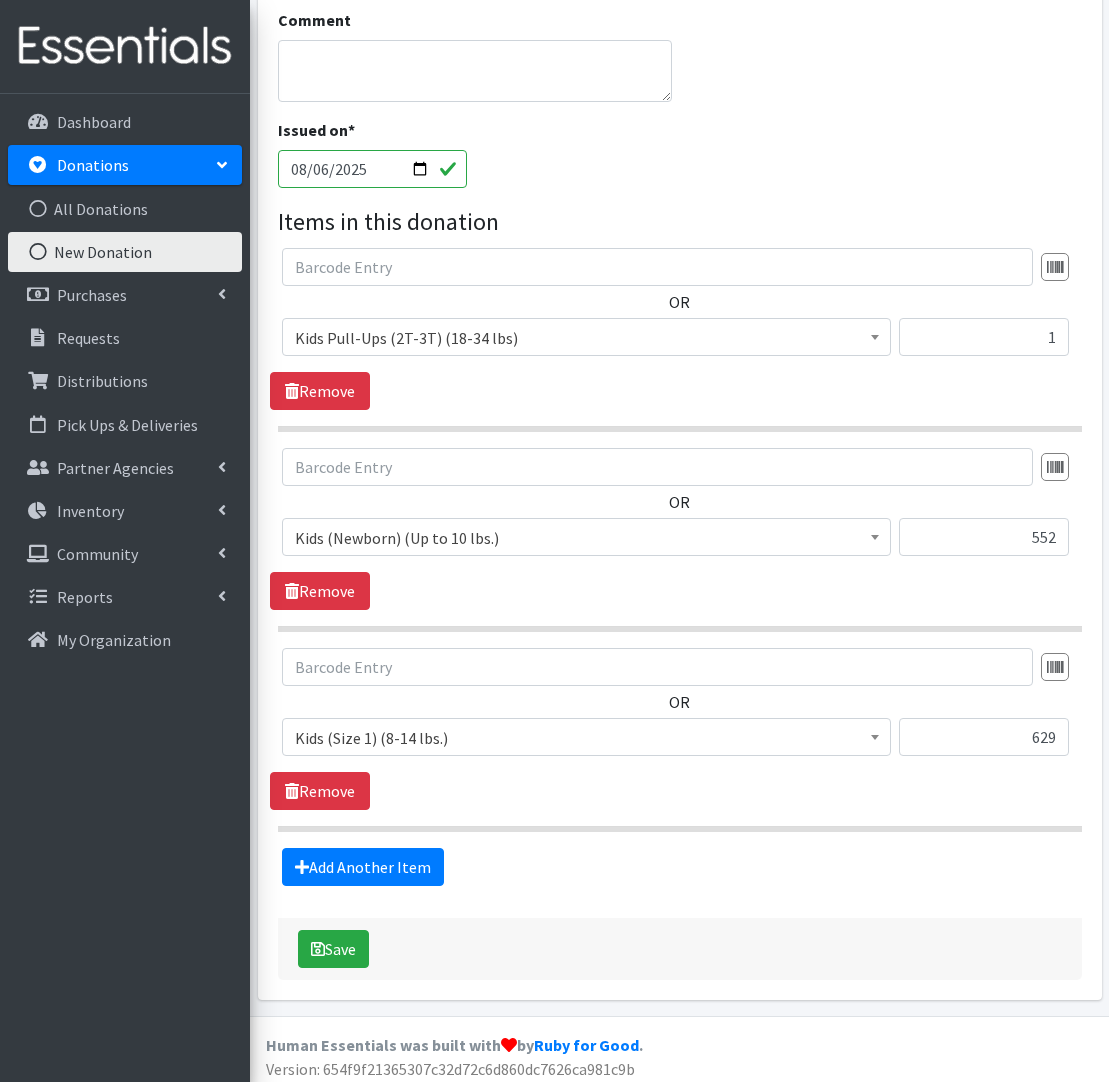 click on "Source  *
Product Drive
Manufacturer
Donation Site
Misc. Donation
Donation Site
Amazon JLC office
Baker Plantation Neighborhood -- Caitlyn Dale Residence
Bi-Lo #5743 - JOHNS ISLAND  3575 Maybank Hwy.
Bi-Lo -- Bacons Bridge Rd., Summerville
Bi-Lo Hanahan --Bi-Lo #5726: 1000 Tanner Ford Blvd., Hanahan, SC 29410
Bi-Lo James Island -- #5448: 860 Folly Road, Charleston, SC 29412 - JAMES ISLAND
Bi-Lo --MONCKS CORNER - 110 South Hwy. 52, MONCKS CORNER, SC 29461
Bi-Lo-- North Main Street Summerville -- Bi-Lo #5623: 1625 N. Main St. Summerville, SC 29483
Bi-Lo West Ashley --Bi-Lo #5409: 1200 Sam Rittenburg Blvd. Charleston, SC 29407
Byrnes Down Neighborhood ---Sarah Rickman
Daniel Island Monograms
DiBona Residence --- Old Village/ Old Mount Pleasant
Edward Jones- Office of Katherine Ponder
Elizabeth Curry Residence - Parkshore
Family Circle Tennis Center
Huntington Woods - Julie Hendrix Residence" at bounding box center [680, 365] 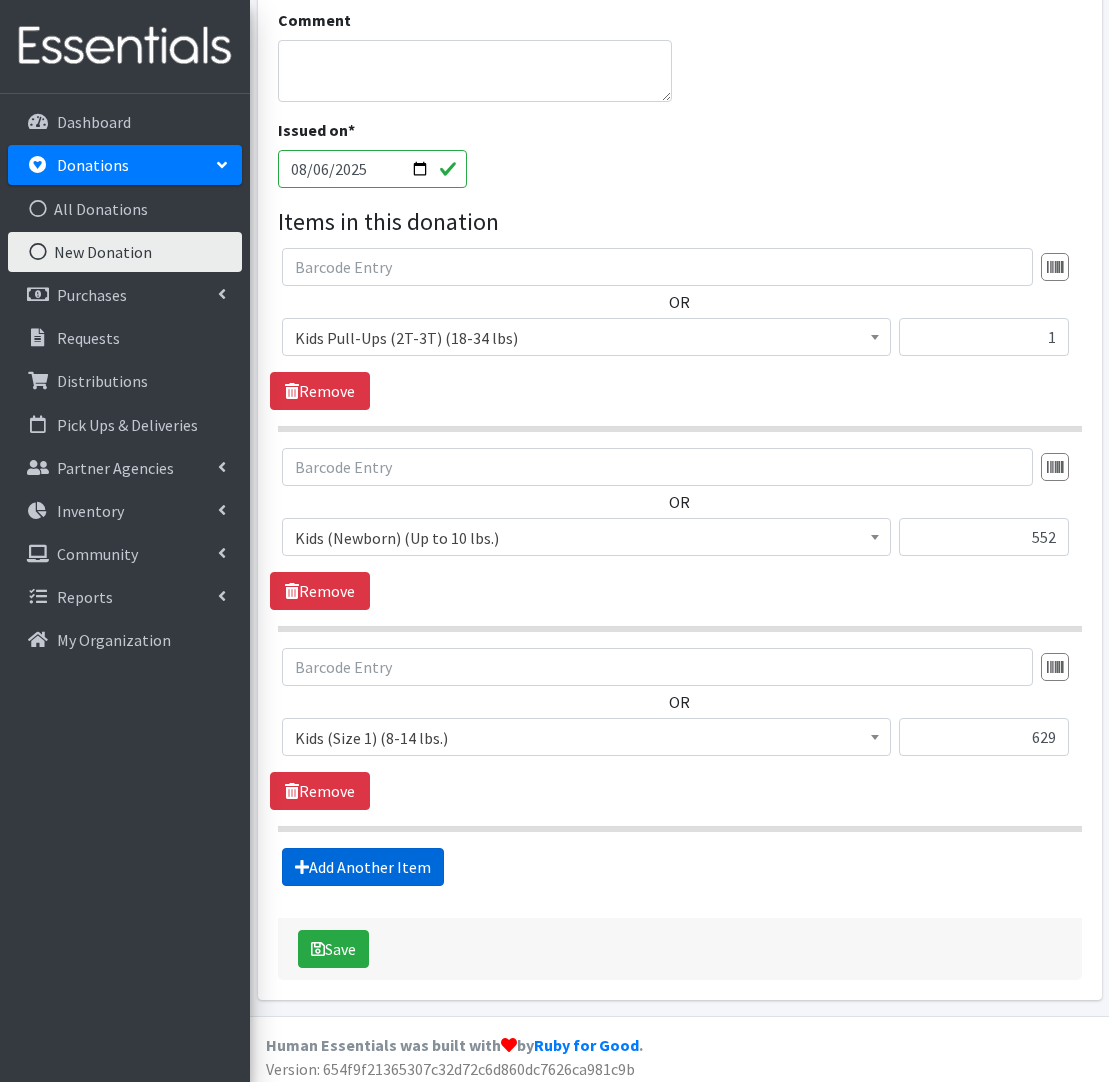 scroll, scrollTop: 434, scrollLeft: 0, axis: vertical 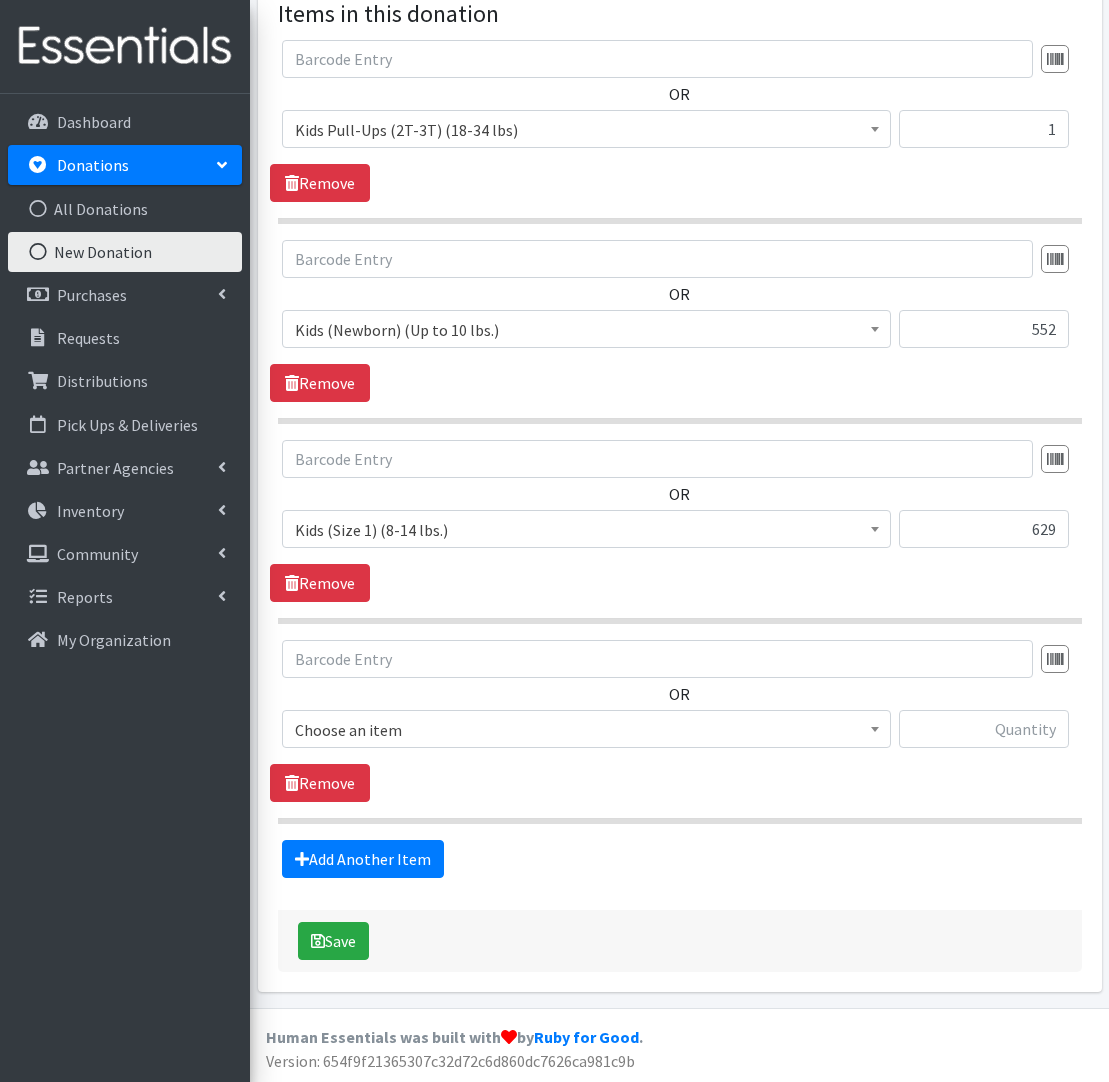 click on "OR
Choose an item
Kids (Newborn) (Up to 10 lbs.)
Kids (Preemie)
Kids Pull-Ups (2T-3T) (18-34 lbs)
Kids Pull-Ups (3T-4T) (32-40 lbs)
Kids Pull-Ups (4T-5T) (38-50 lbs.)
Kids (Size 1) (8-14 lbs.)
Kids (Size 2) (12-18 lbs.)
Kids (Size 3) (16-28 lbs.)
Kids (Size 4) (22-37 lbs.)
Kids (Size 5) (27+ lbs.)
Kids (Size 6) (35+ lbs)
Kids (Size 7)
Swimmers
Wipes (Baby)
Youth L/XL (60-125 lbs)
Youth S/M (38-65 lbs)
Youth XS Choose an item" at bounding box center [679, 702] 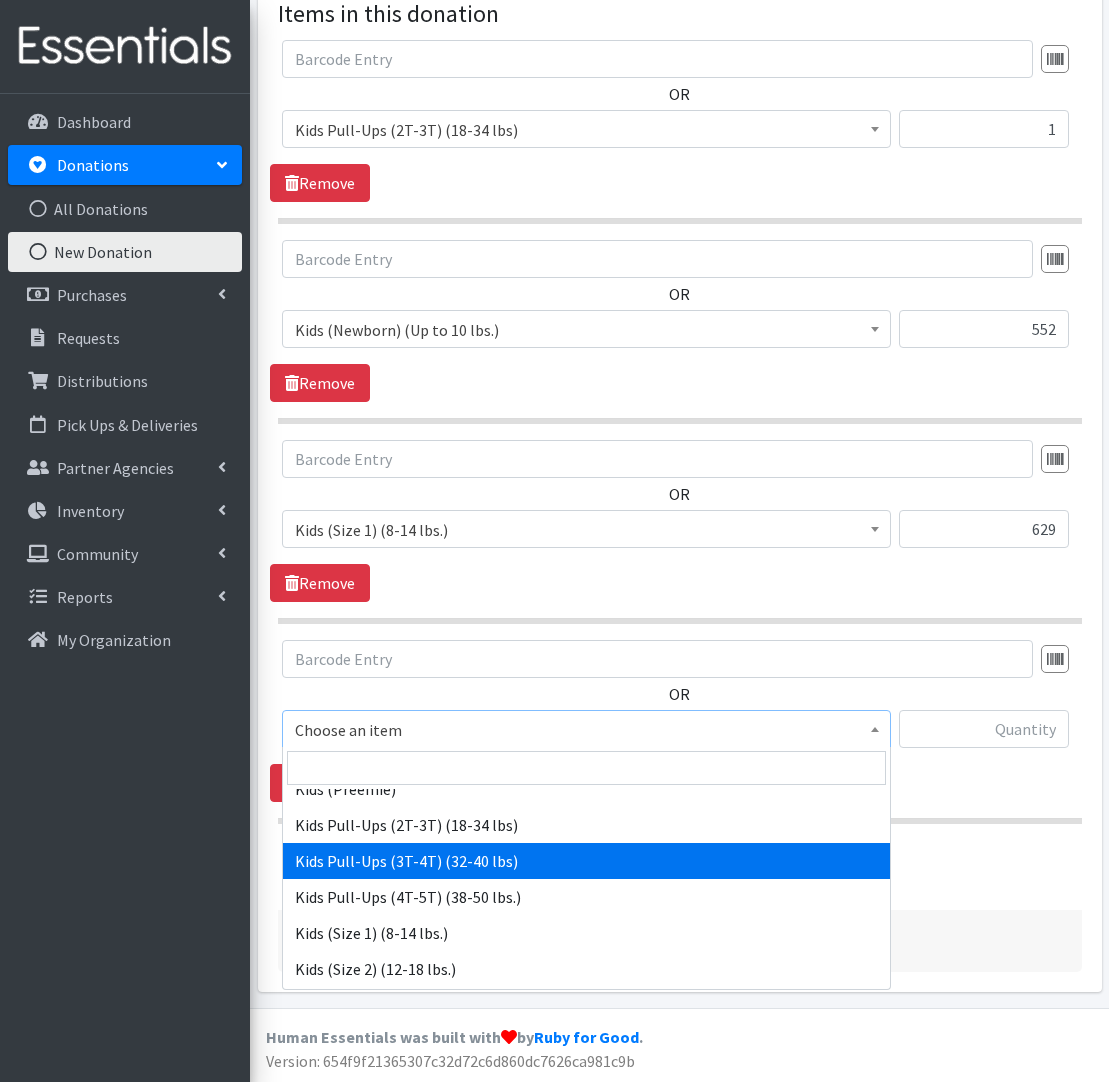 scroll, scrollTop: 105, scrollLeft: 0, axis: vertical 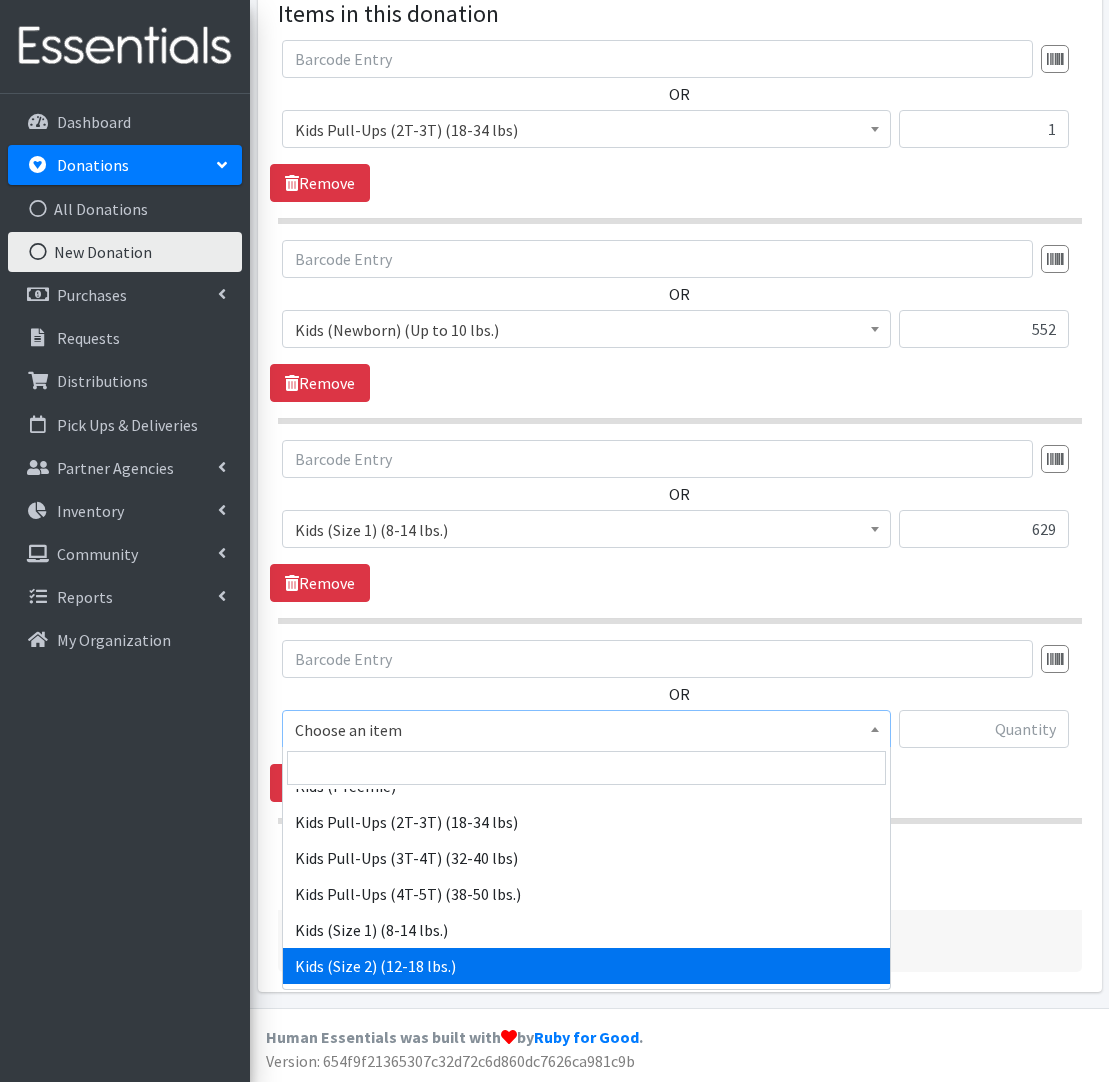 drag, startPoint x: 472, startPoint y: 962, endPoint x: 514, endPoint y: 933, distance: 51.0392 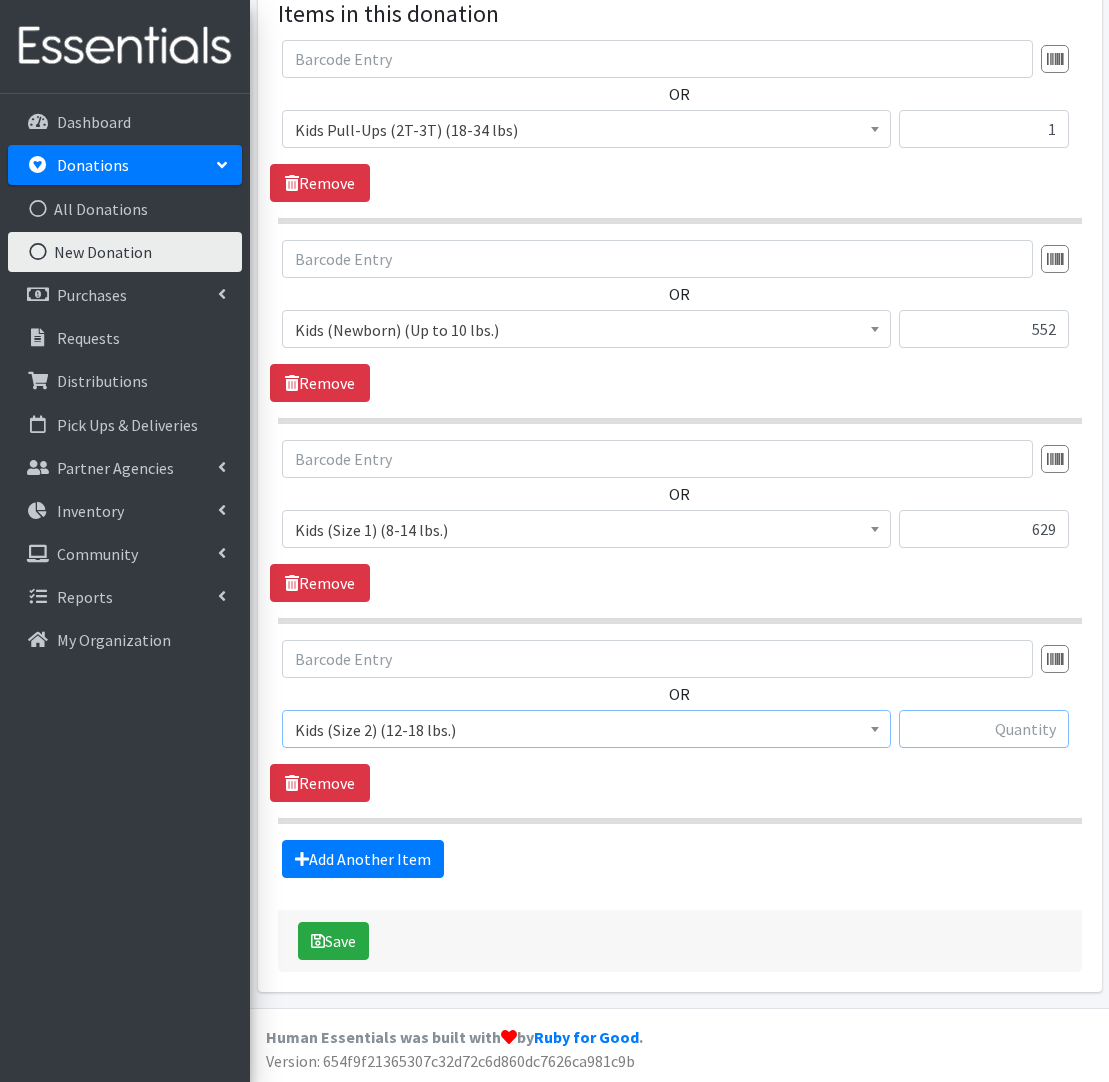 click at bounding box center [984, 729] 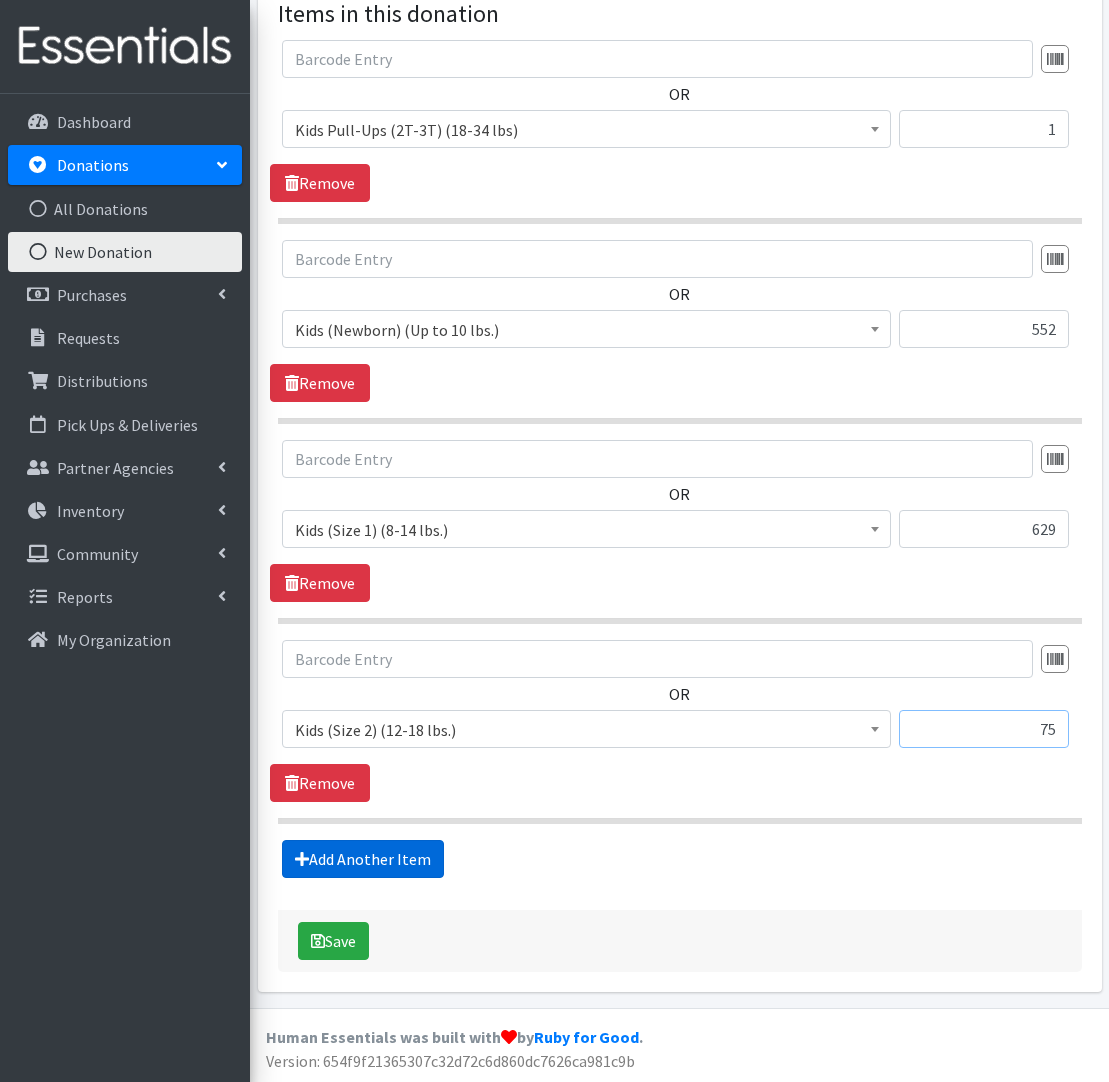 type on "75" 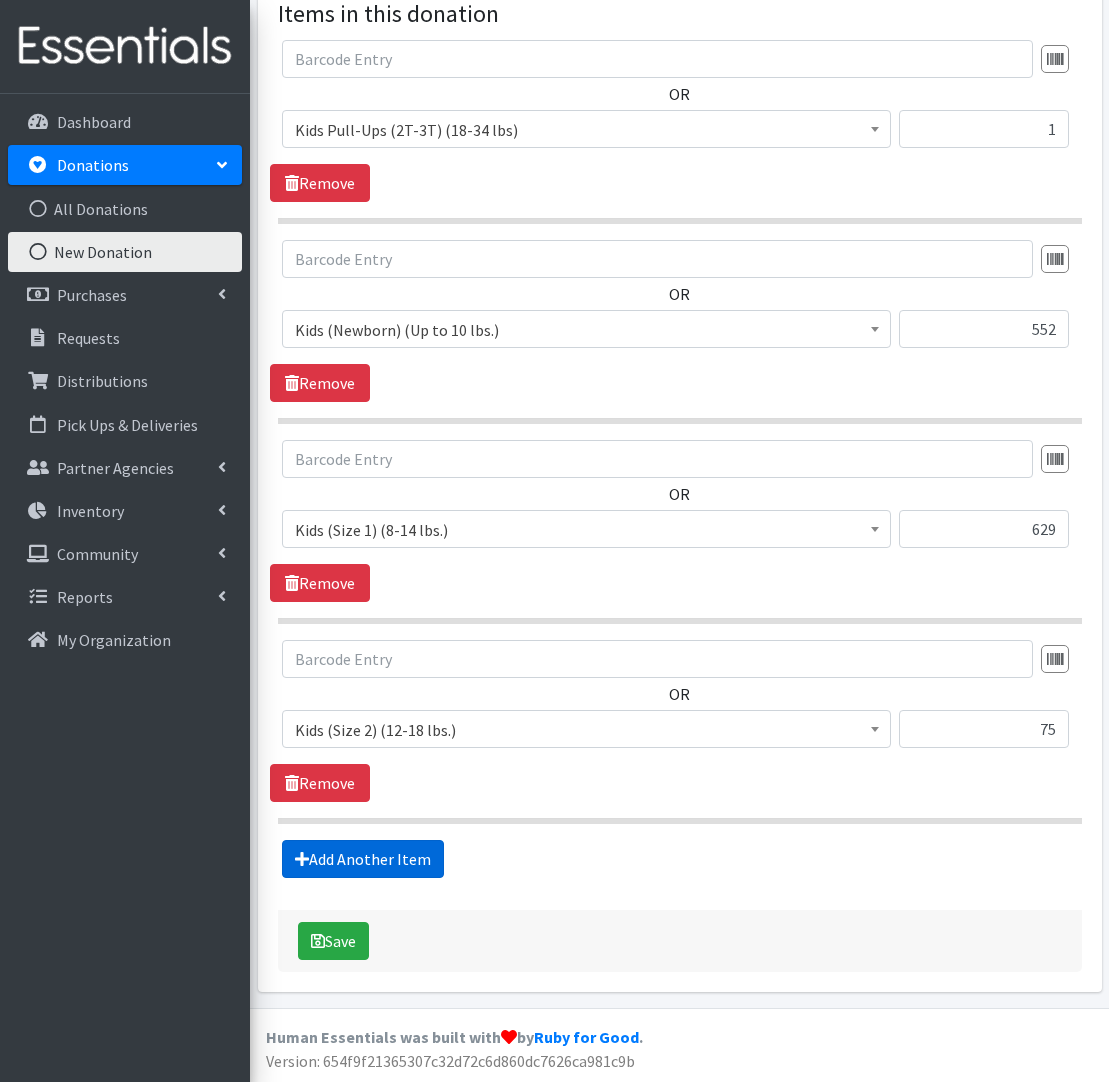 click on "Add Another Item" at bounding box center (363, 859) 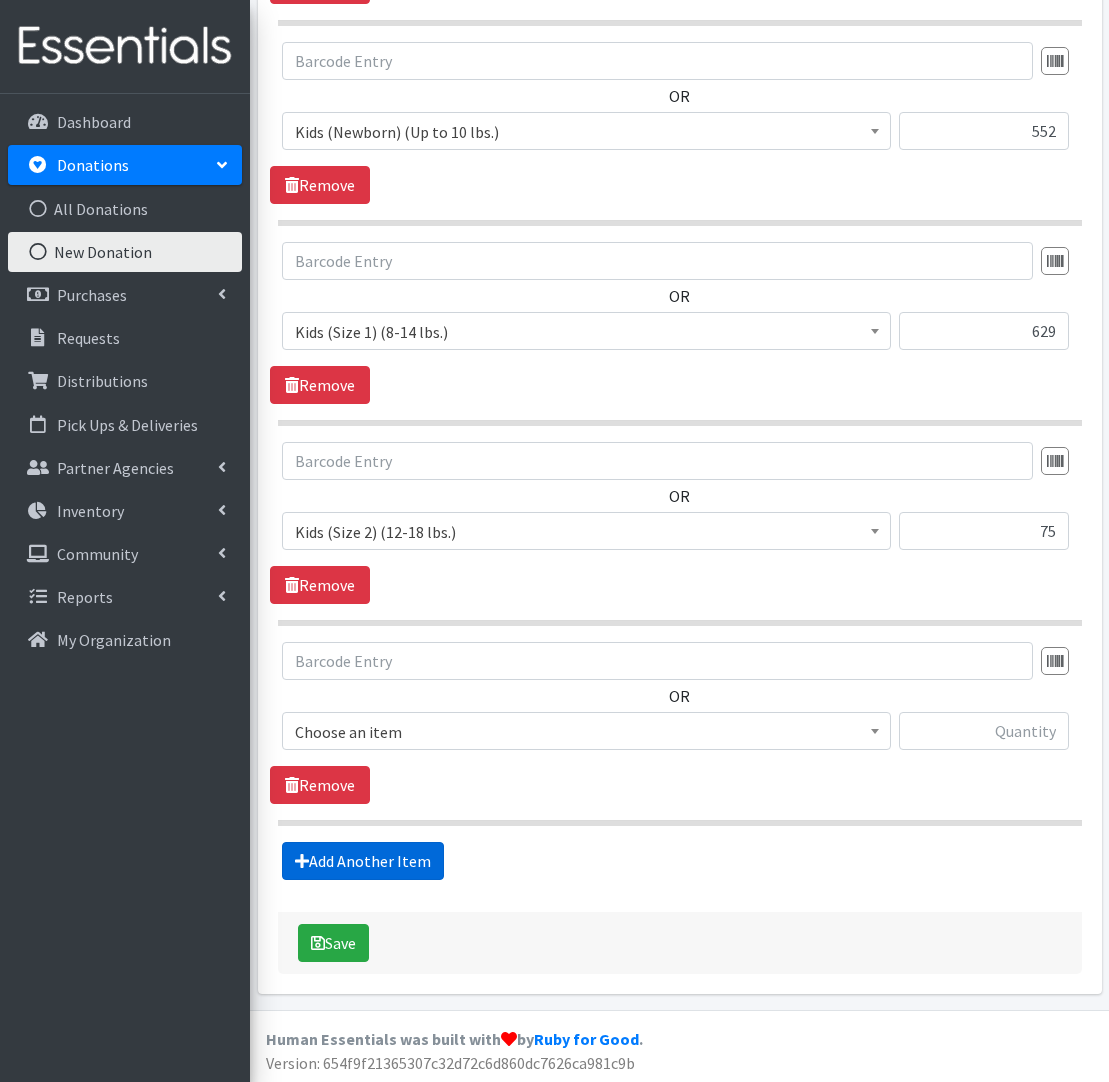 scroll, scrollTop: 842, scrollLeft: 0, axis: vertical 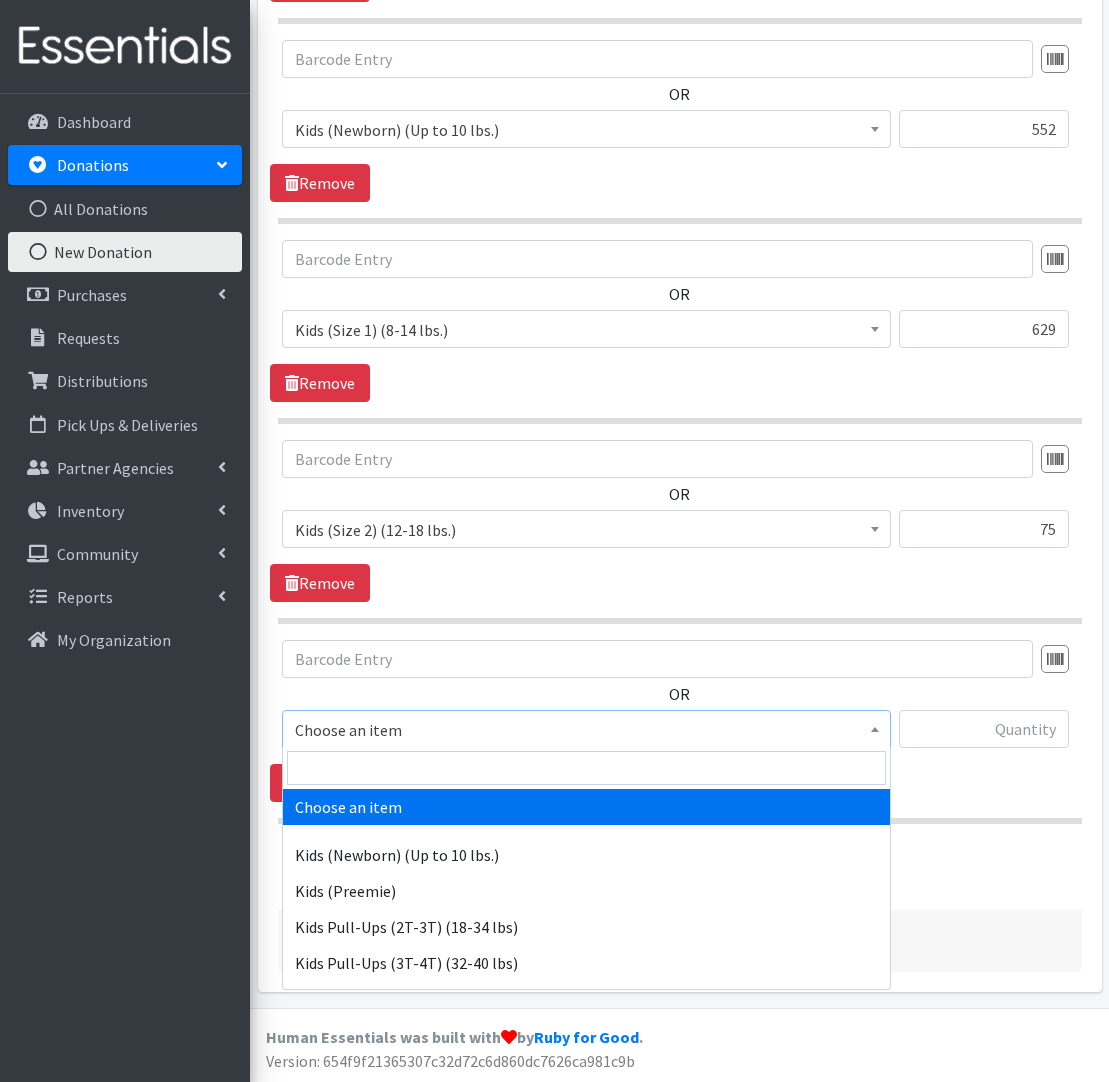click on "Choose an item" at bounding box center (586, 730) 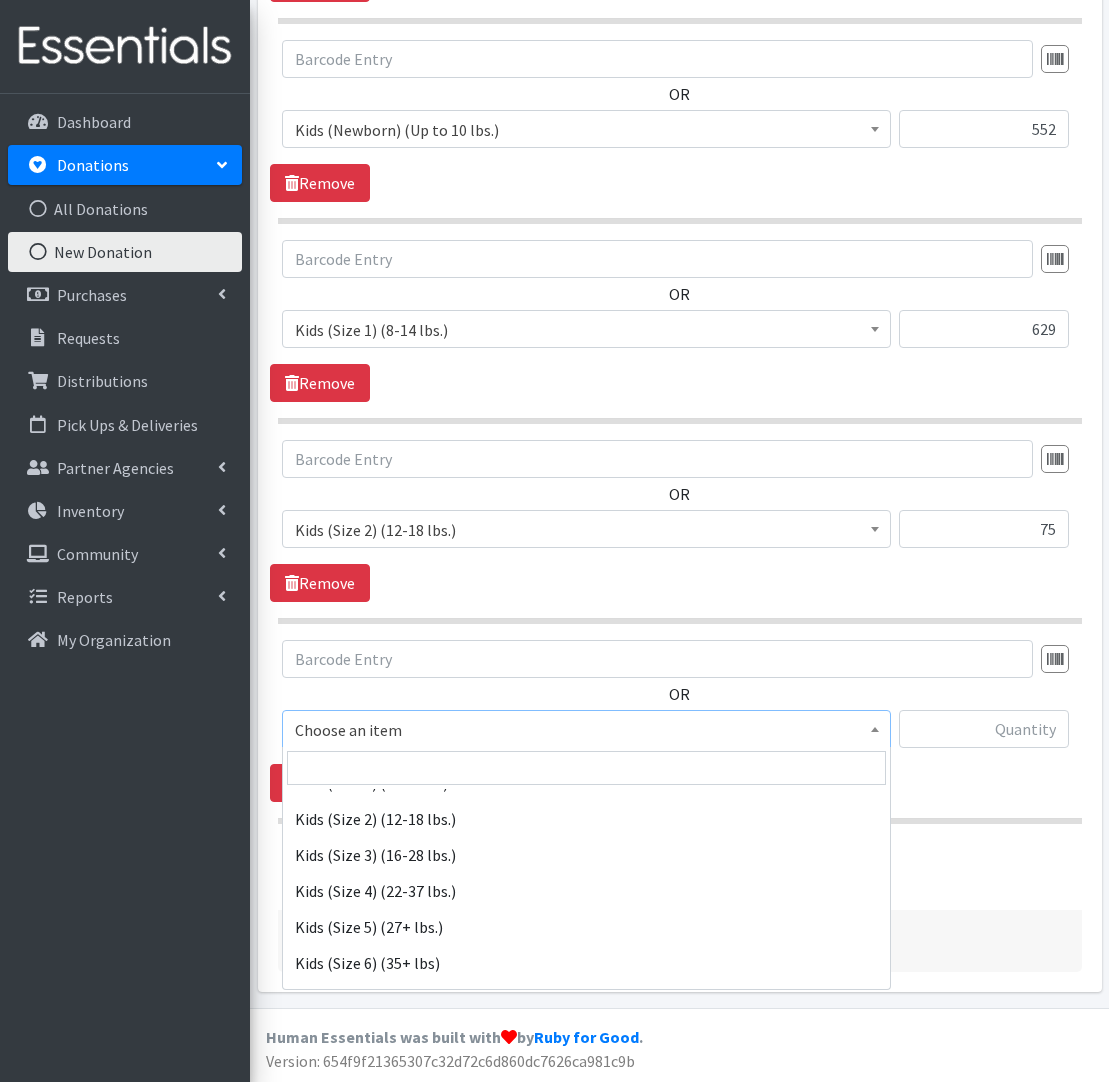 scroll, scrollTop: 259, scrollLeft: 0, axis: vertical 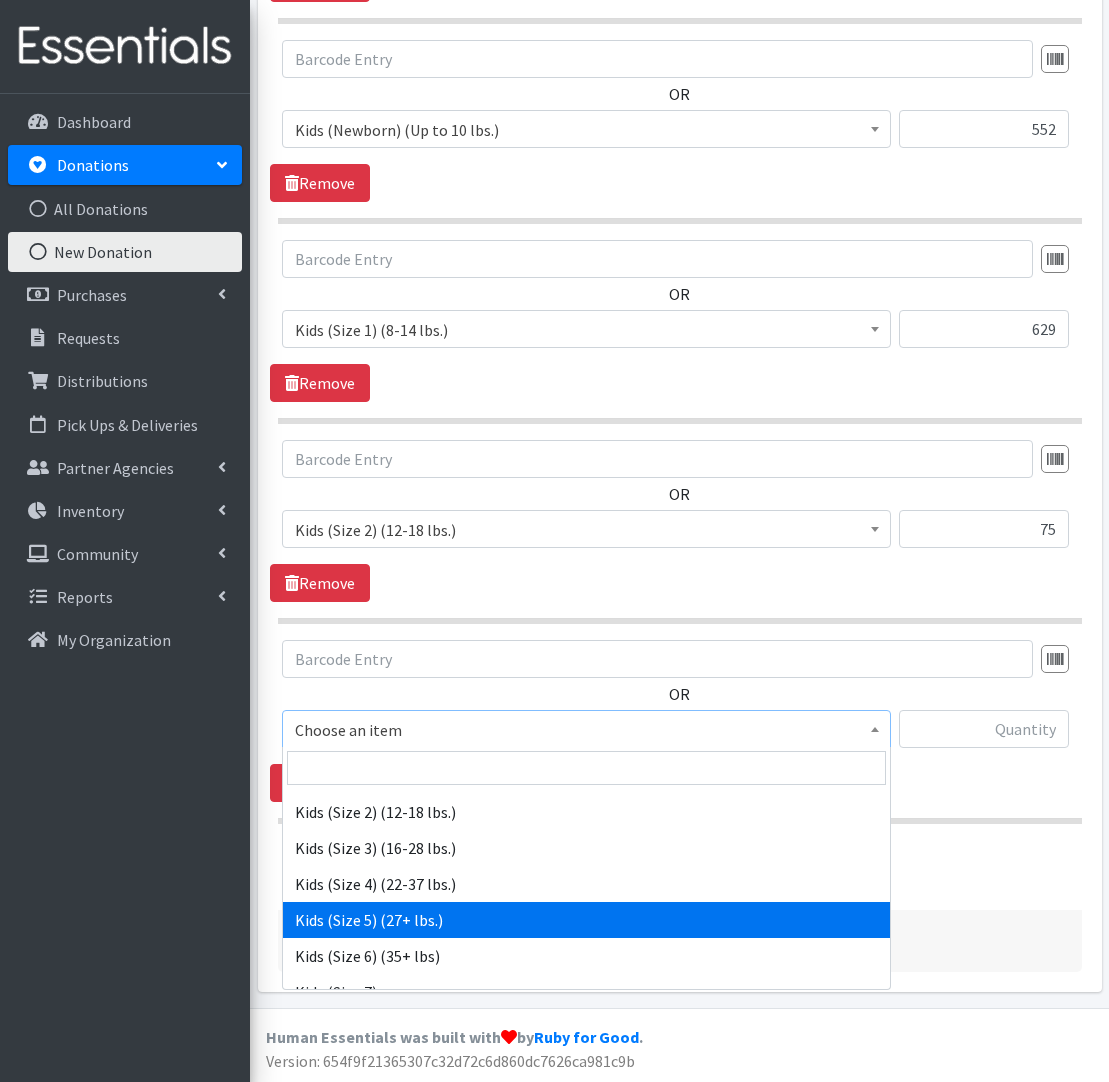 select on "558" 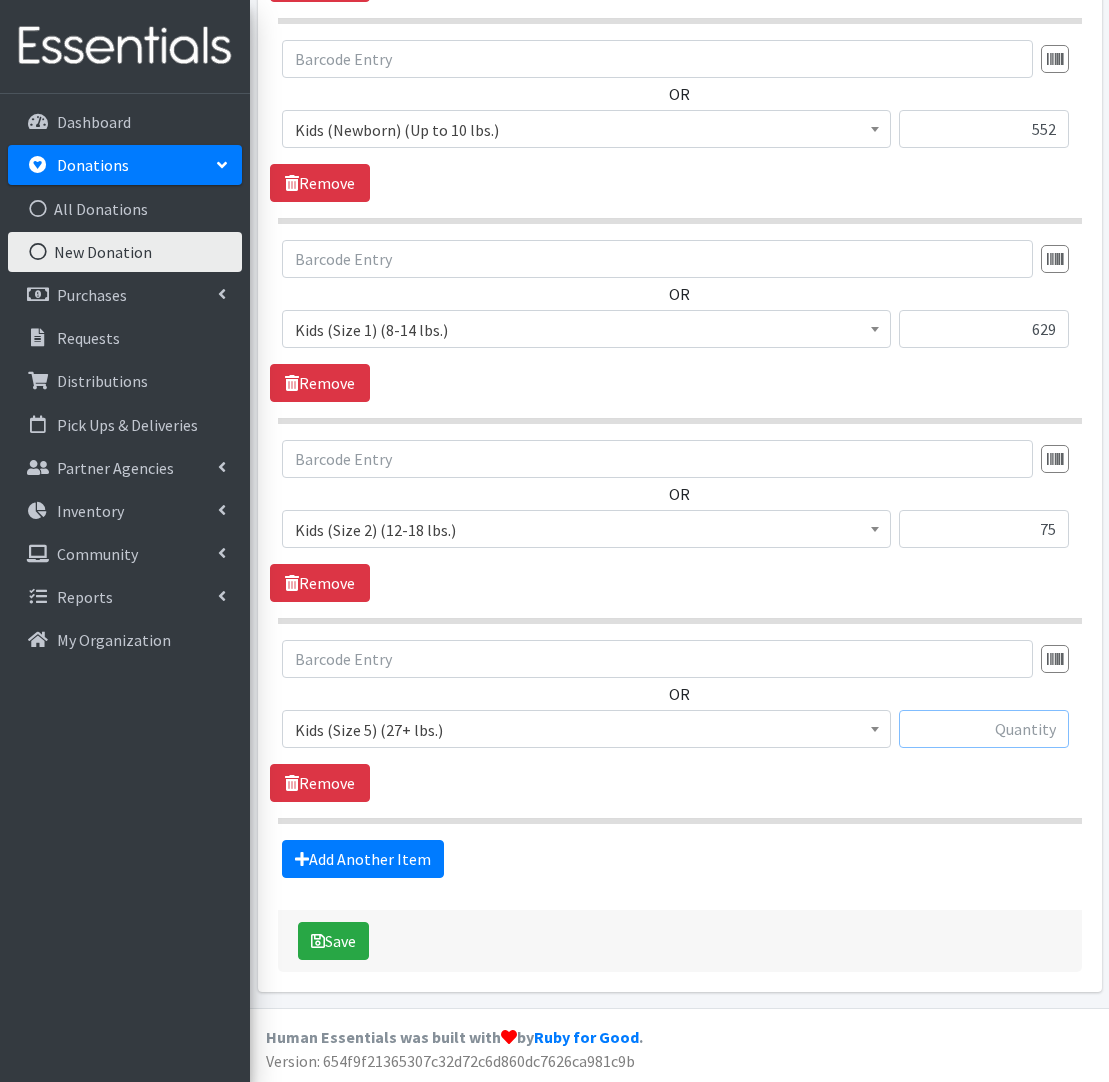 click at bounding box center [984, 729] 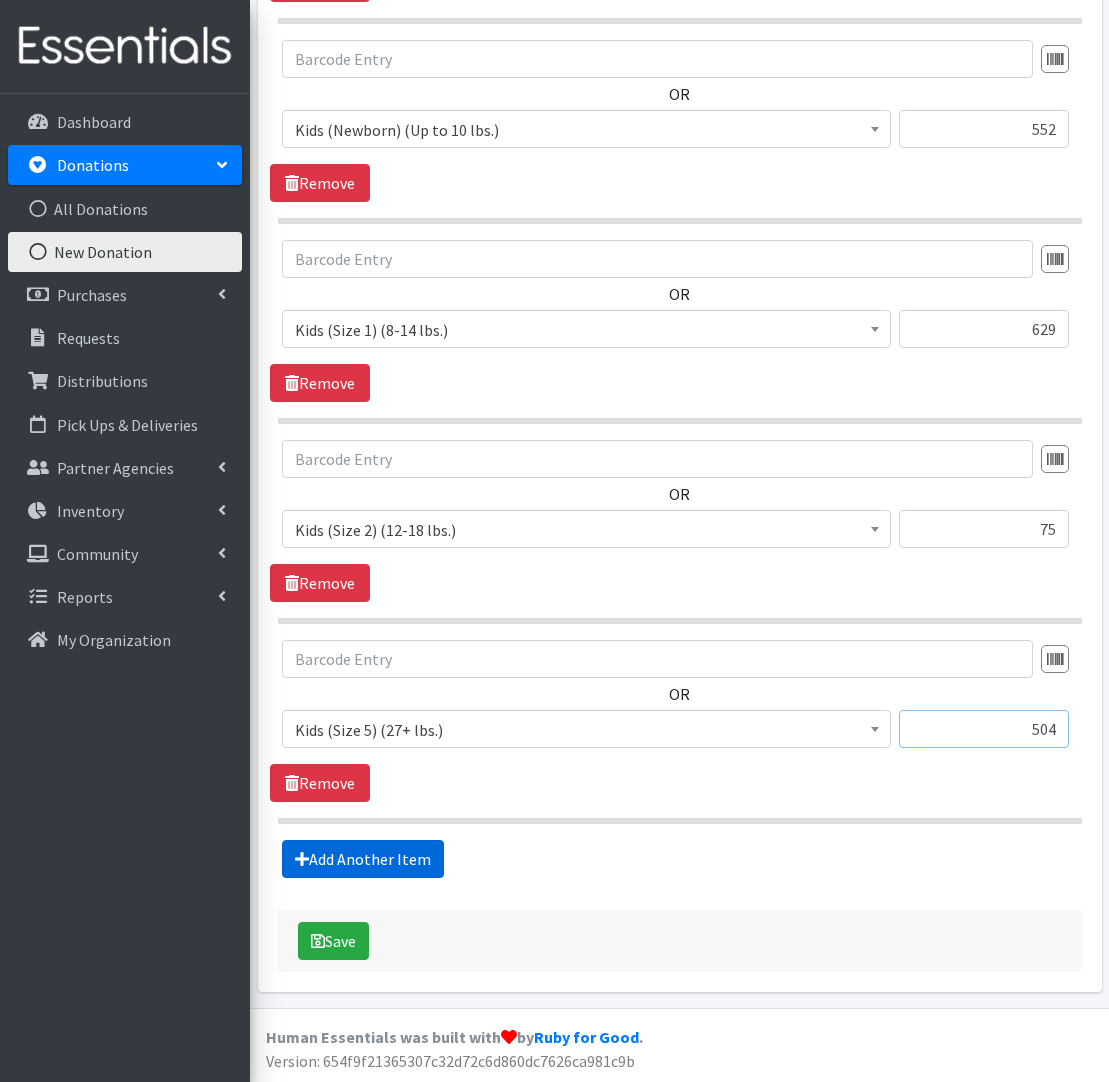 type on "504" 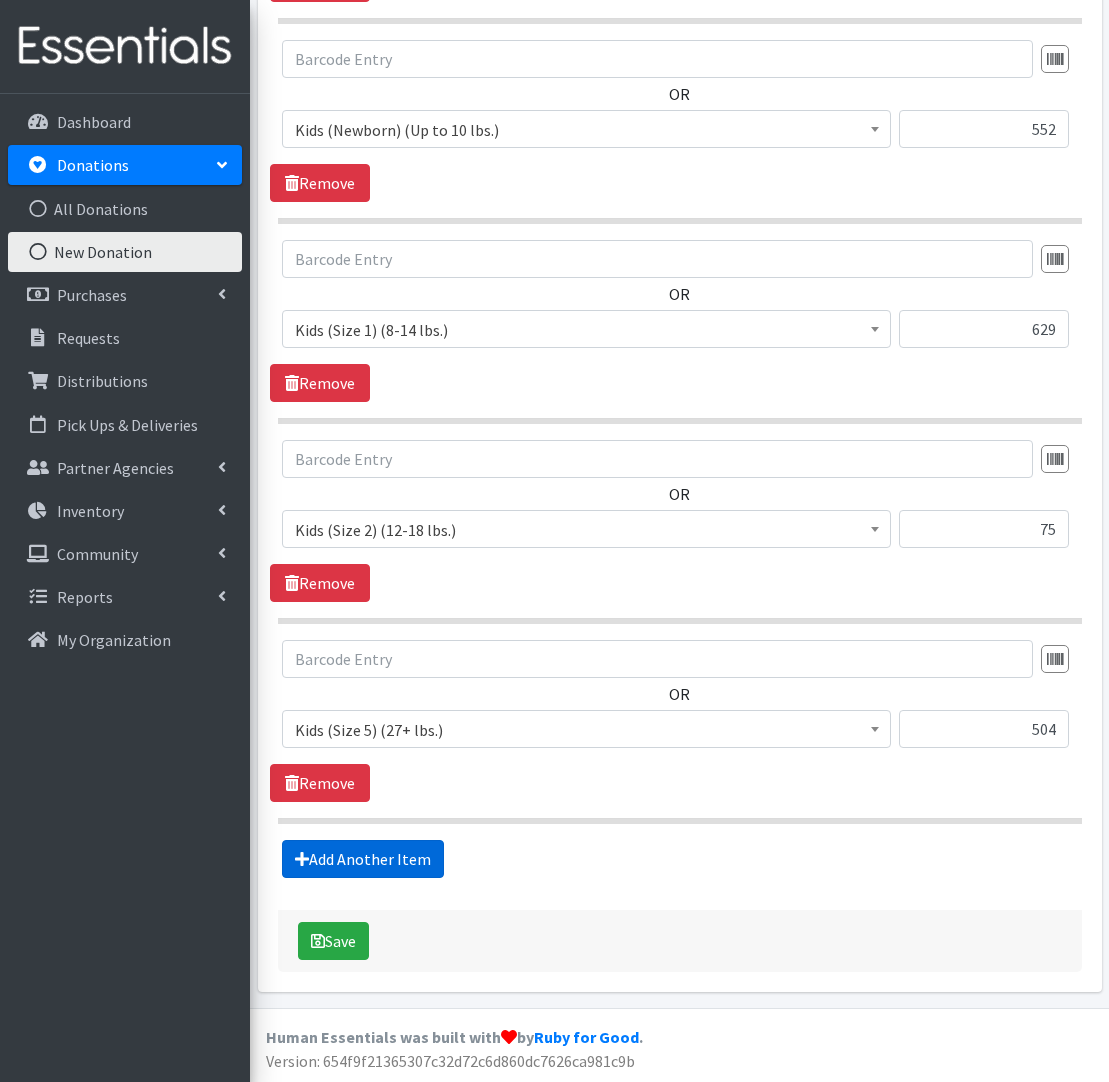 click on "Add Another Item" at bounding box center [363, 859] 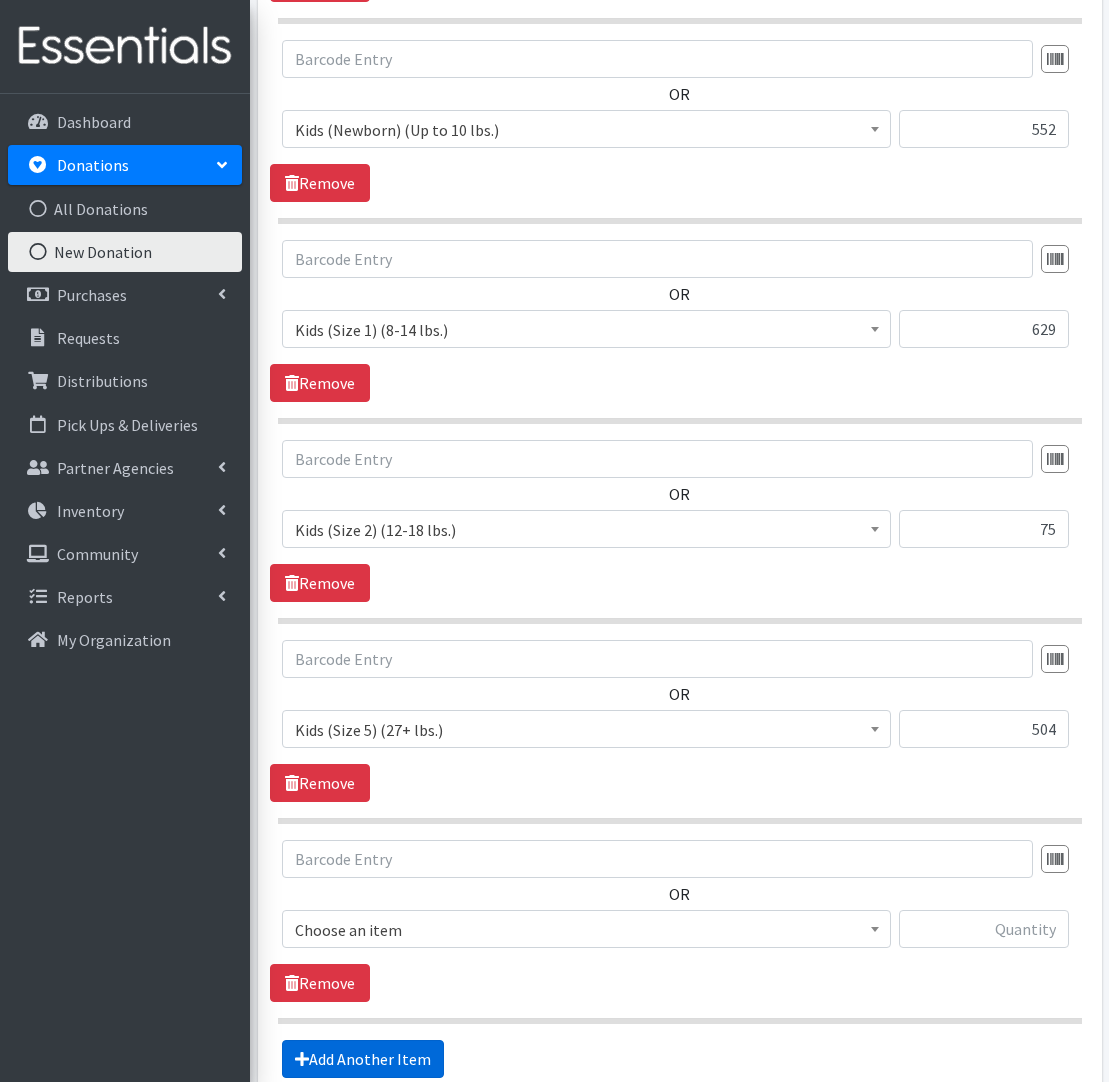 scroll, scrollTop: 1042, scrollLeft: 0, axis: vertical 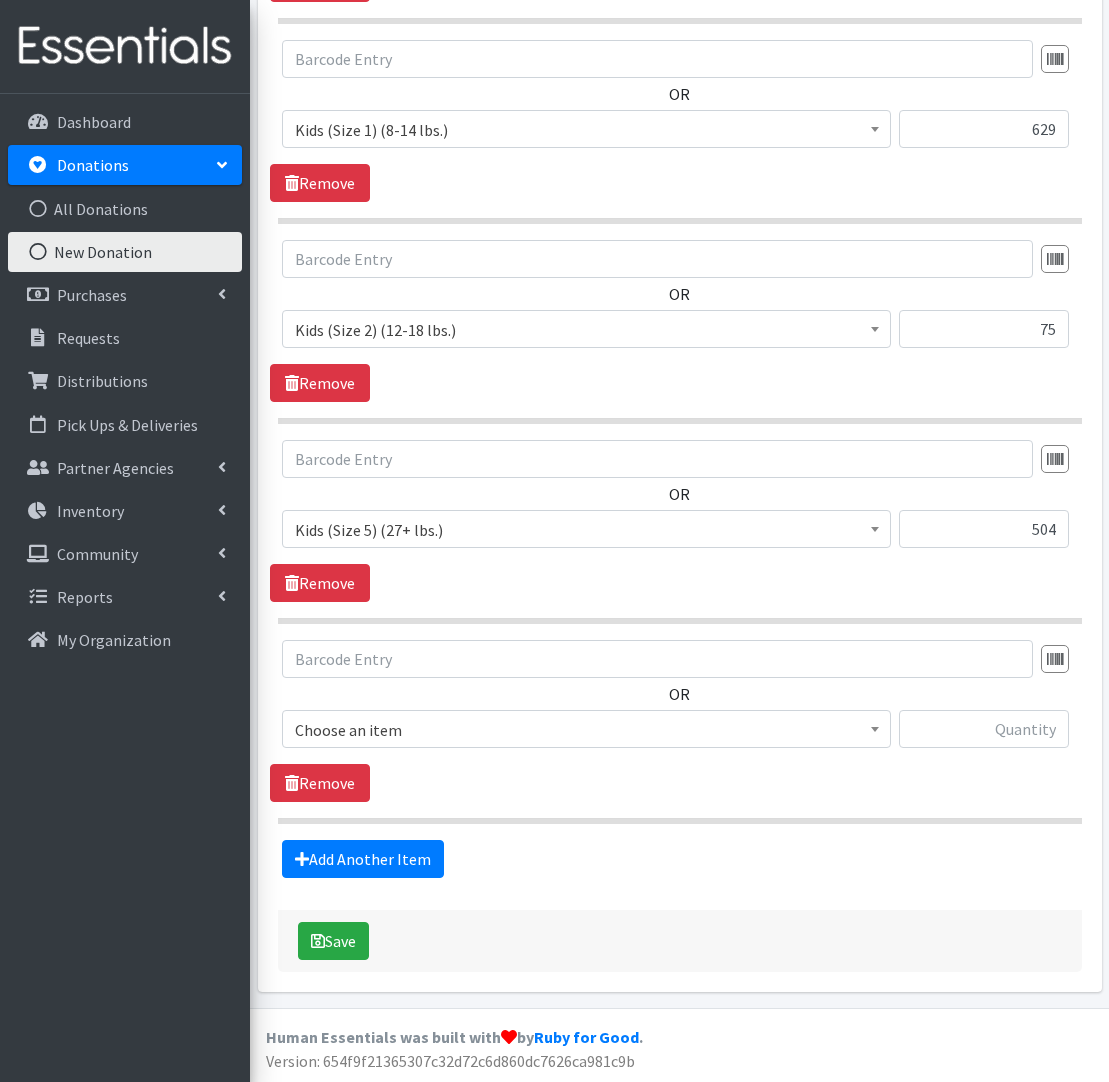 click on "Choose an item" at bounding box center (586, 730) 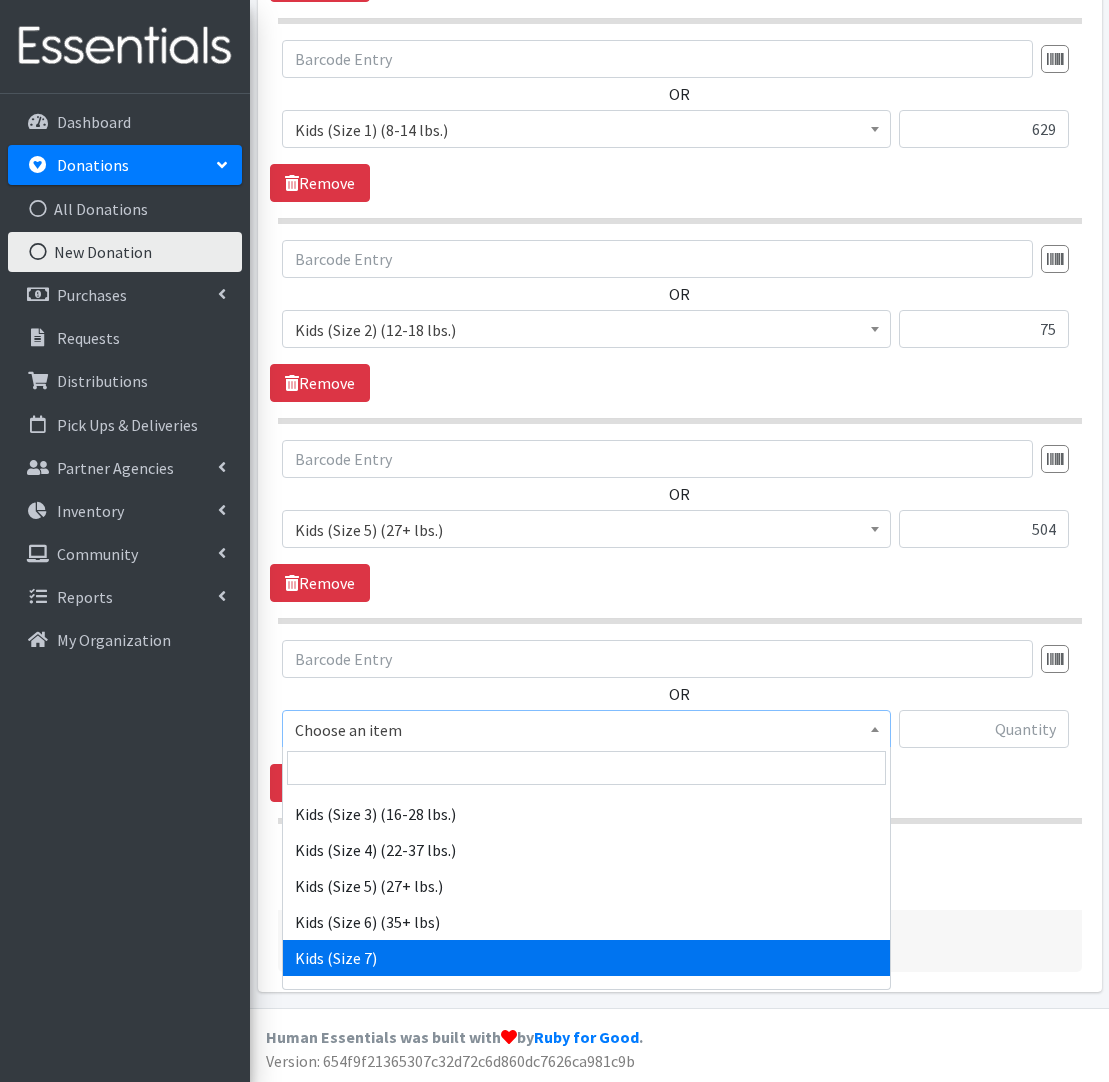 scroll, scrollTop: 320, scrollLeft: 0, axis: vertical 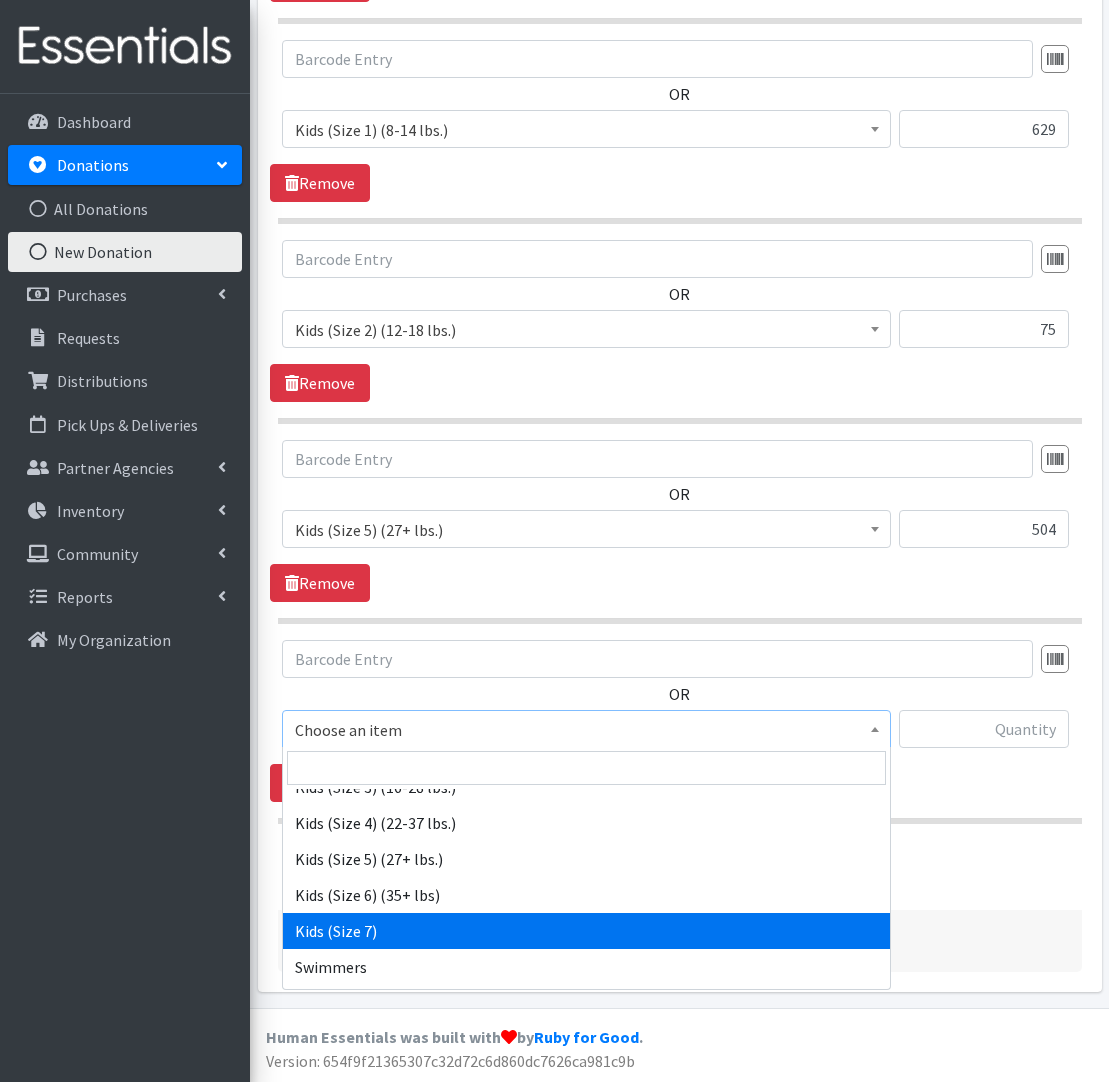 select on "1752" 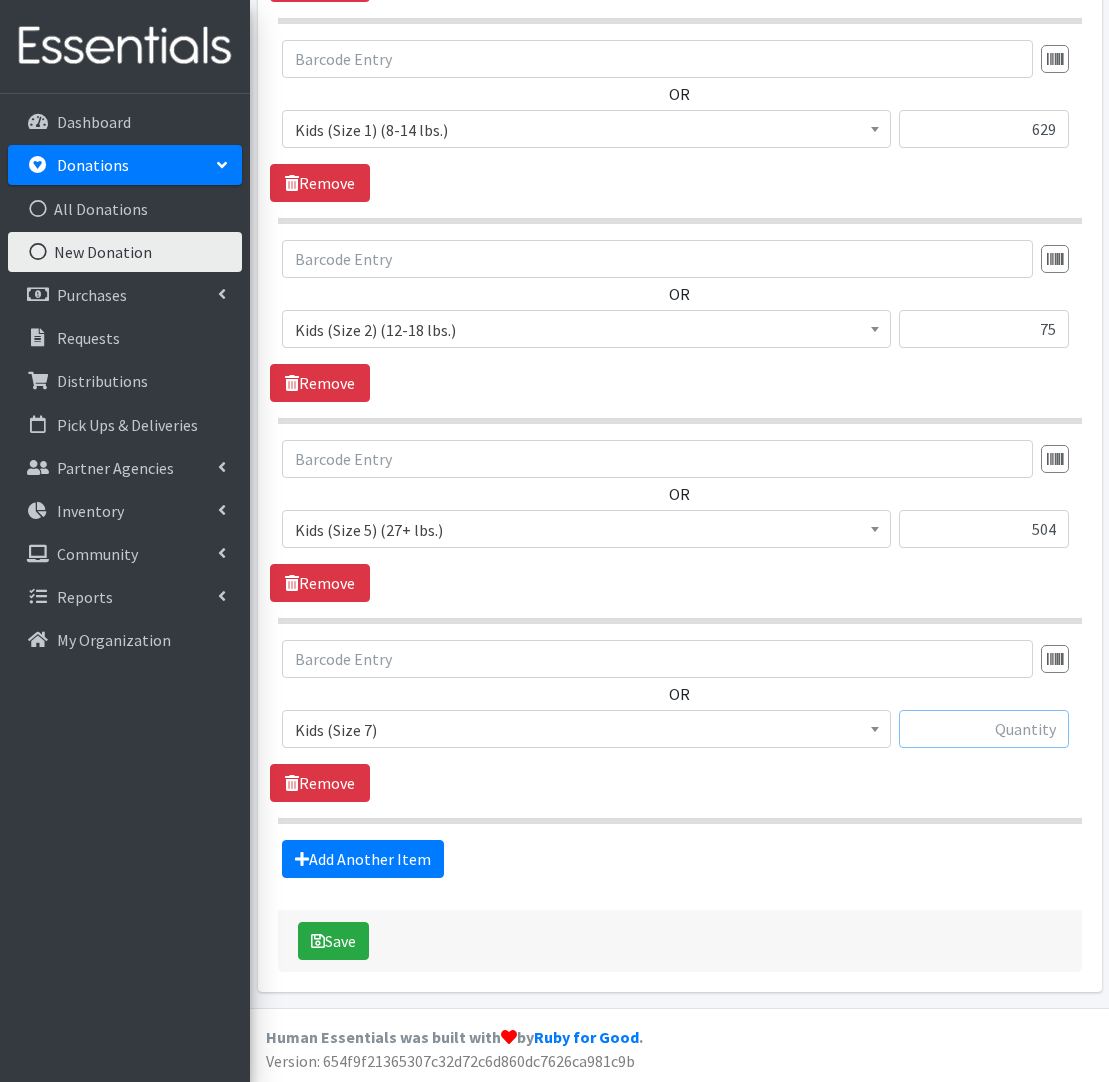 click at bounding box center (984, 729) 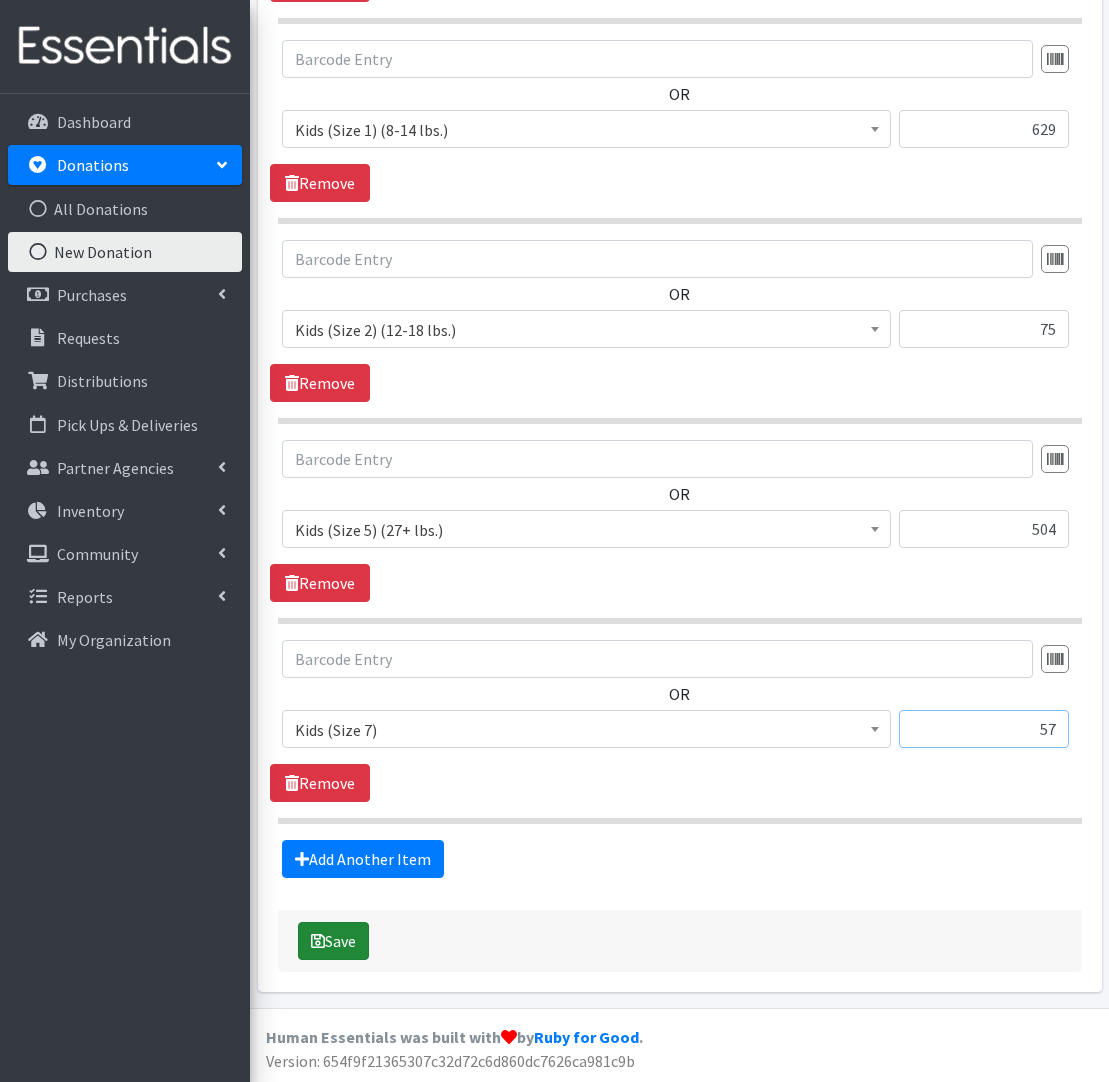 type on "57" 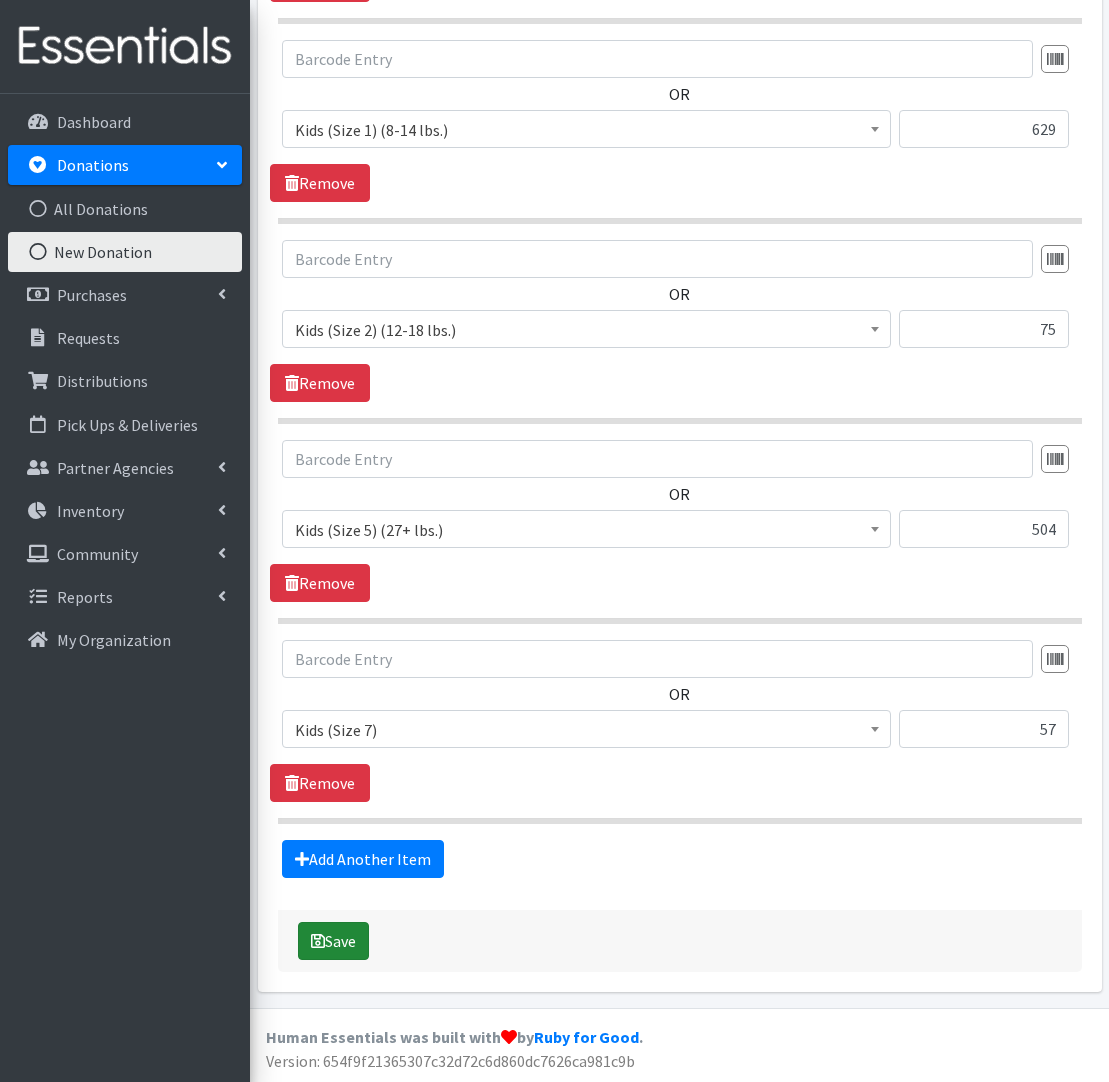 click on "Save" at bounding box center (333, 941) 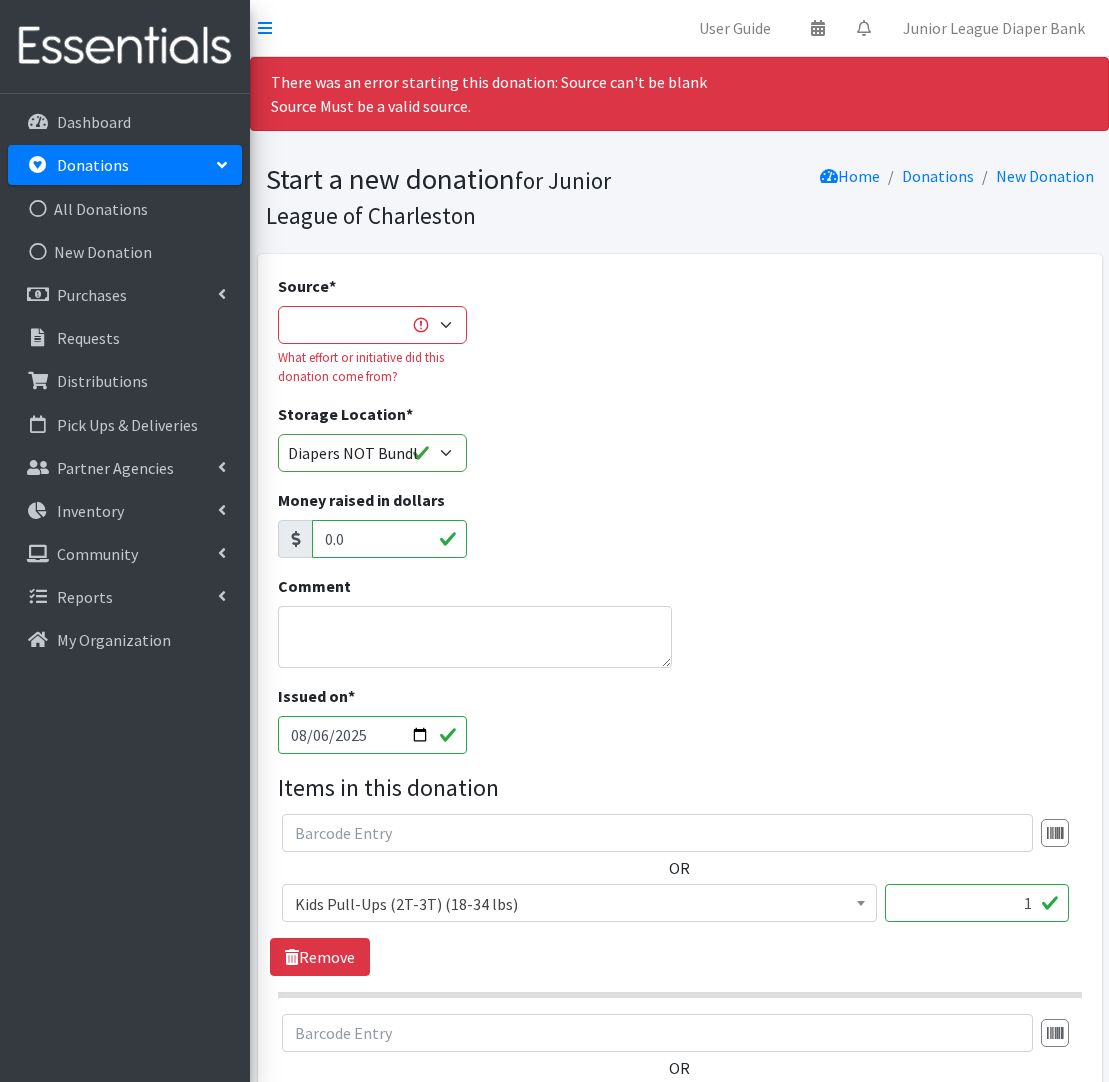scroll, scrollTop: 0, scrollLeft: 0, axis: both 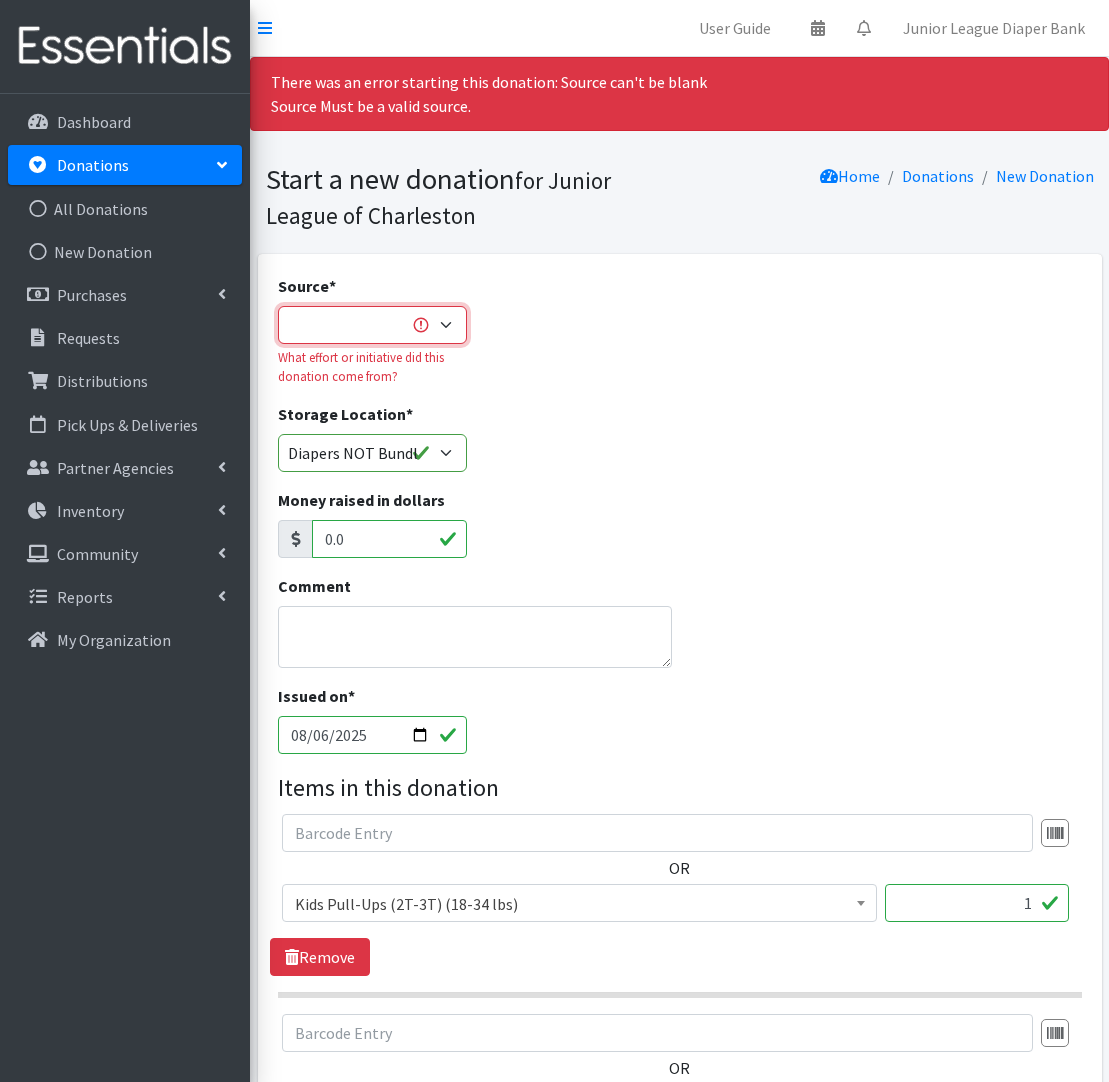 select on "Misc. Donation" 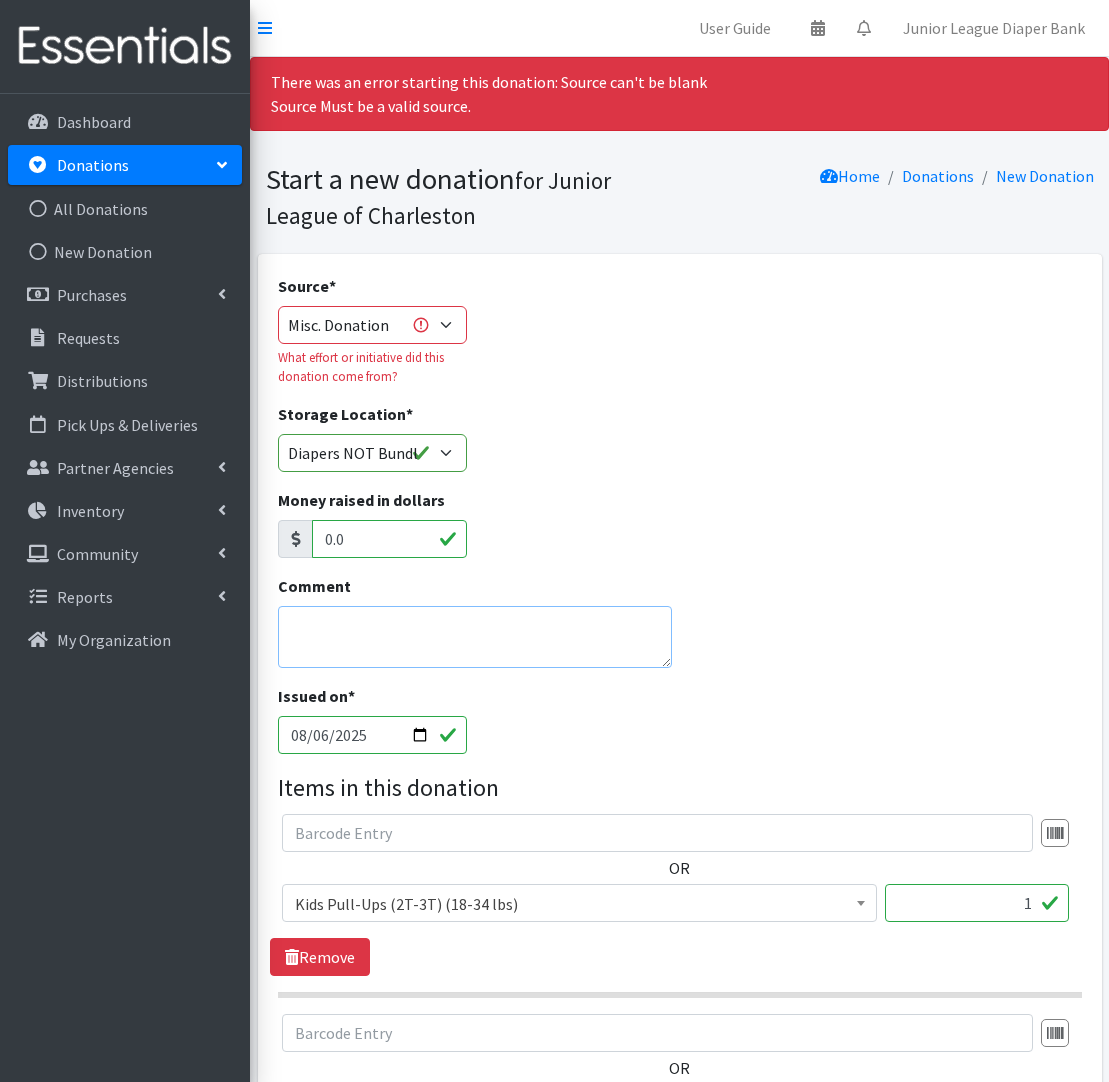click on "Comment" at bounding box center (475, 637) 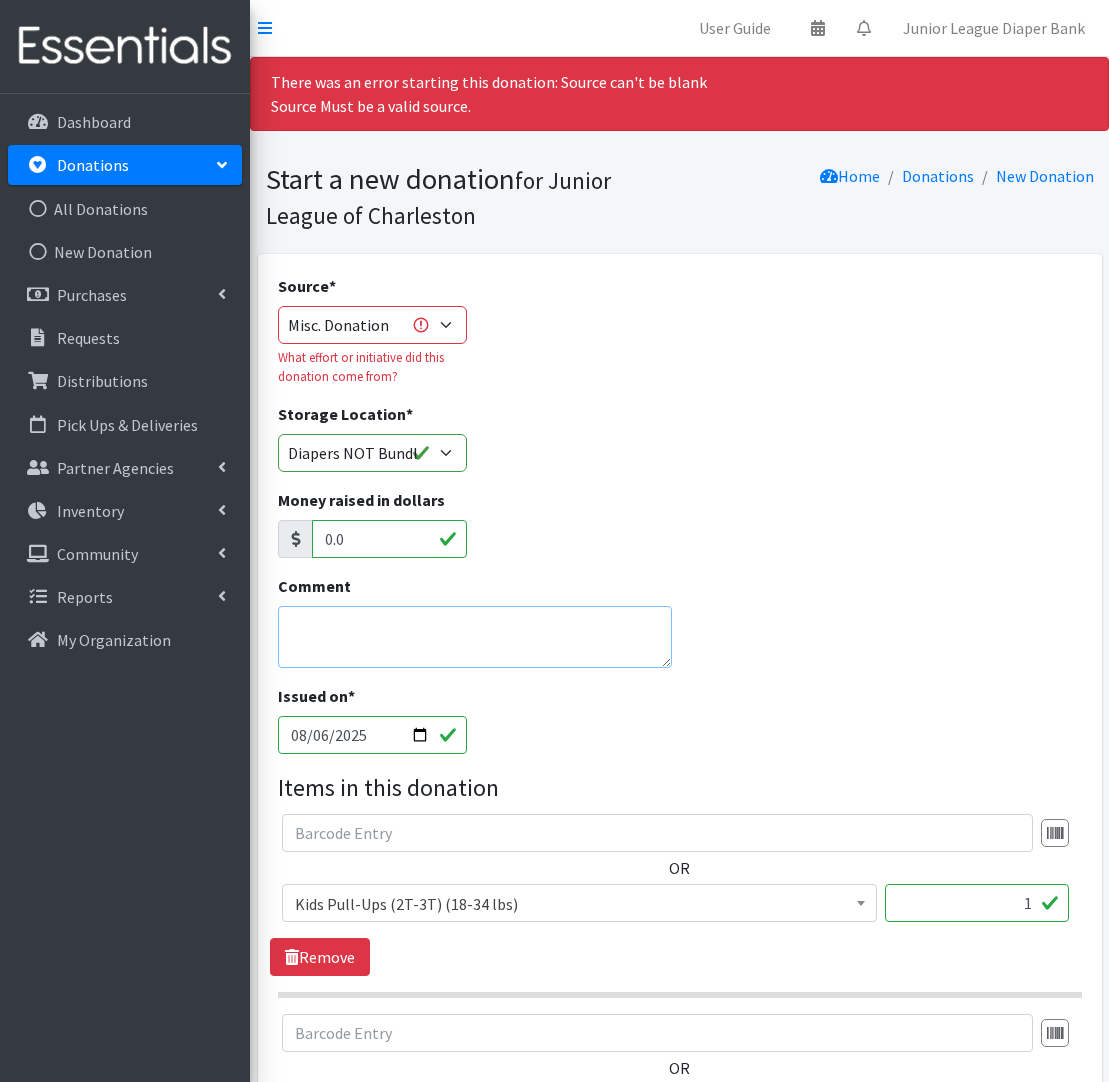 type on "D" 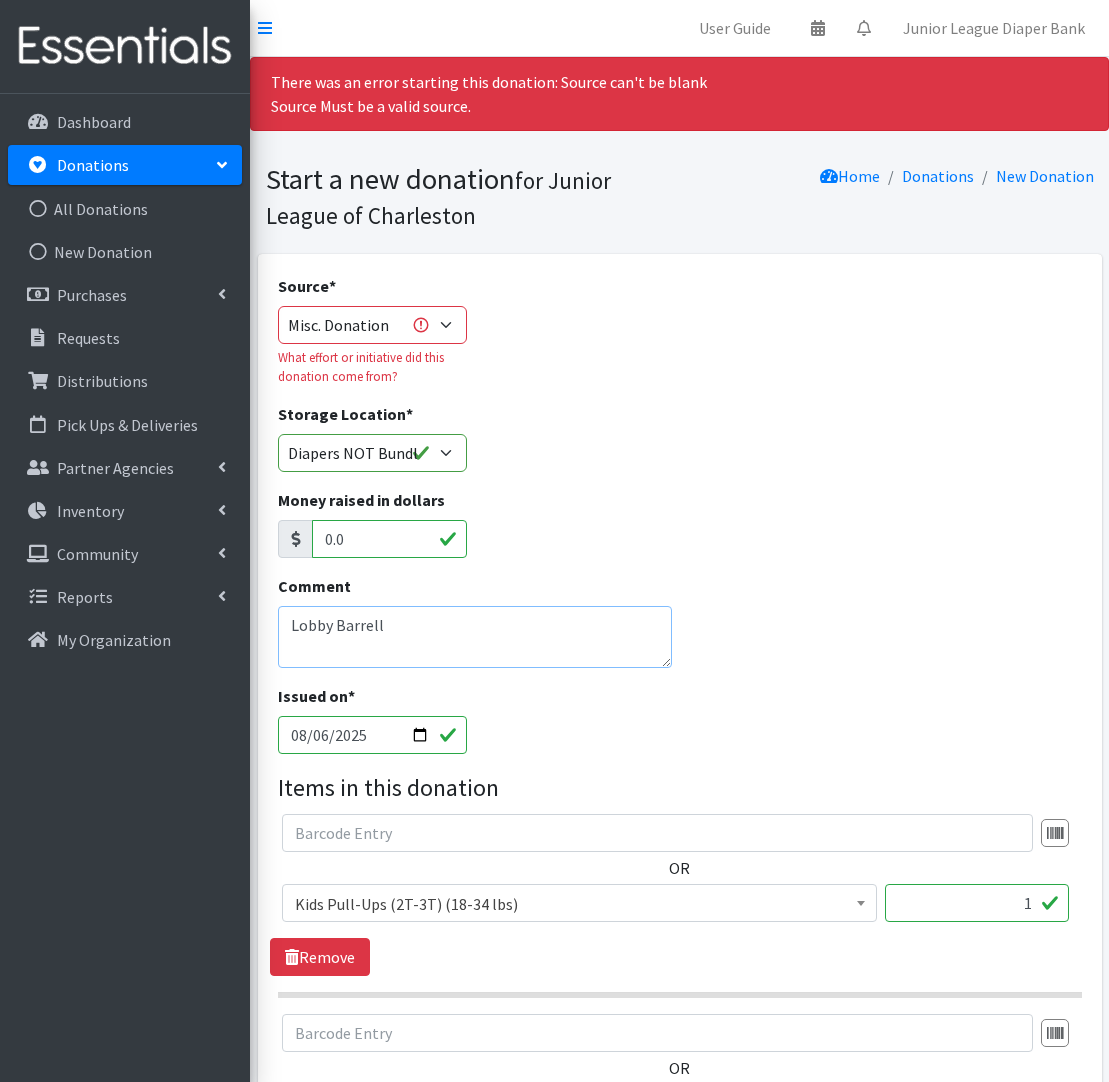 type on "Lobby Barrell" 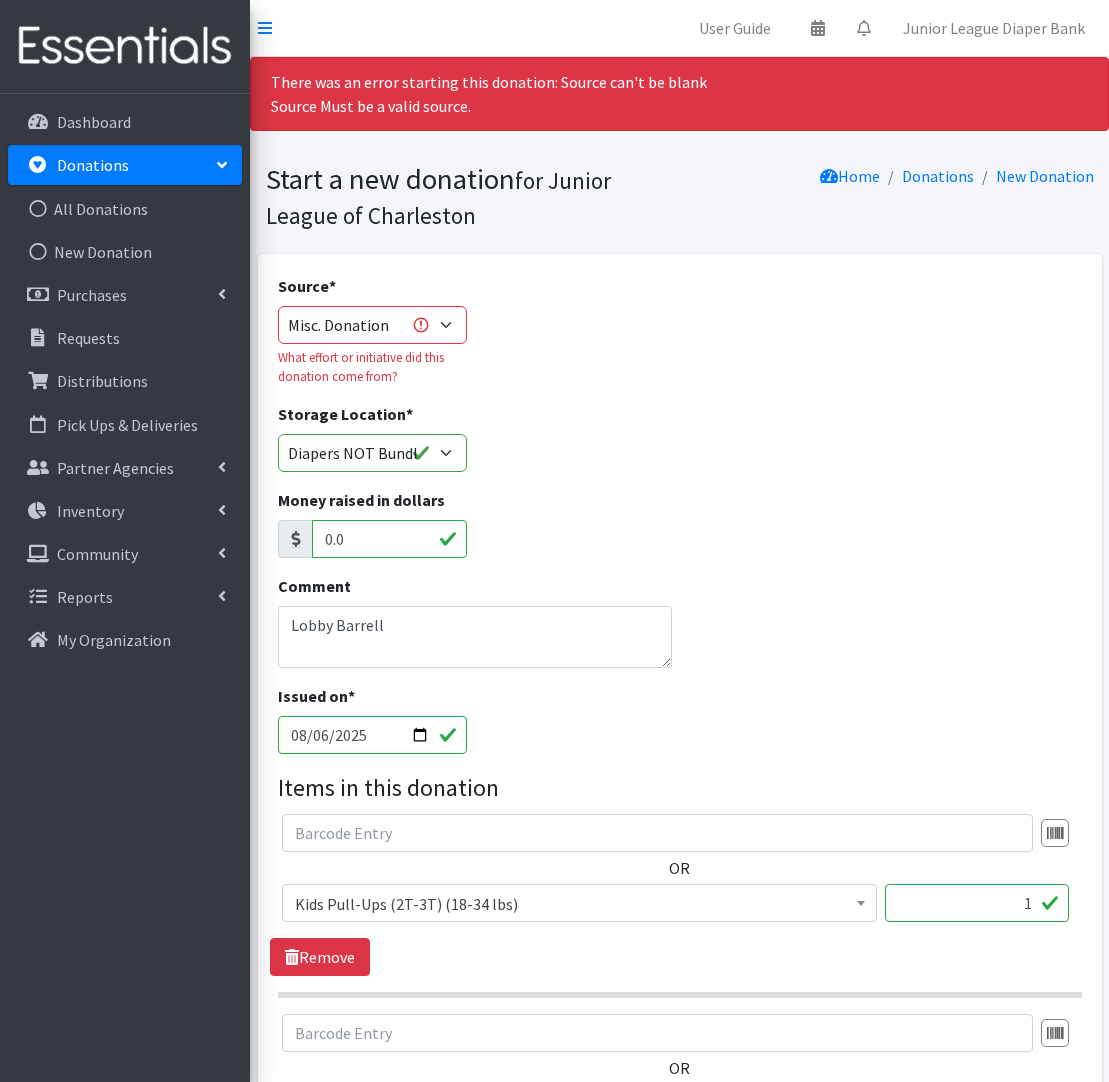 click on "2025-08-06" at bounding box center (373, 735) 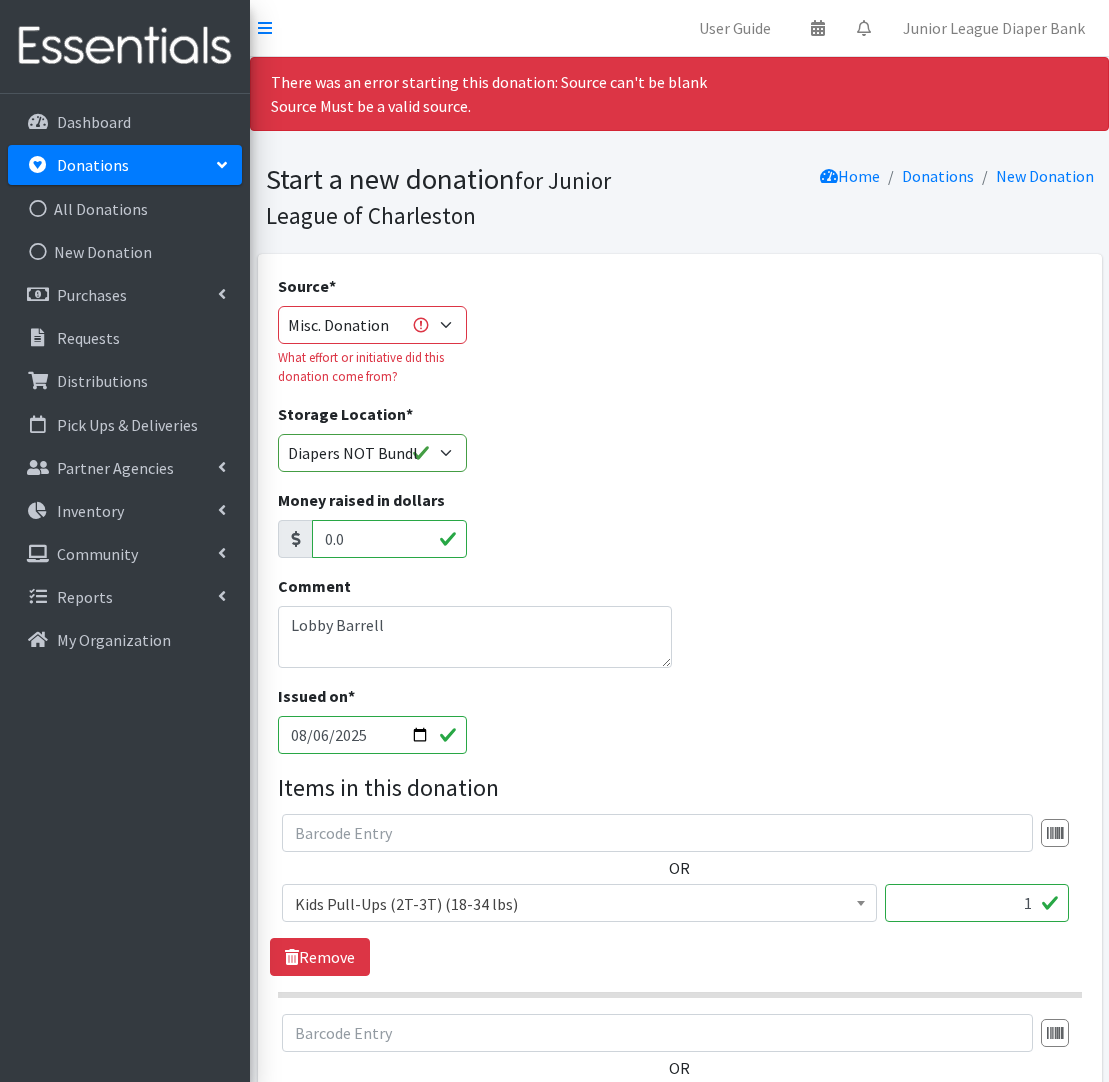 type on "2025-08-03" 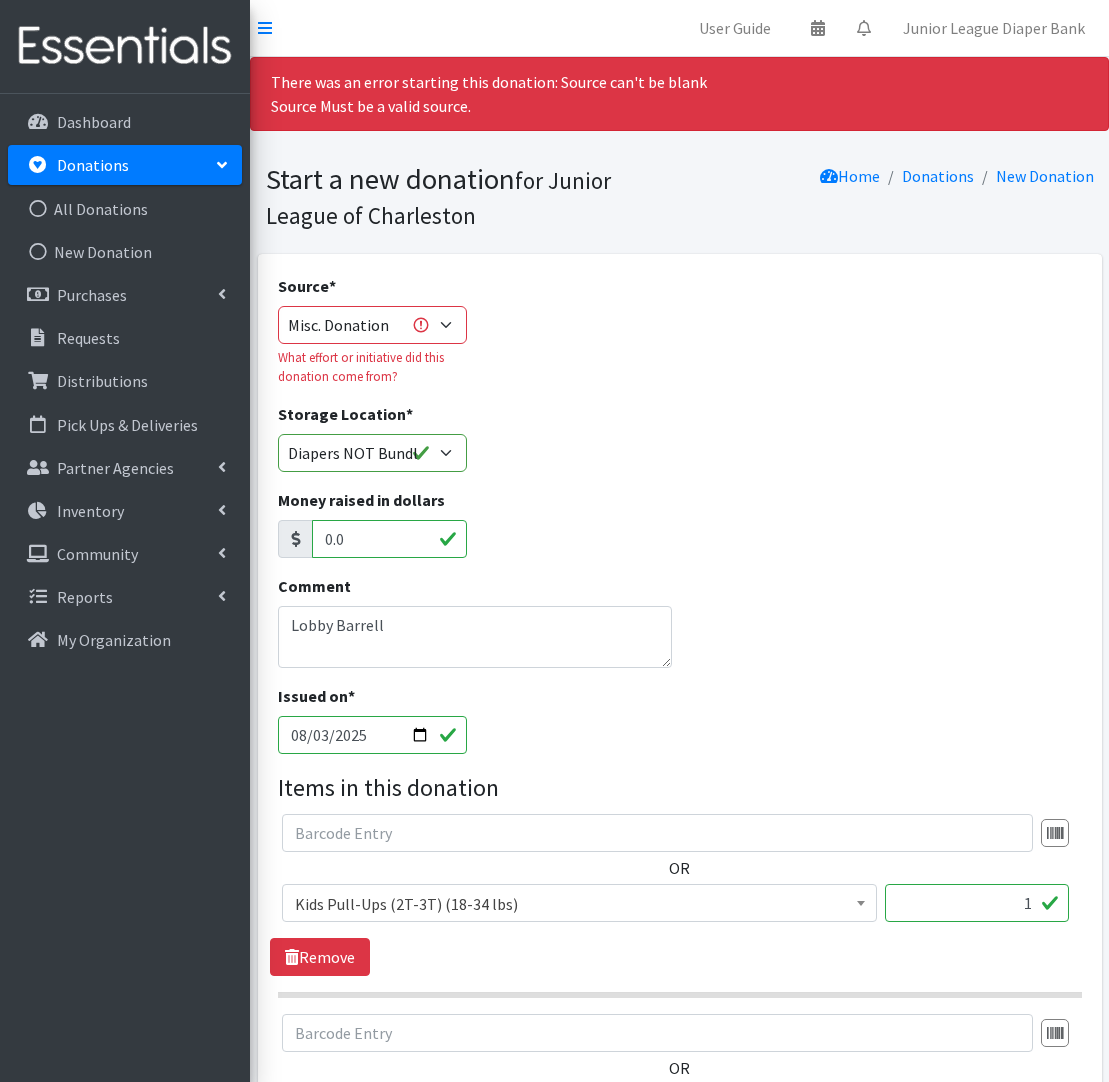 click on "Items in this donation" at bounding box center (680, 788) 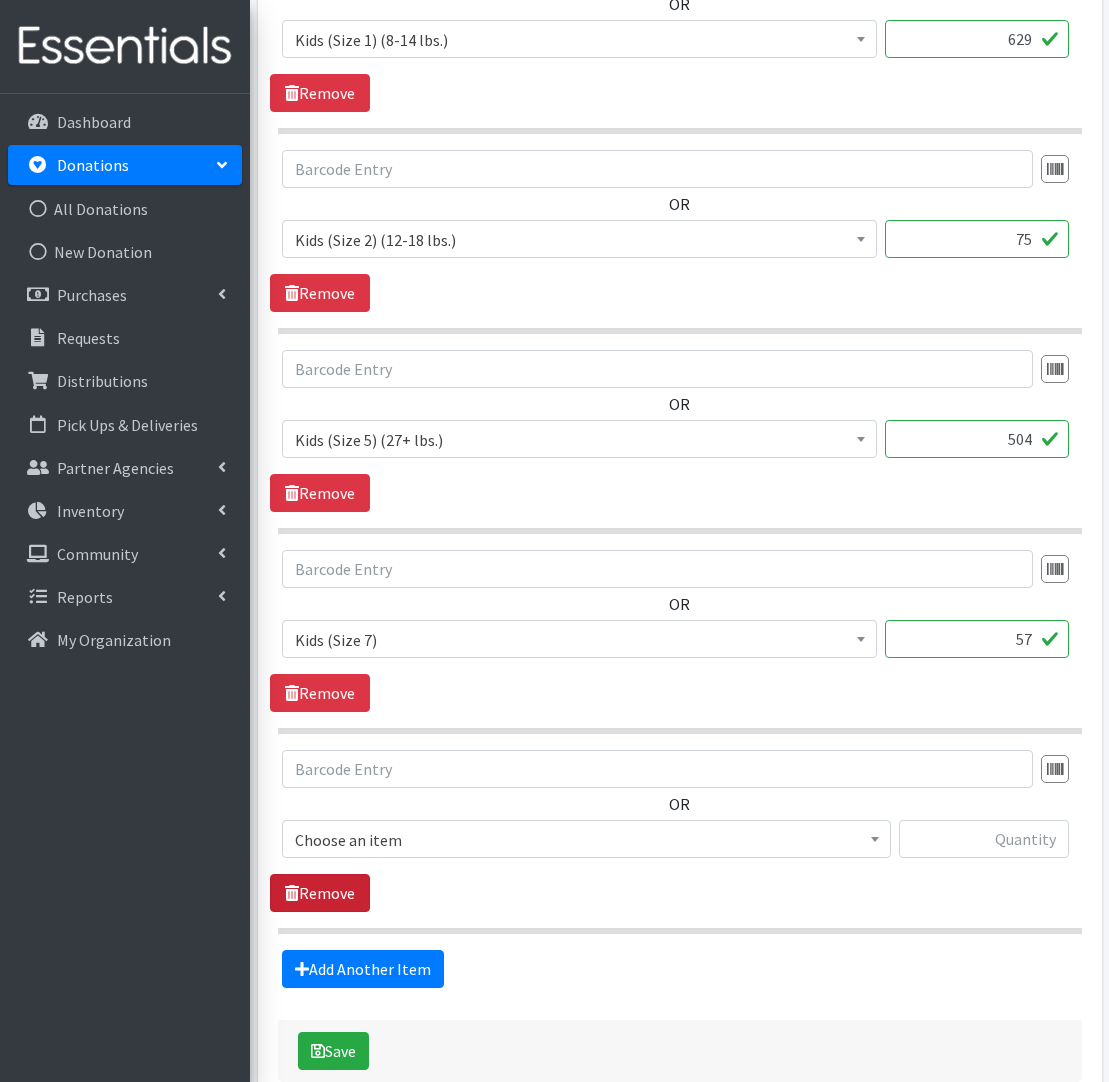 scroll, scrollTop: 1291, scrollLeft: 0, axis: vertical 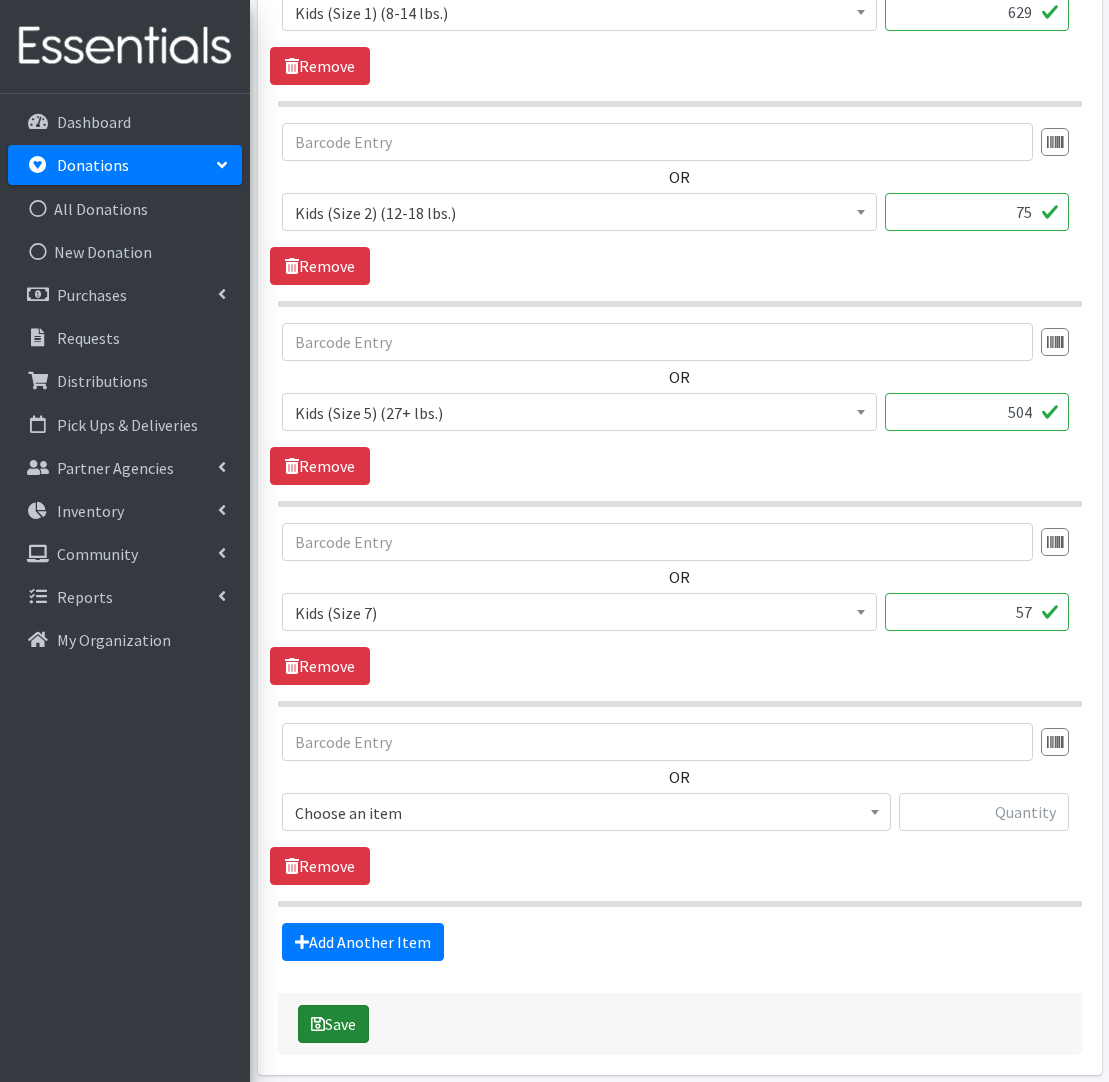 click on "Save" at bounding box center (333, 1024) 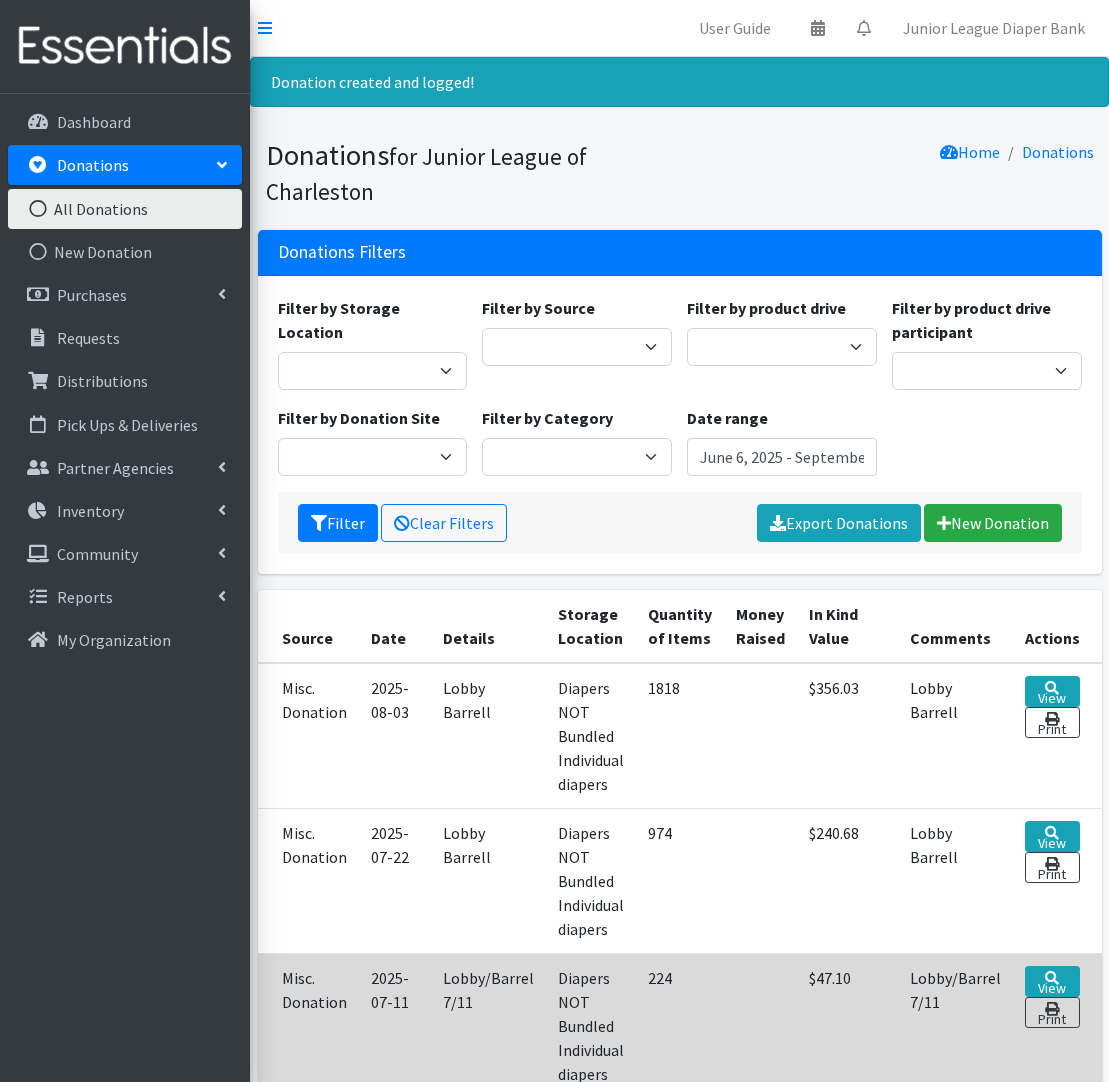 scroll, scrollTop: 0, scrollLeft: 0, axis: both 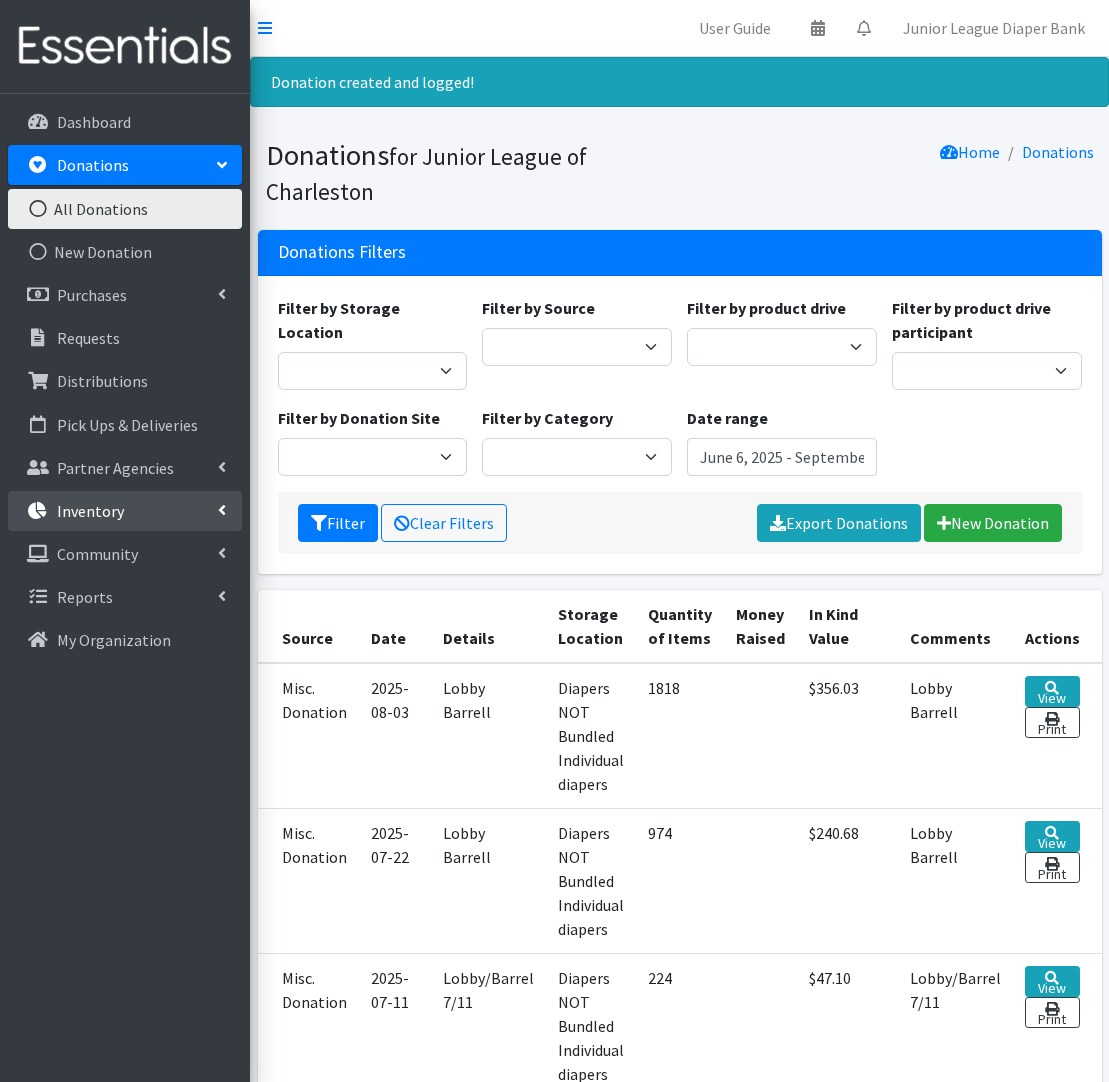 click on "Inventory" at bounding box center (125, 511) 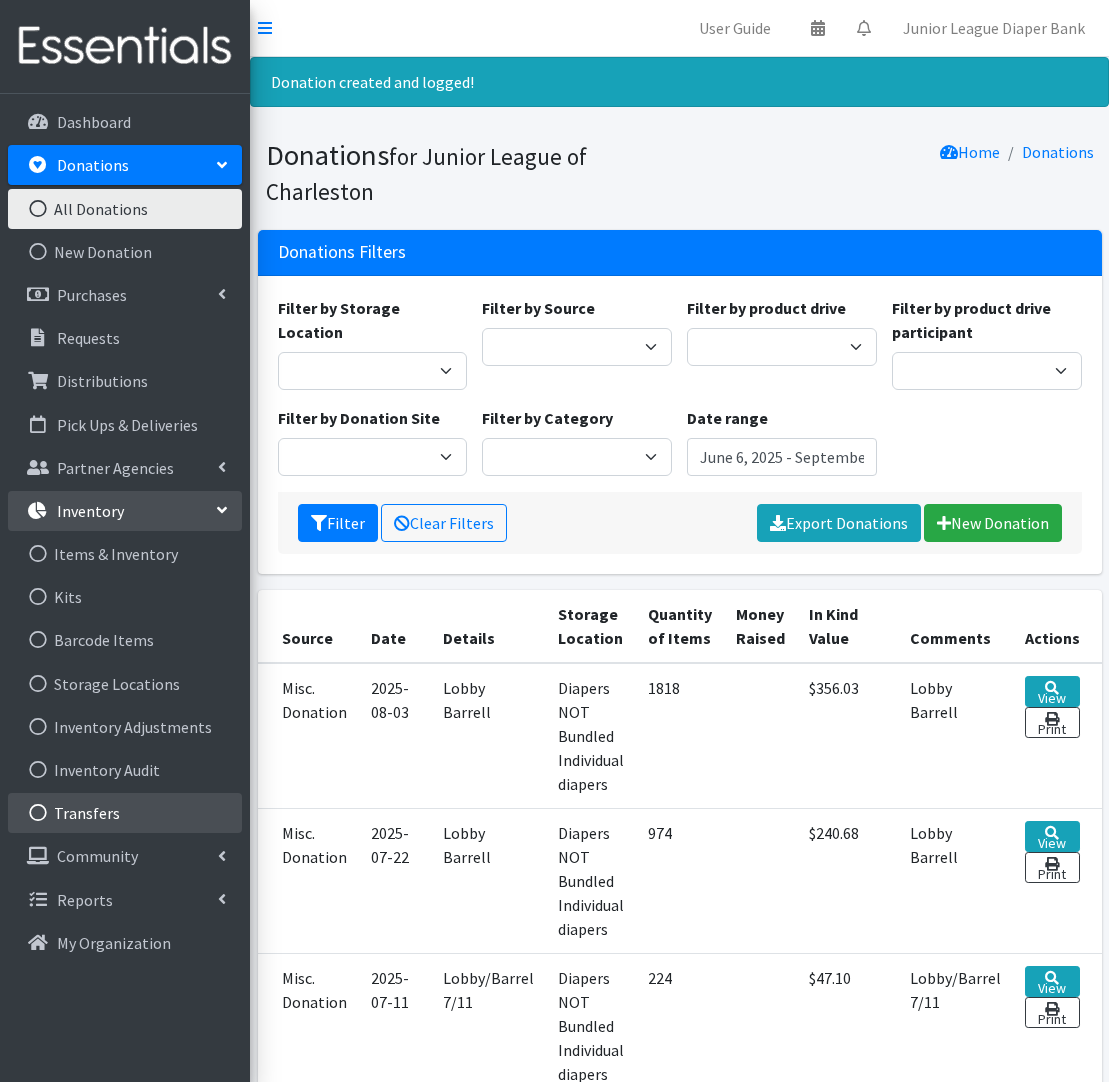 click on "Transfers" at bounding box center (125, 813) 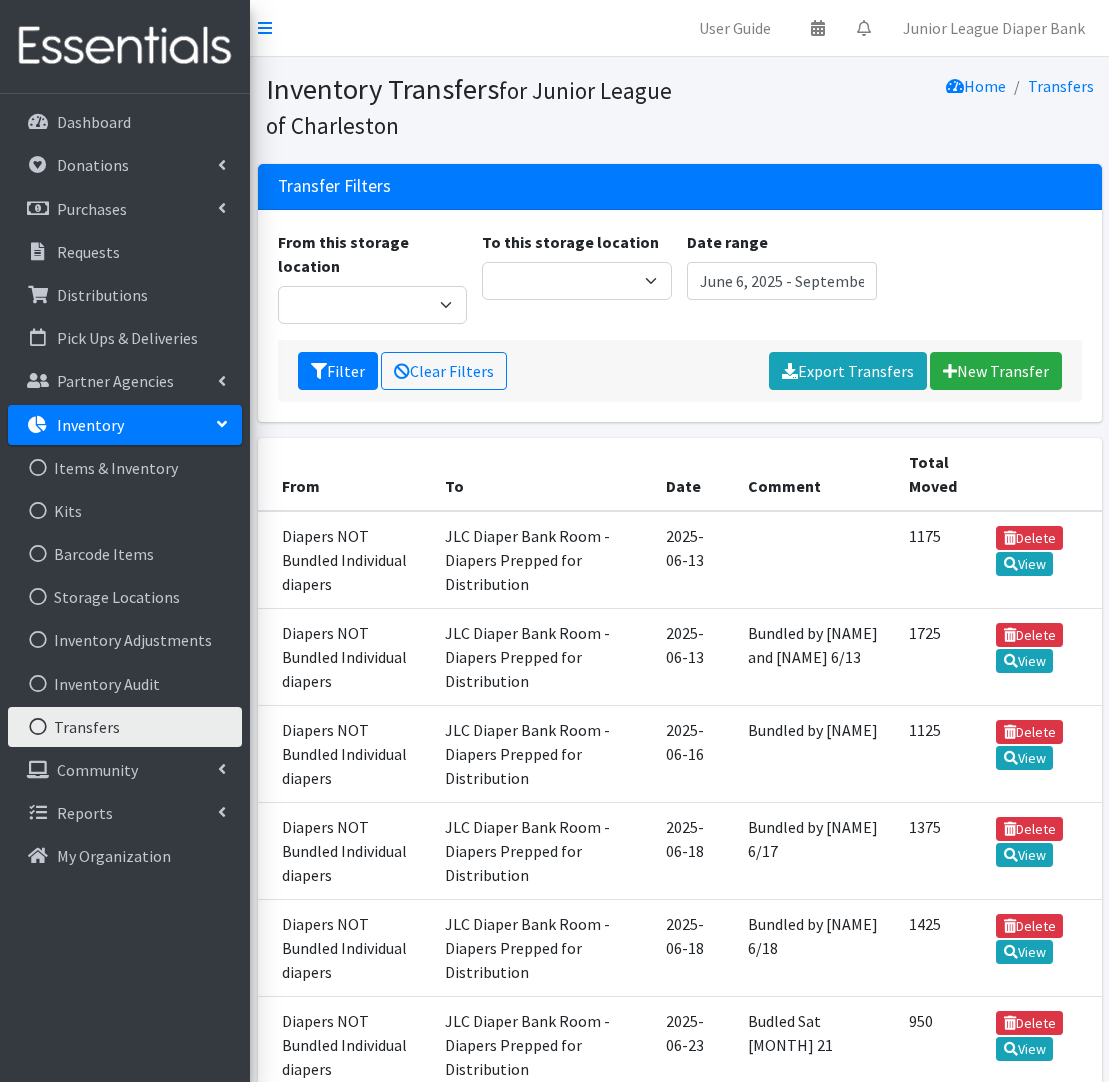 scroll, scrollTop: 0, scrollLeft: 0, axis: both 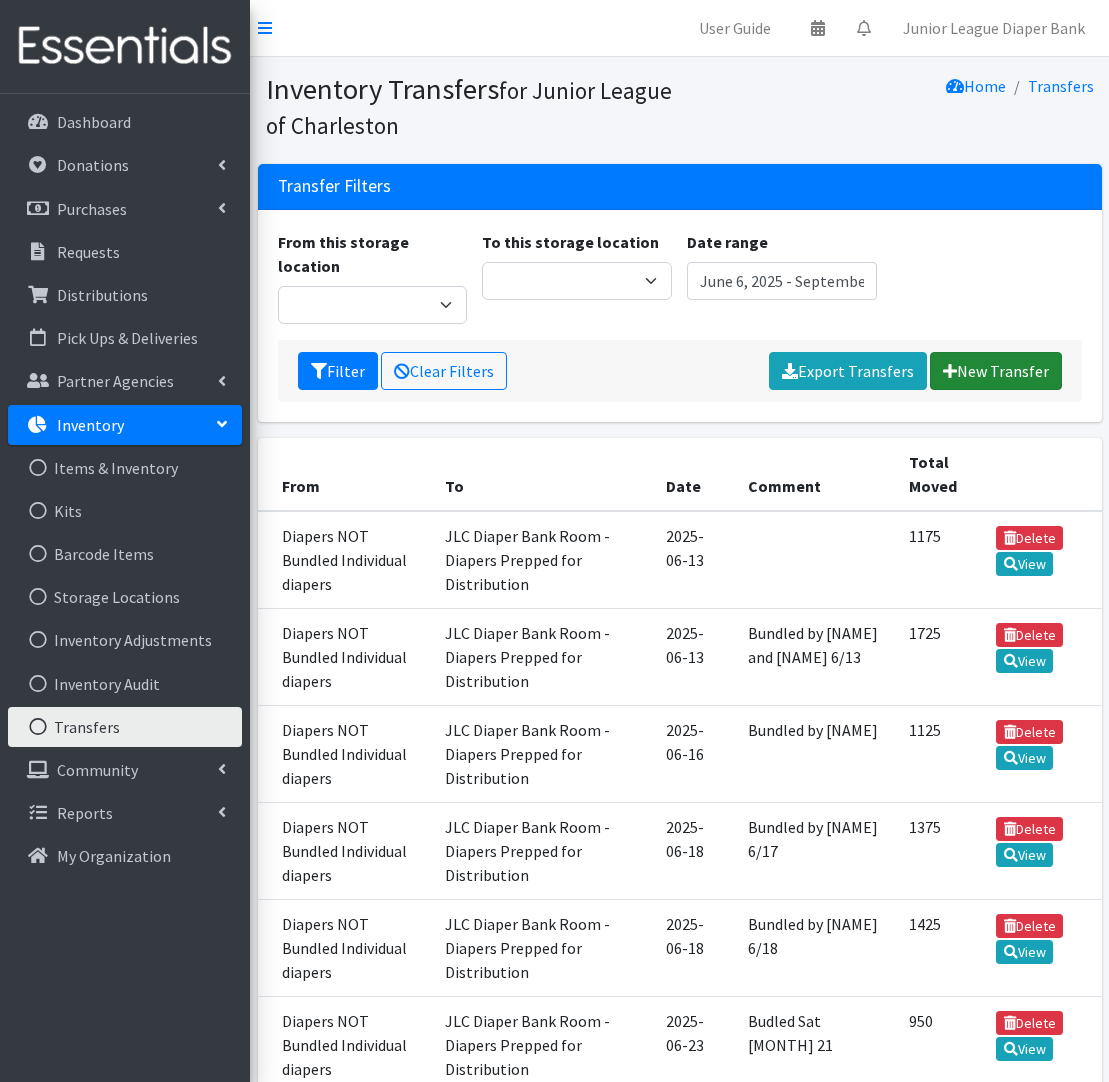 click on "New Transfer" at bounding box center [996, 371] 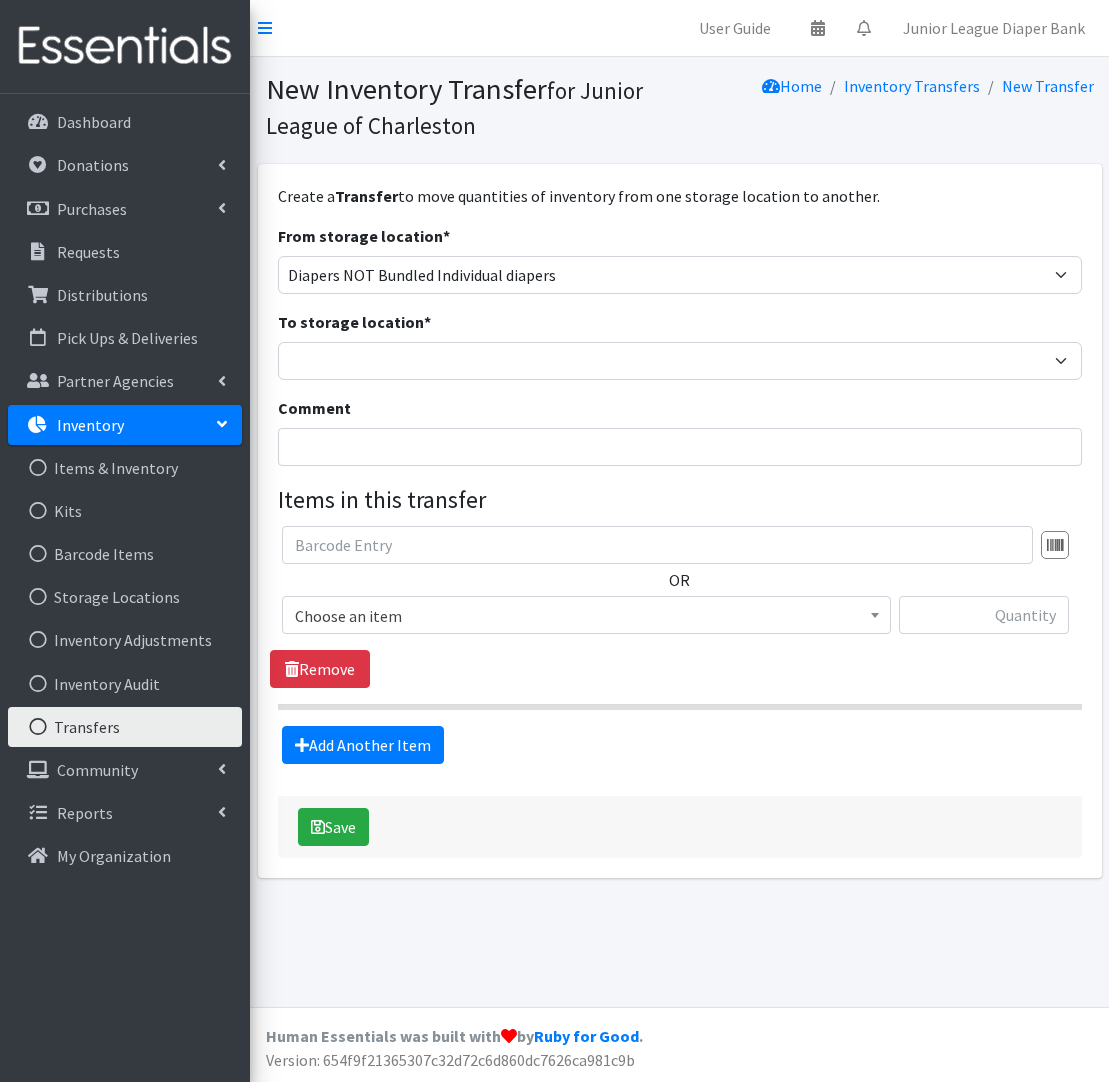 scroll, scrollTop: 0, scrollLeft: 0, axis: both 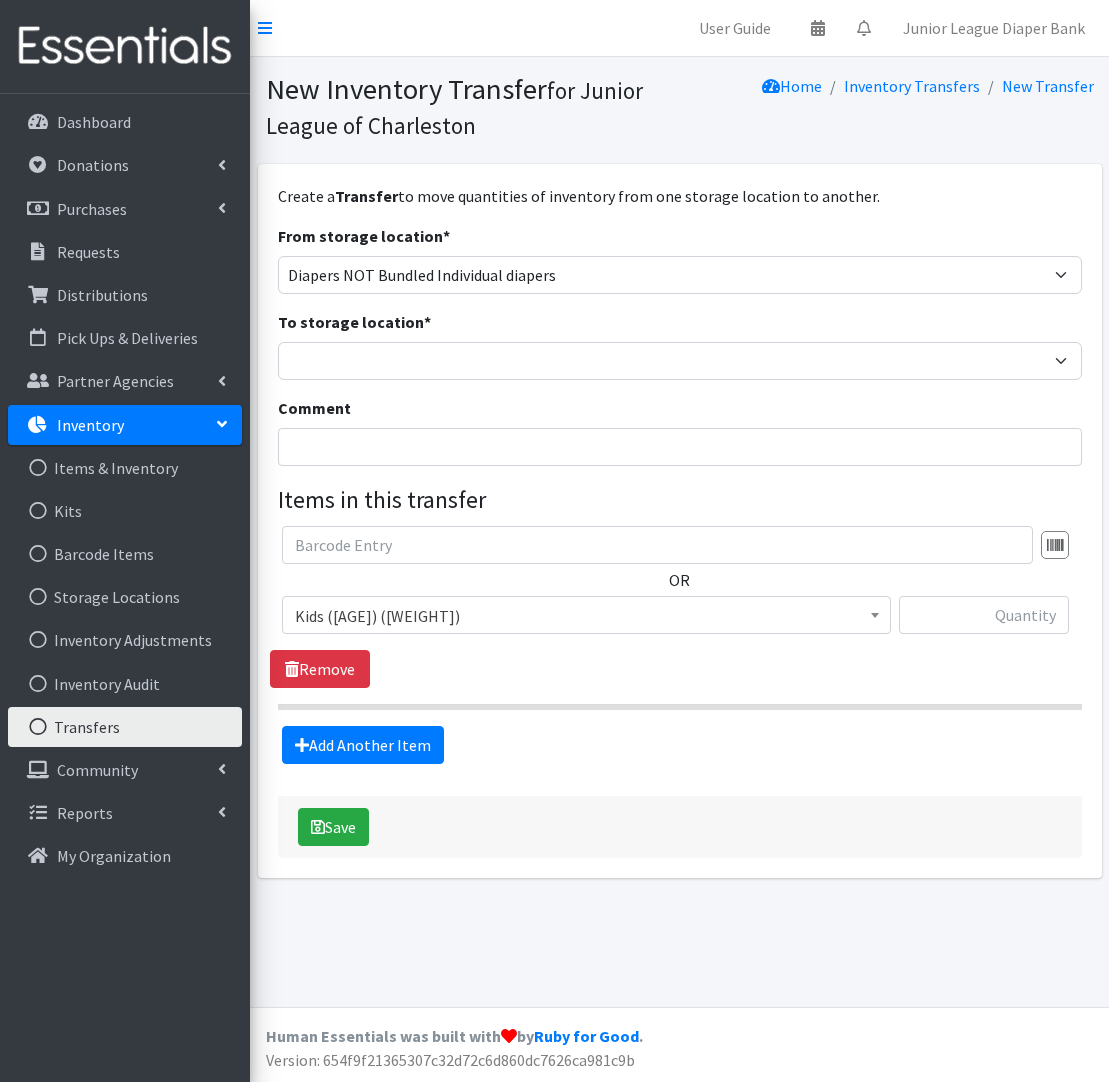 click on "Kids ([AGE]) ([WEIGHT])" at bounding box center [586, 616] 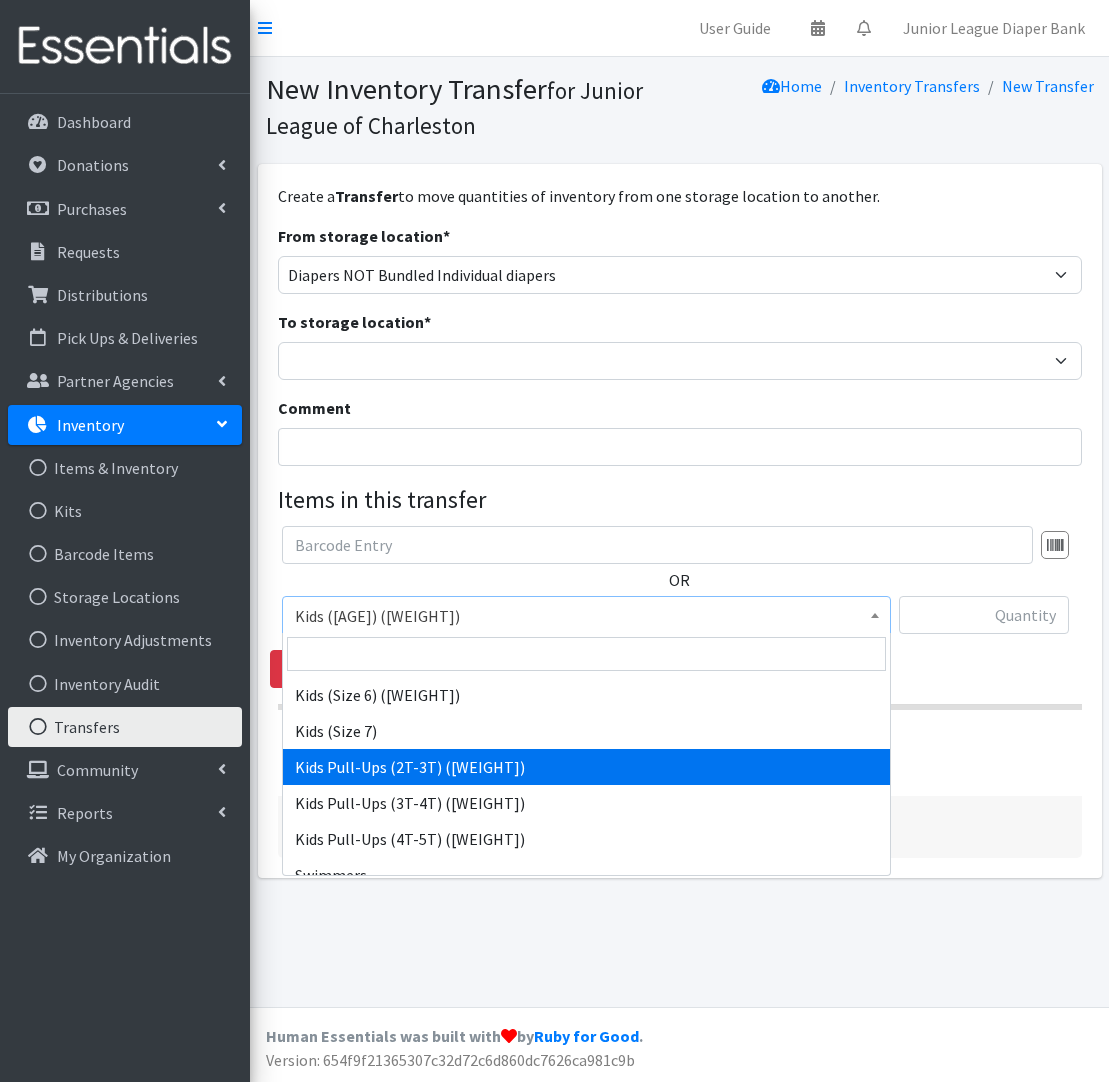 scroll, scrollTop: 255, scrollLeft: 0, axis: vertical 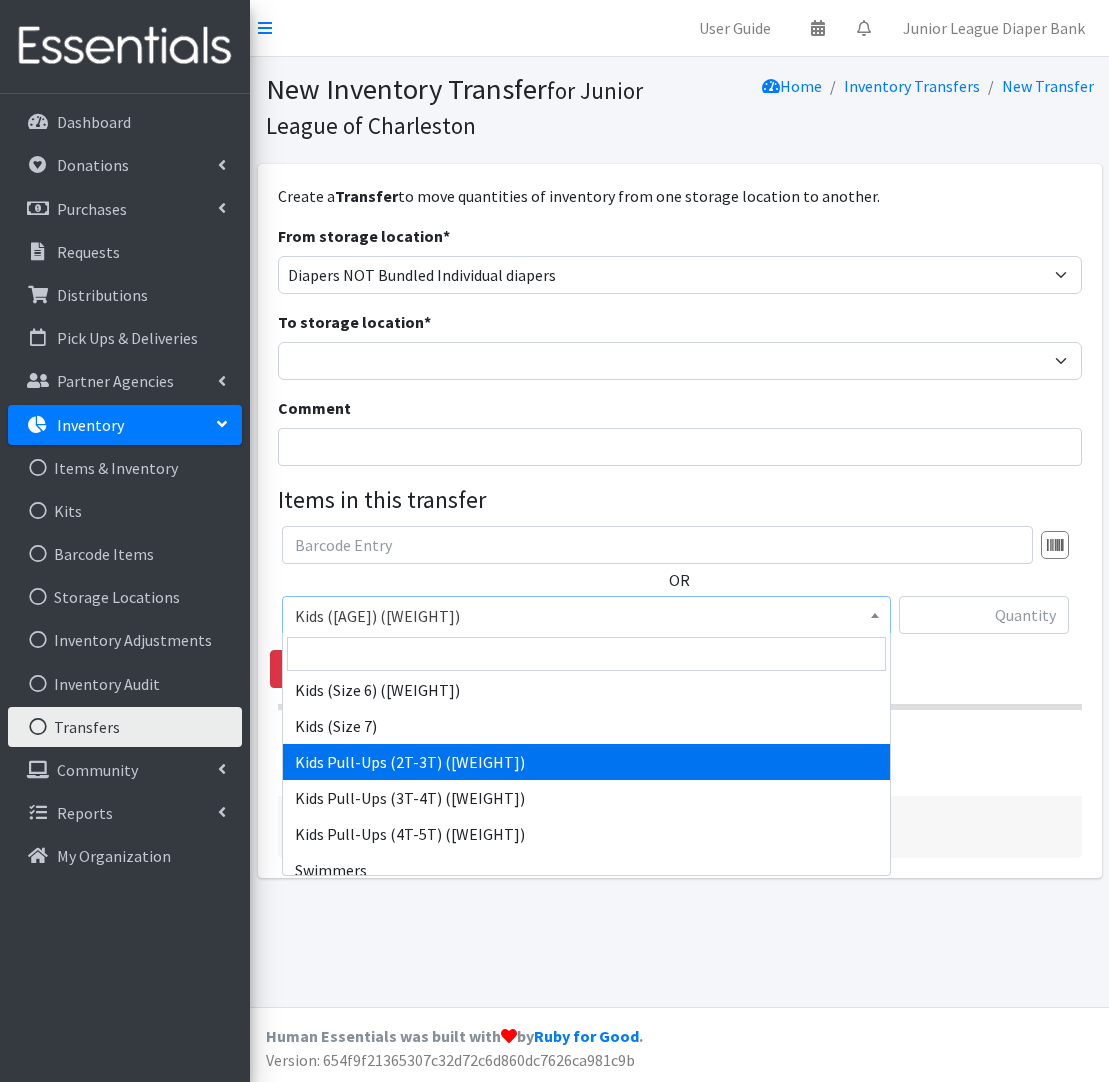 select on "564" 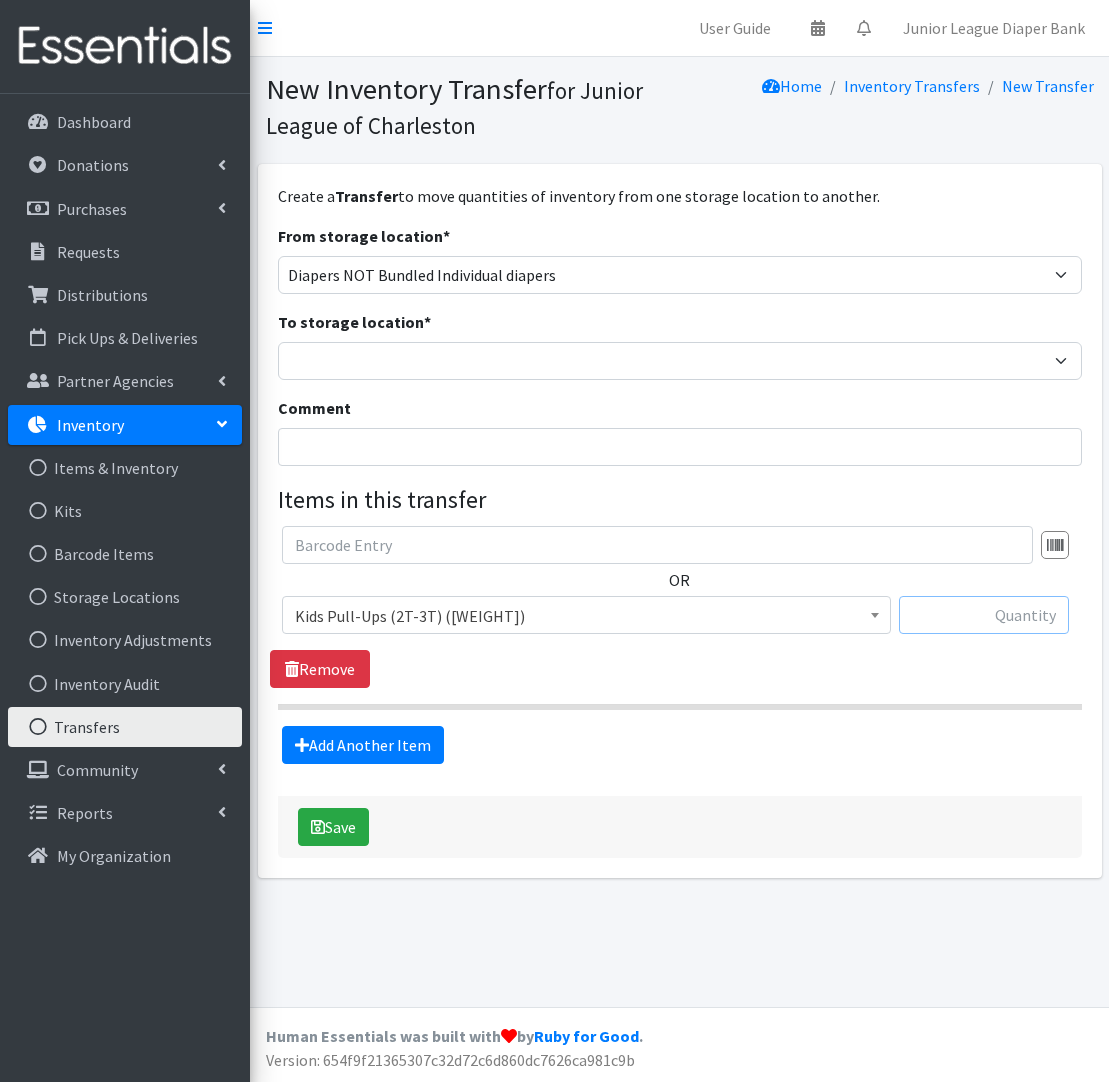 click at bounding box center [984, 615] 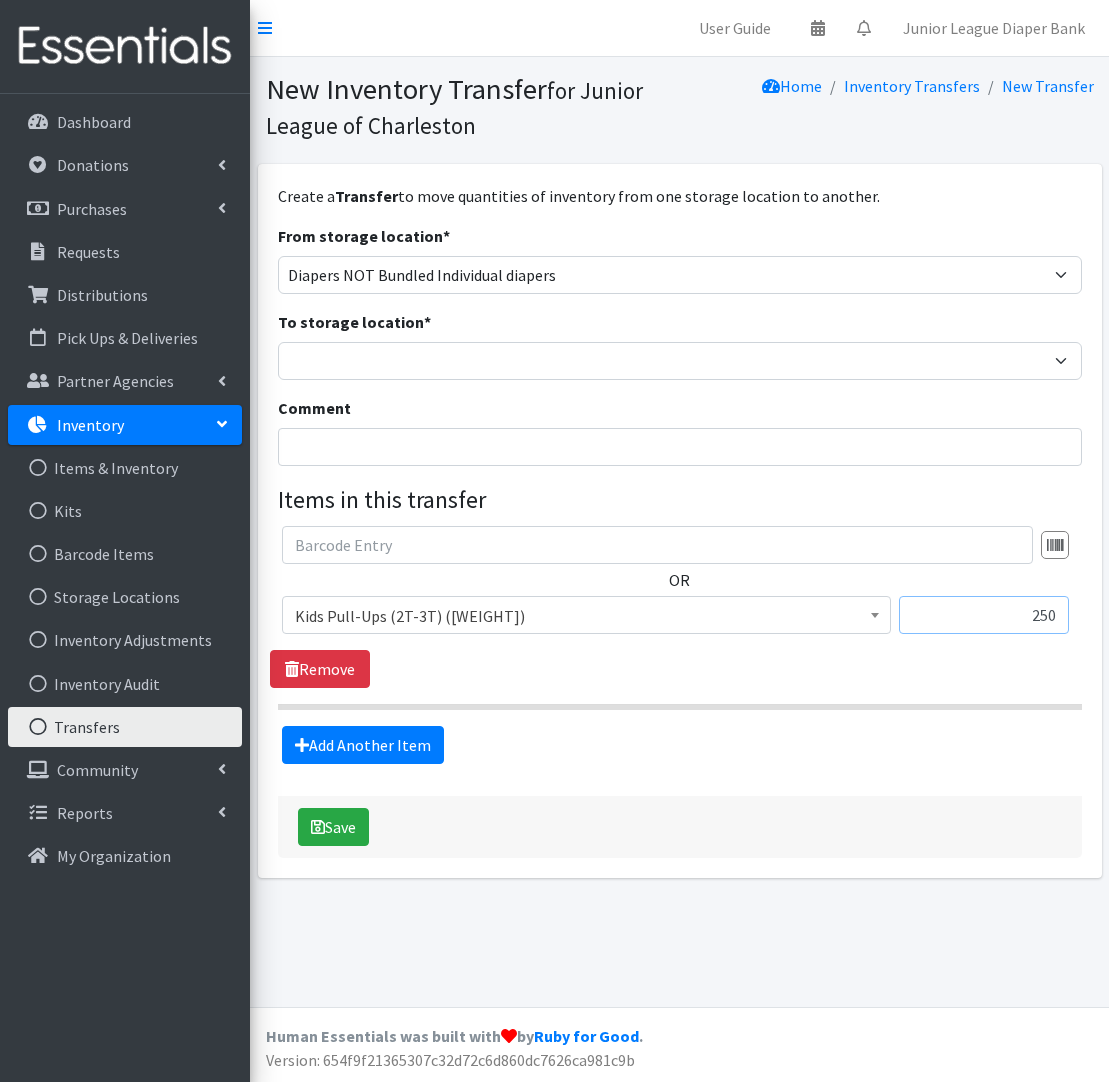 type on "250" 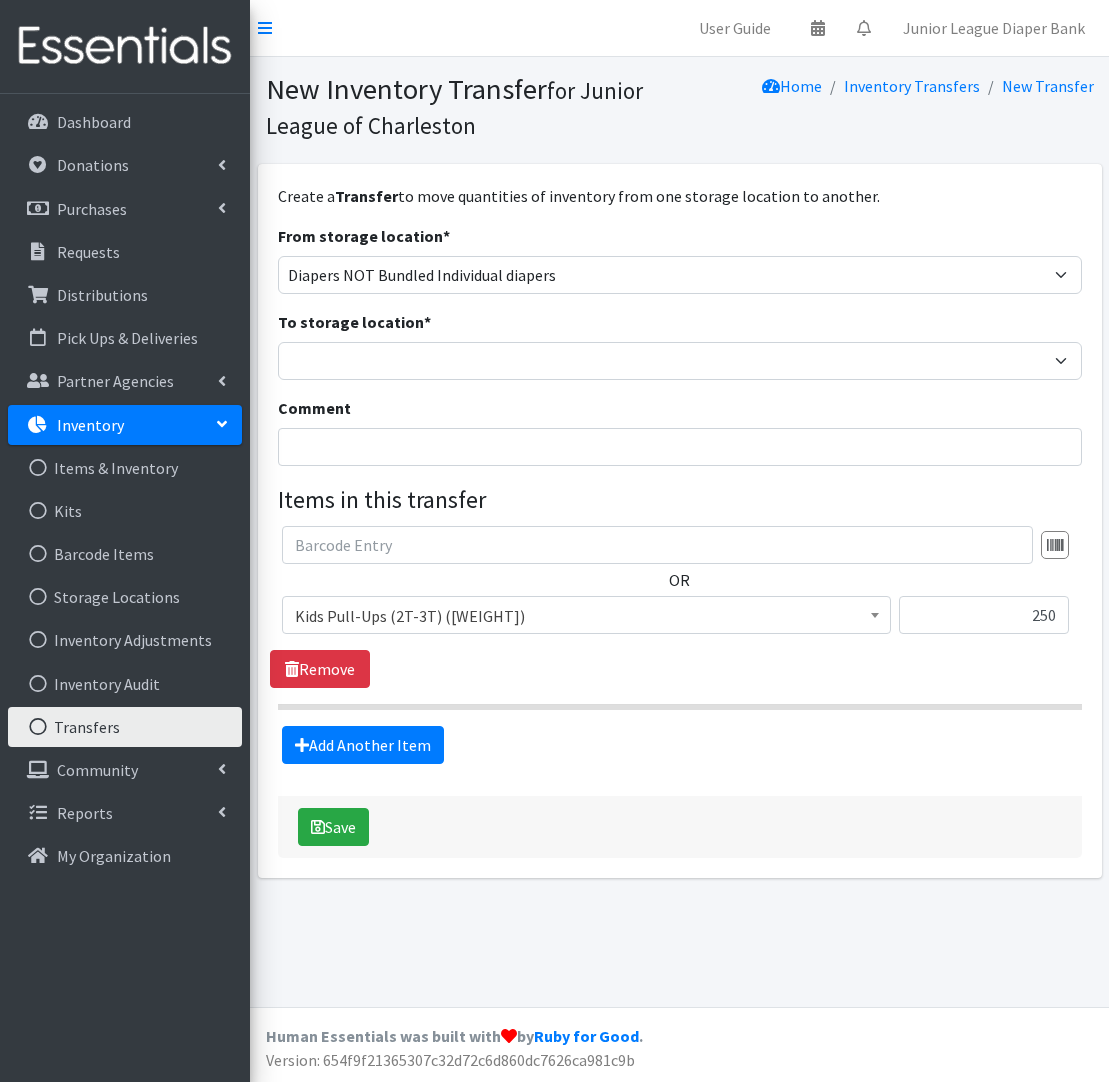 click on "OR
Kids (Newborn) (Up to 10 lbs.) (1792)
Kids (Preemie) (390)
Kids (Size 1) (8-14 lbs.) (23892)
Kids (Size 2) (12-18 lbs.) (4890)
Kids (Size 3) (16-28 lbs.) (1555)
Kids (Size 4) (22-37 lbs.) (3860)
Kids (Size 5) (27+ lbs.) (1129)
Kids (Size 6) (35+ lbs) (591)
Kids (Size 7) (959)
Kids Pull-Ups (2T-3T) (18-34 lbs) (340)
Kids Pull-Ups (3T-4T) (32-40 lbs) (249)
Kids Pull-Ups (4T-5T) (38-50 lbs.)  (699)
Swimmers (453)
Wipes (Baby) (8736)
Youth S/M (38-65 lbs) (763)
Youth XS (19)
Kids Pull-Ups (2T-3T) (18-34 lbs) (340)
250
Remove" at bounding box center [679, 607] 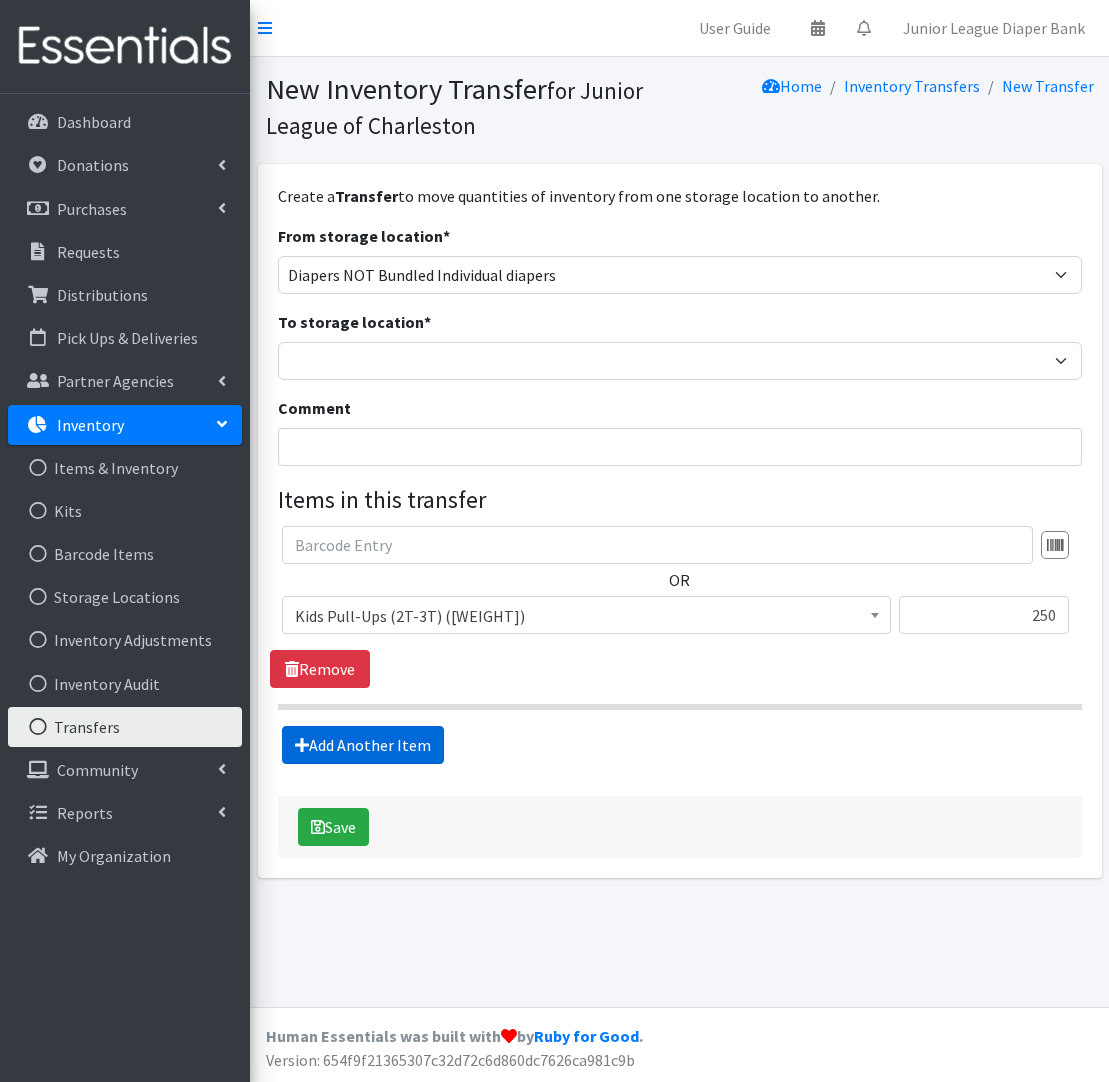 click on "Add Another Item" at bounding box center (363, 745) 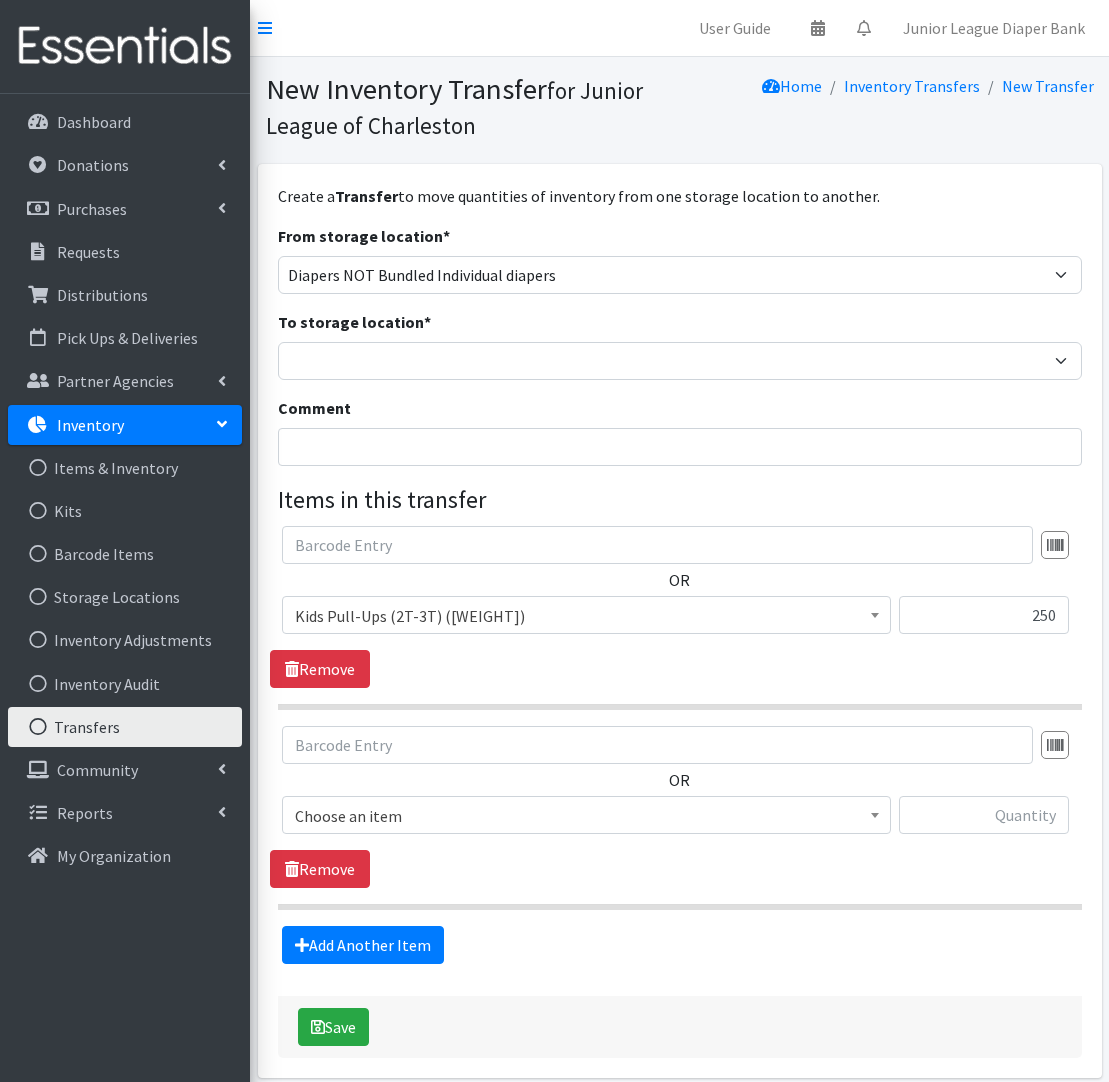 scroll, scrollTop: 86, scrollLeft: 0, axis: vertical 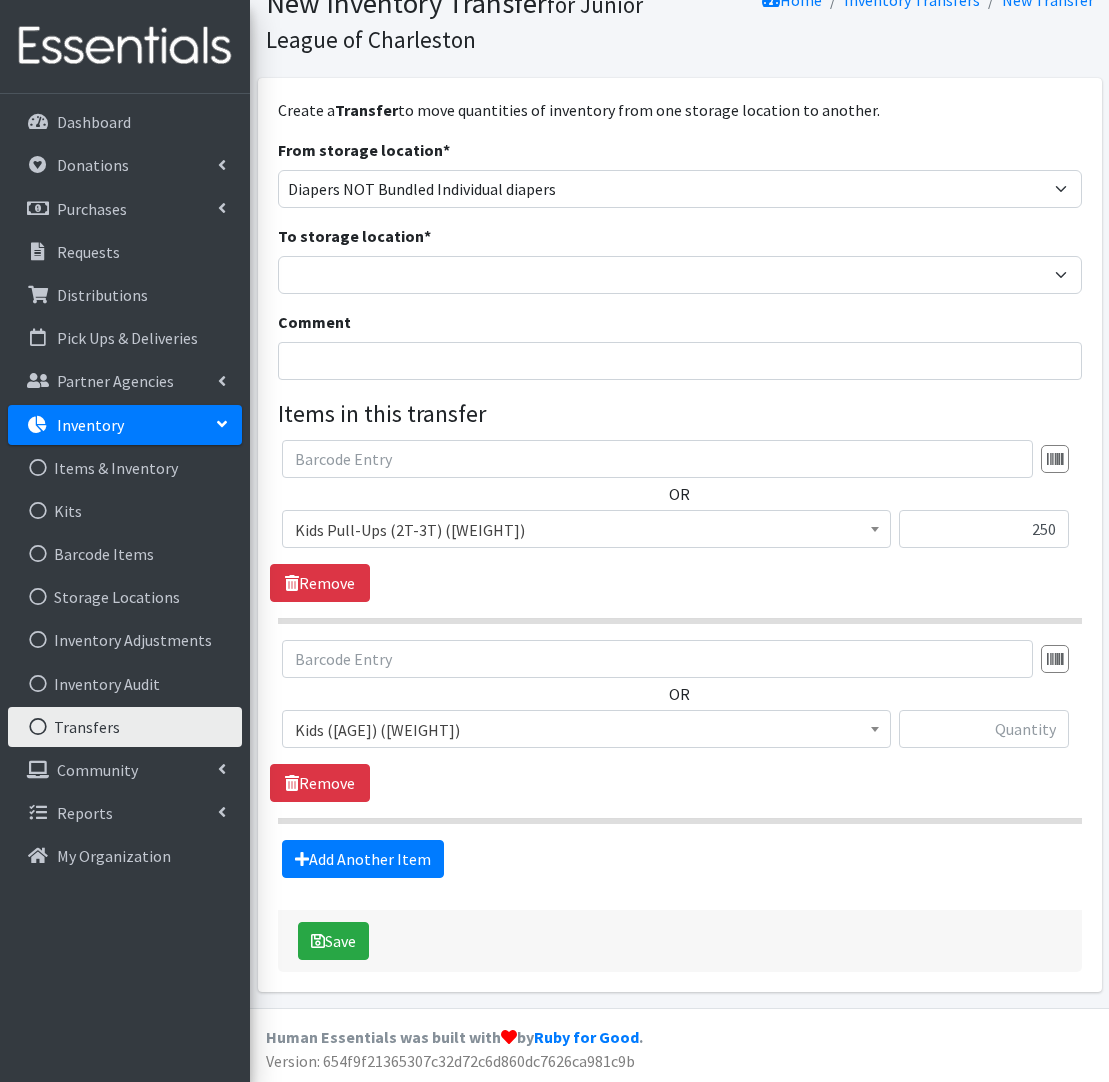 click on "Kids ([AGE]) (Up to 10 lbs.) ([NUMBER])" at bounding box center [586, 730] 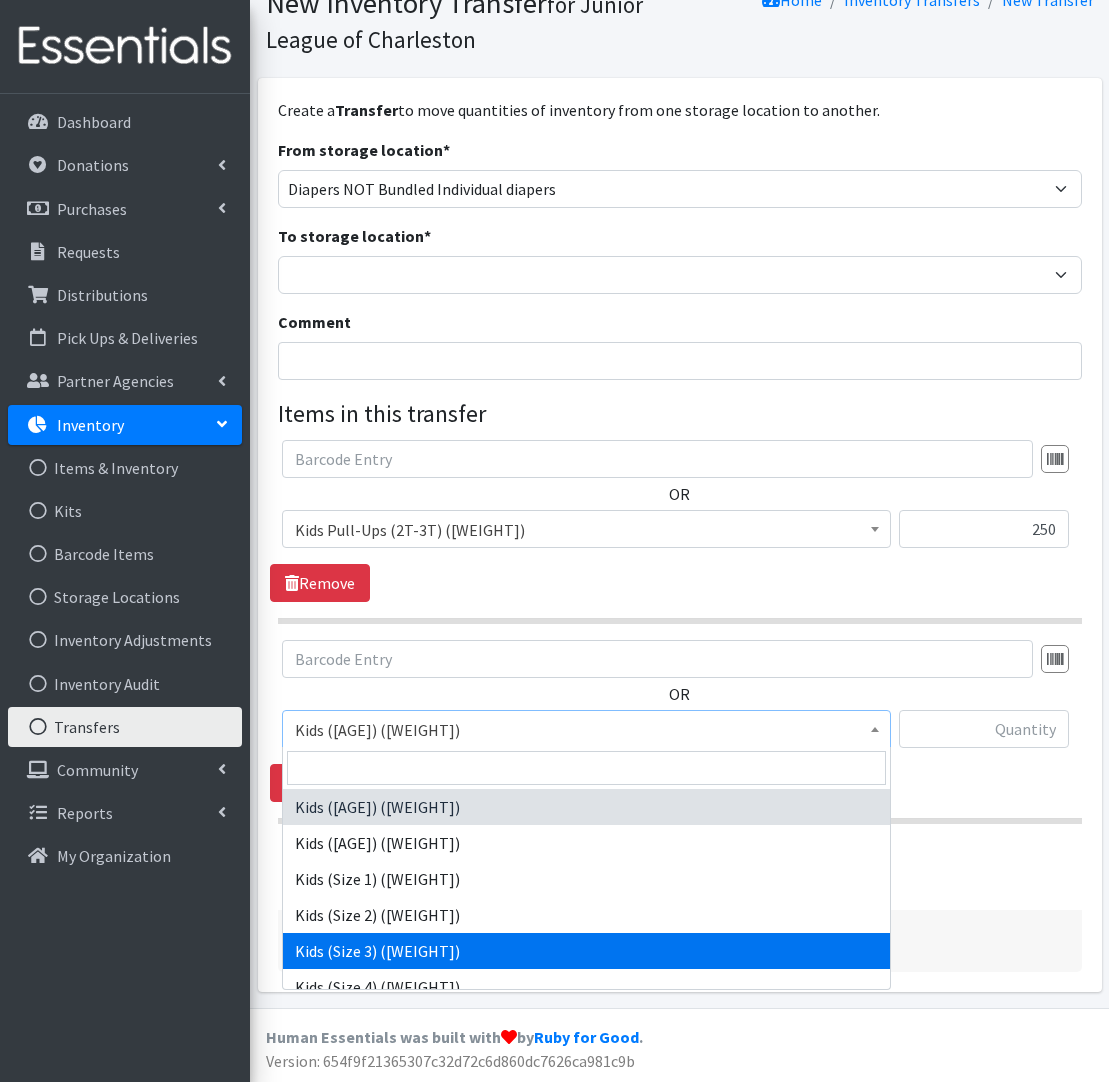 drag, startPoint x: 430, startPoint y: 945, endPoint x: 591, endPoint y: 852, distance: 185.9301 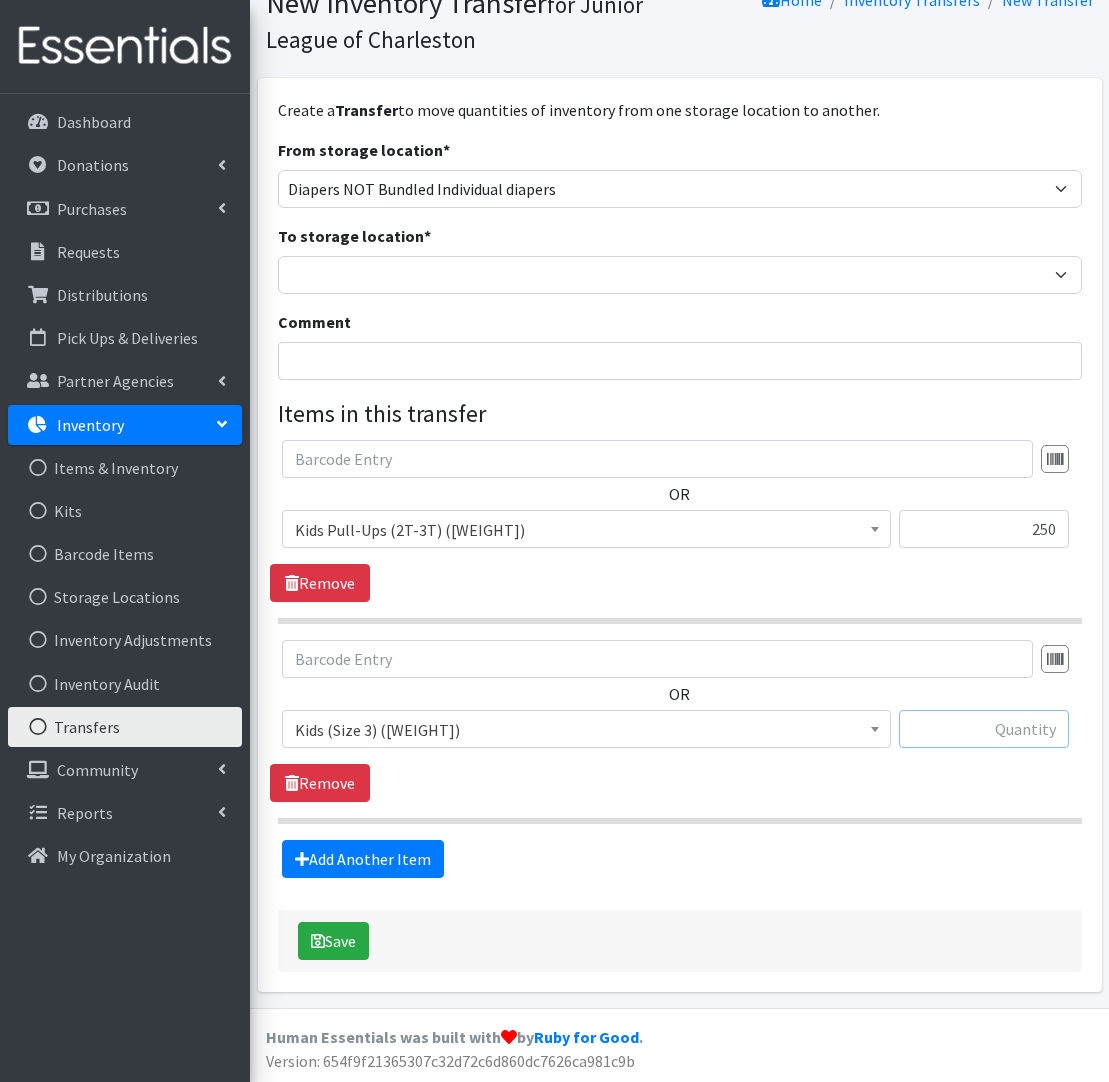 click at bounding box center (984, 729) 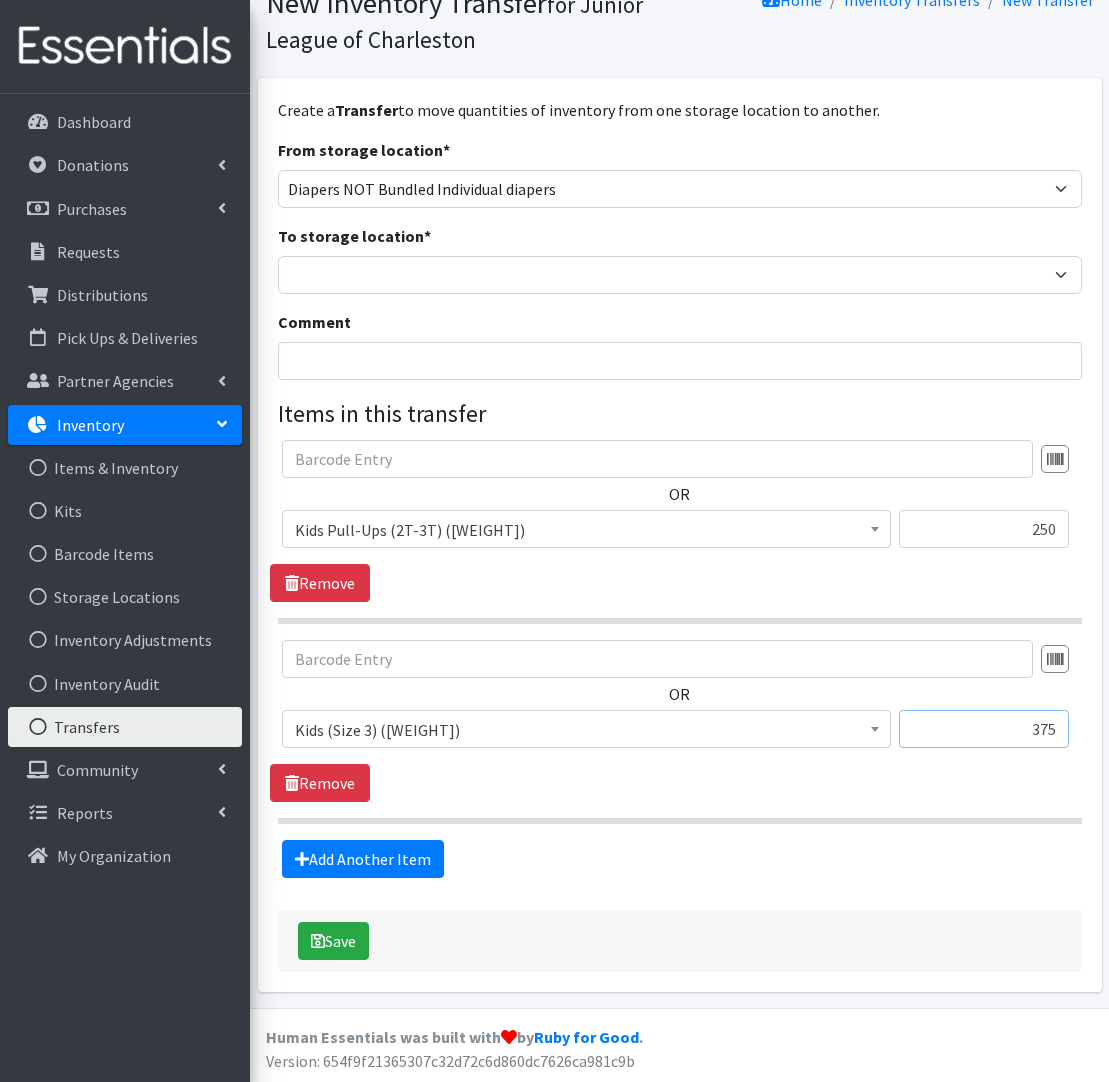 type on "375" 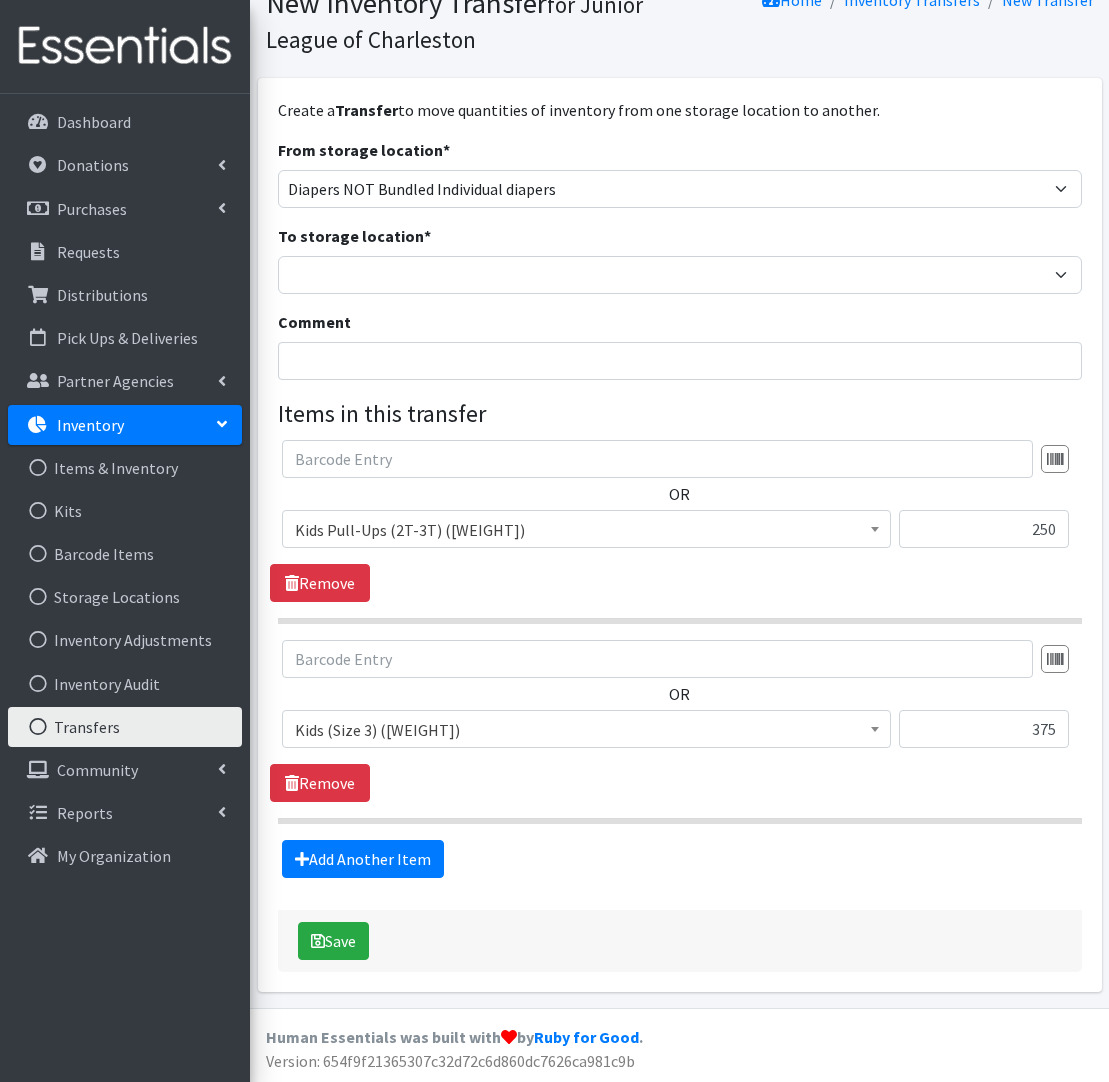 click on "OR
Kids (Newborn) (Up to 10 lbs.) (1792)
Kids (Preemie) (390)
Kids (Size 1) (8-14 lbs.) (23892)
Kids (Size 2) (12-18 lbs.) (4890)
Kids (Size 3) (16-28 lbs.) (1555)
Kids (Size 4) (22-37 lbs.) (3860)
Kids (Size 5) (27+ lbs.) (1129)
Kids (Size 6) (35+ lbs) (591)
Kids (Size 7) (959)
Kids Pull-Ups (2T-3T) (18-34 lbs) (340)
Kids Pull-Ups (3T-4T) (32-40 lbs) (249)
Kids Pull-Ups (4T-5T) (38-50 lbs.)  (699)
Swimmers (453)
Wipes (Baby) (8736)
Youth S/M (38-65 lbs) (763)
Youth XS (19)
Kids (Size 3) (16-28 lbs.) (1555)
375
Remove" at bounding box center (680, 732) 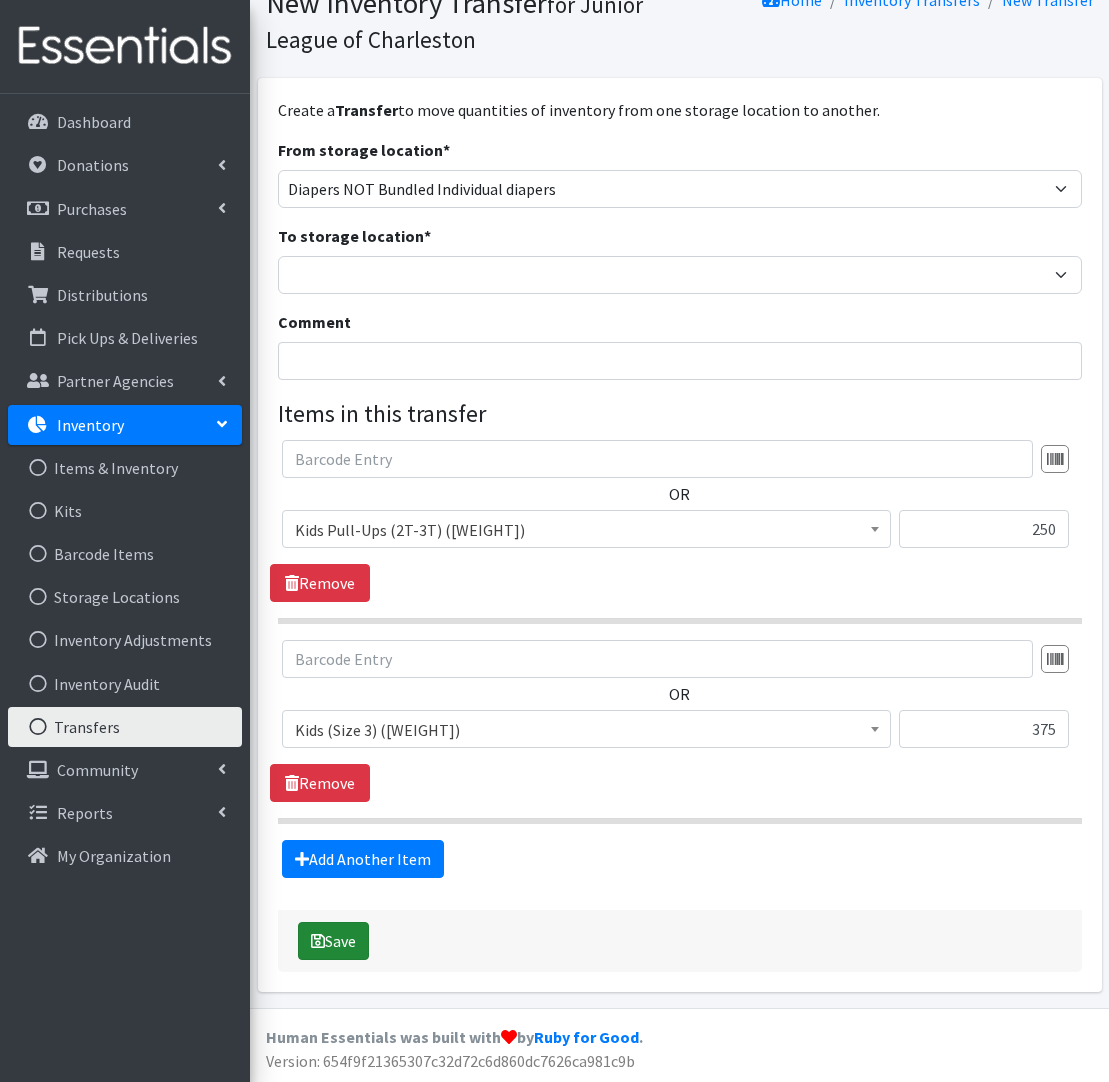 click on "Save" at bounding box center [333, 941] 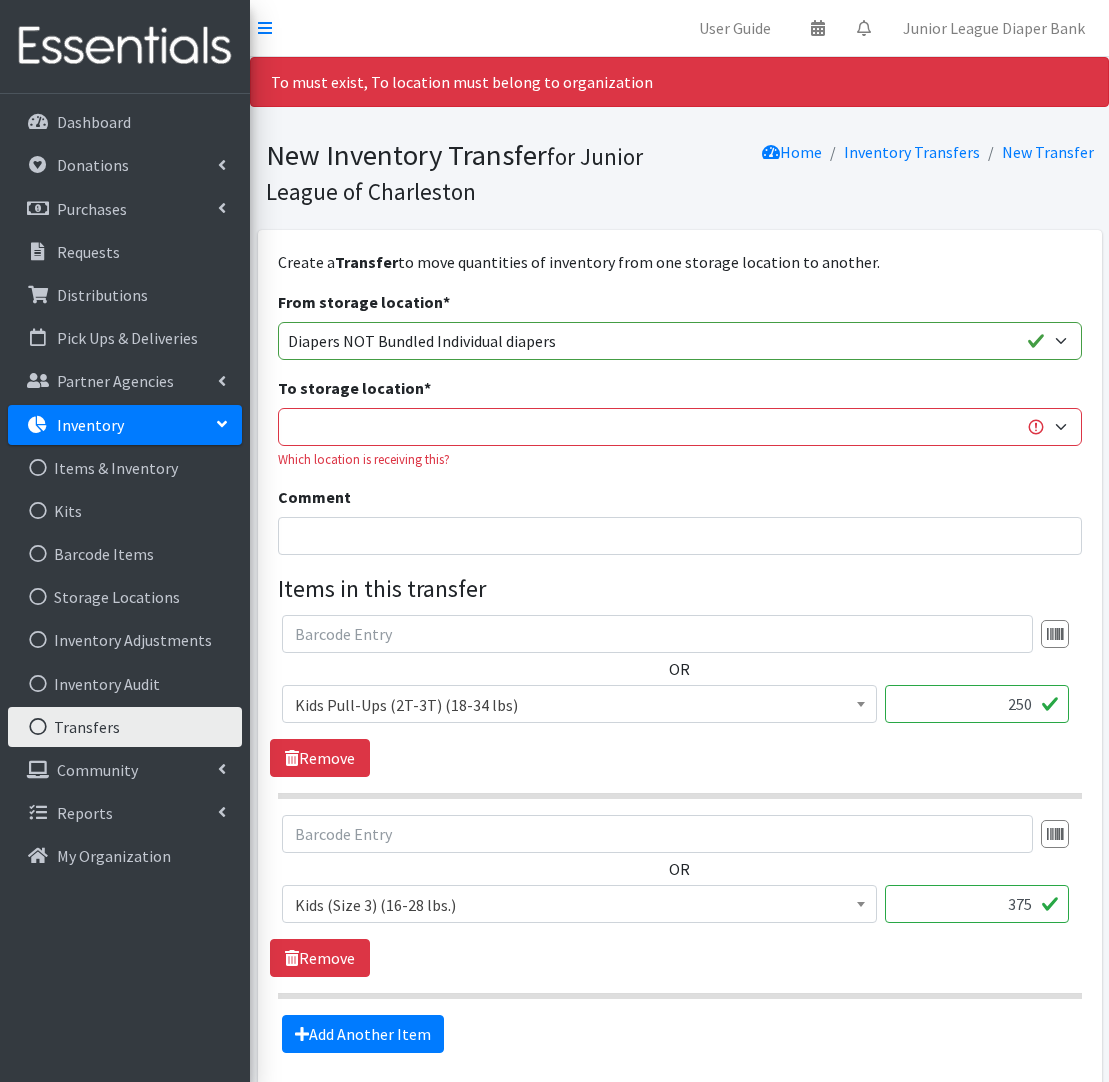 scroll, scrollTop: 0, scrollLeft: 0, axis: both 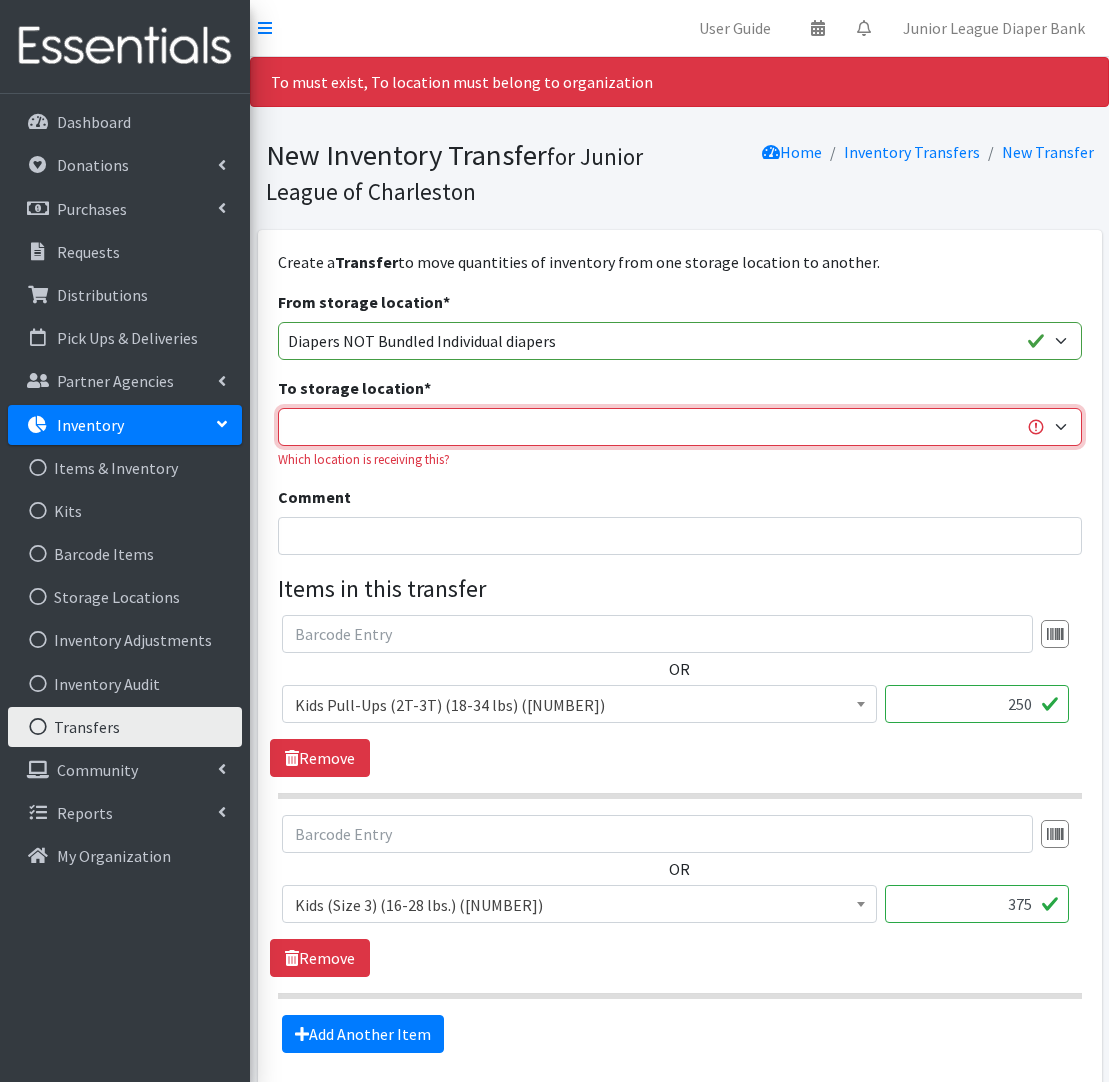 select on "35" 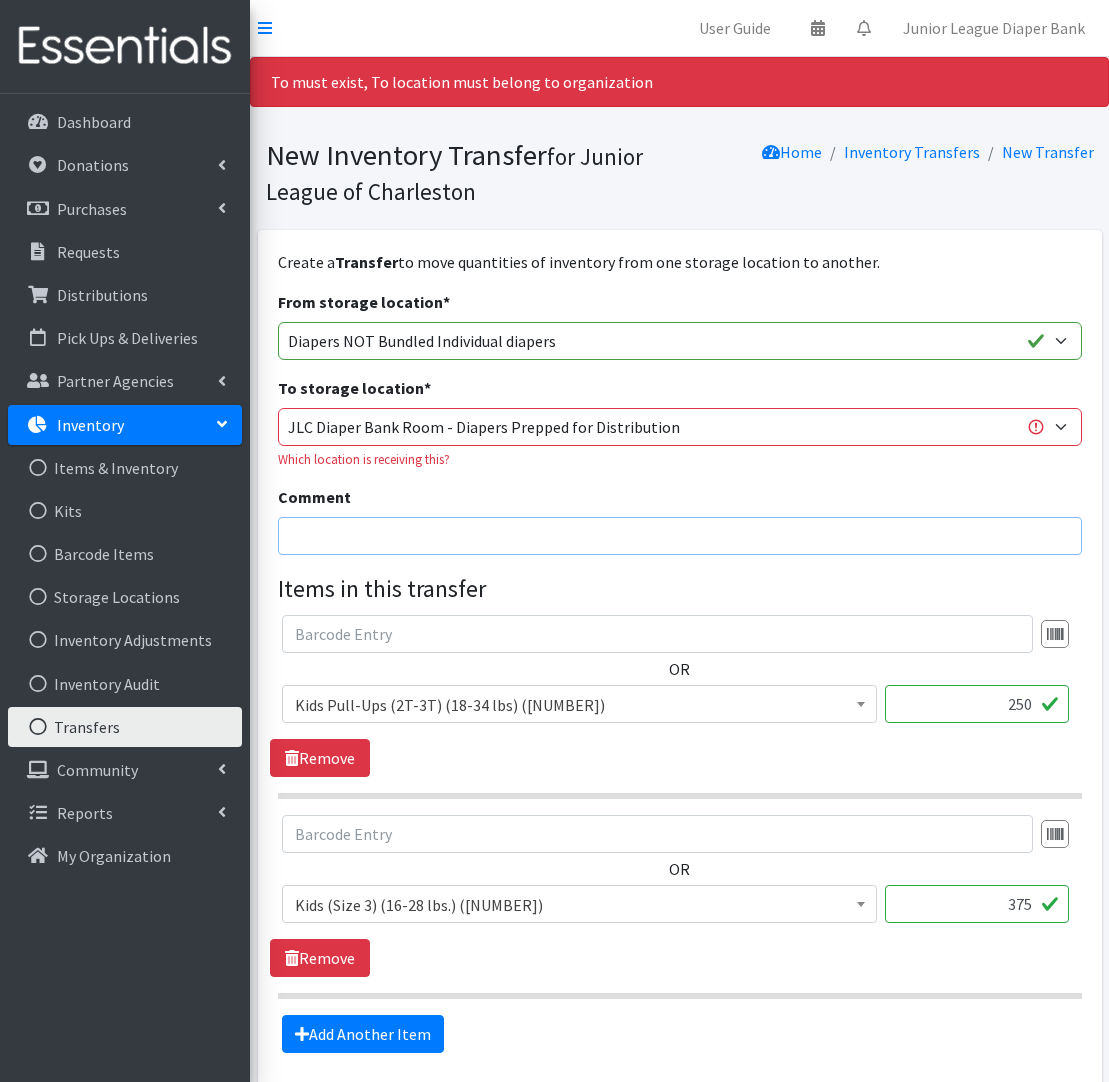 click on "Comment" at bounding box center (680, 536) 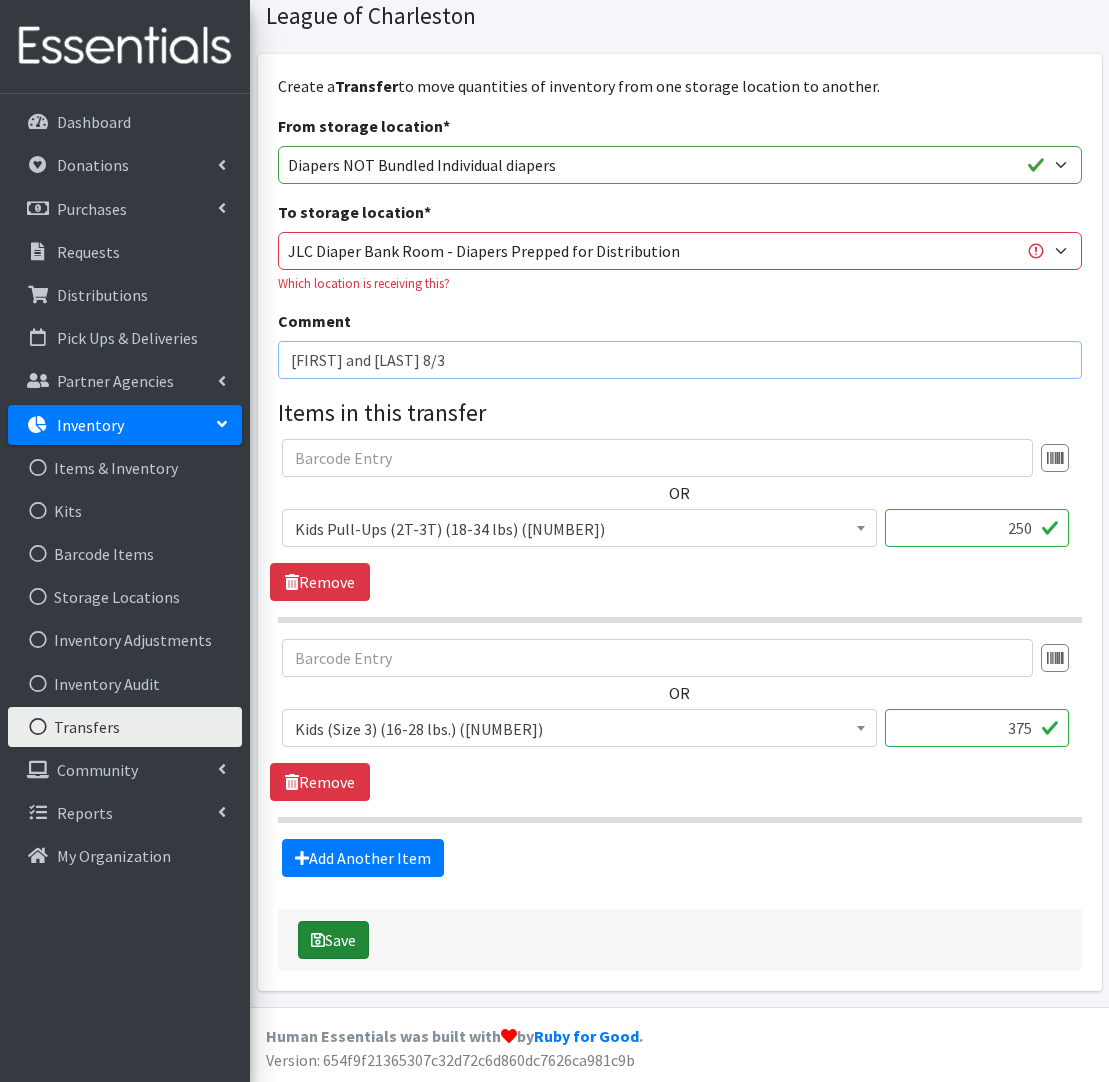 scroll, scrollTop: 175, scrollLeft: 0, axis: vertical 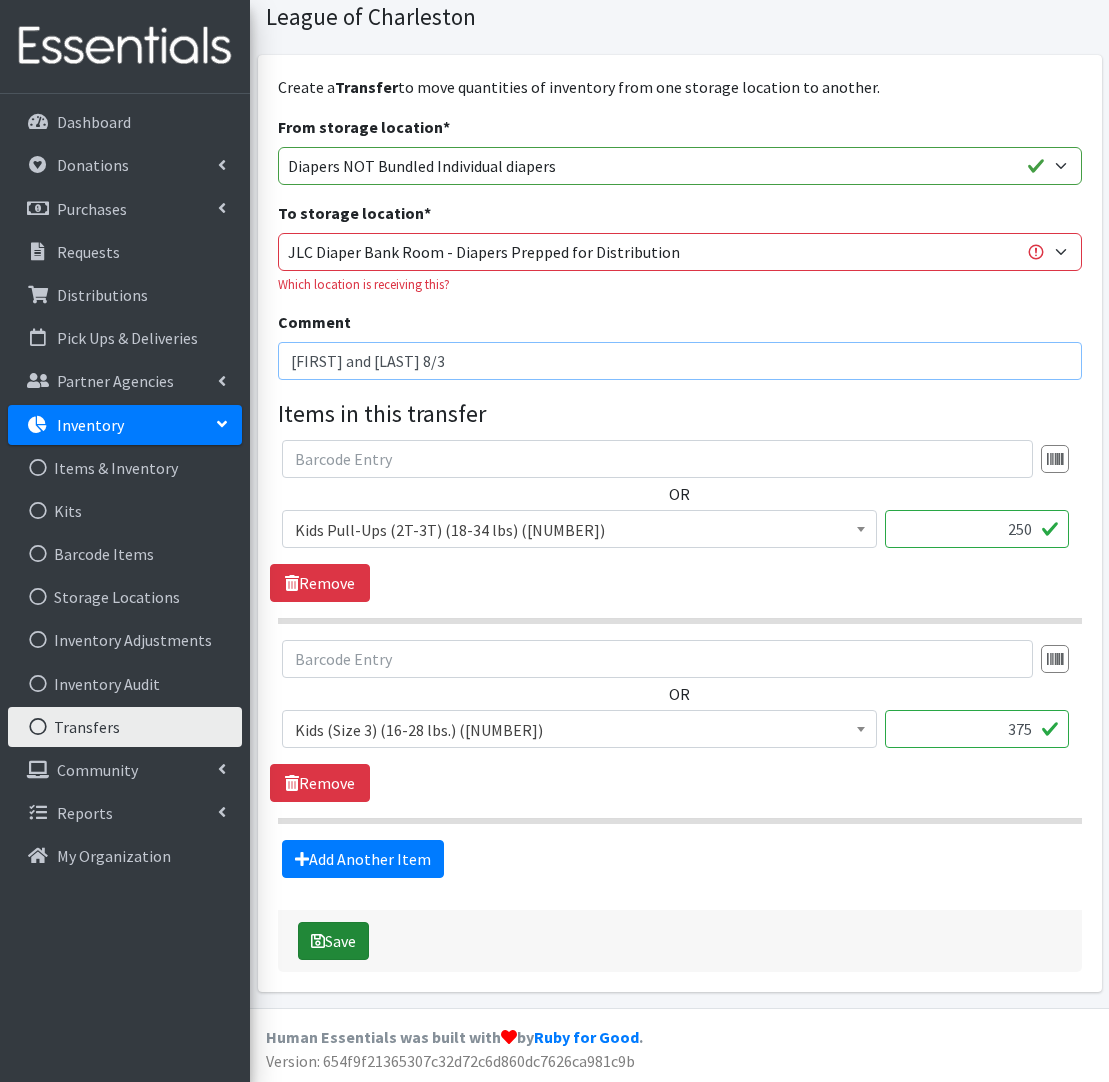 type on "[FIRST] and [FIRST] [DATE]" 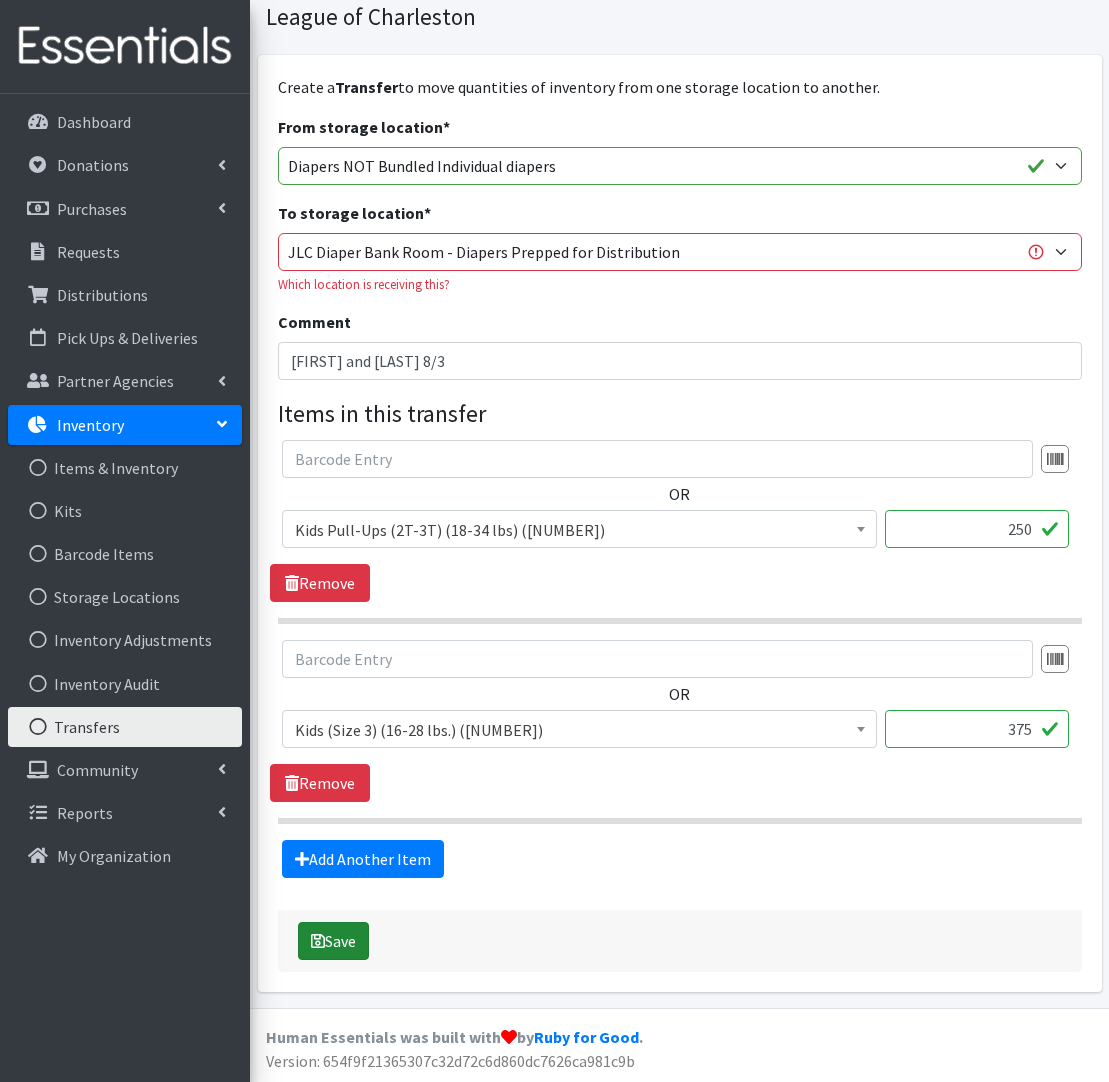 click on "Save" at bounding box center [333, 941] 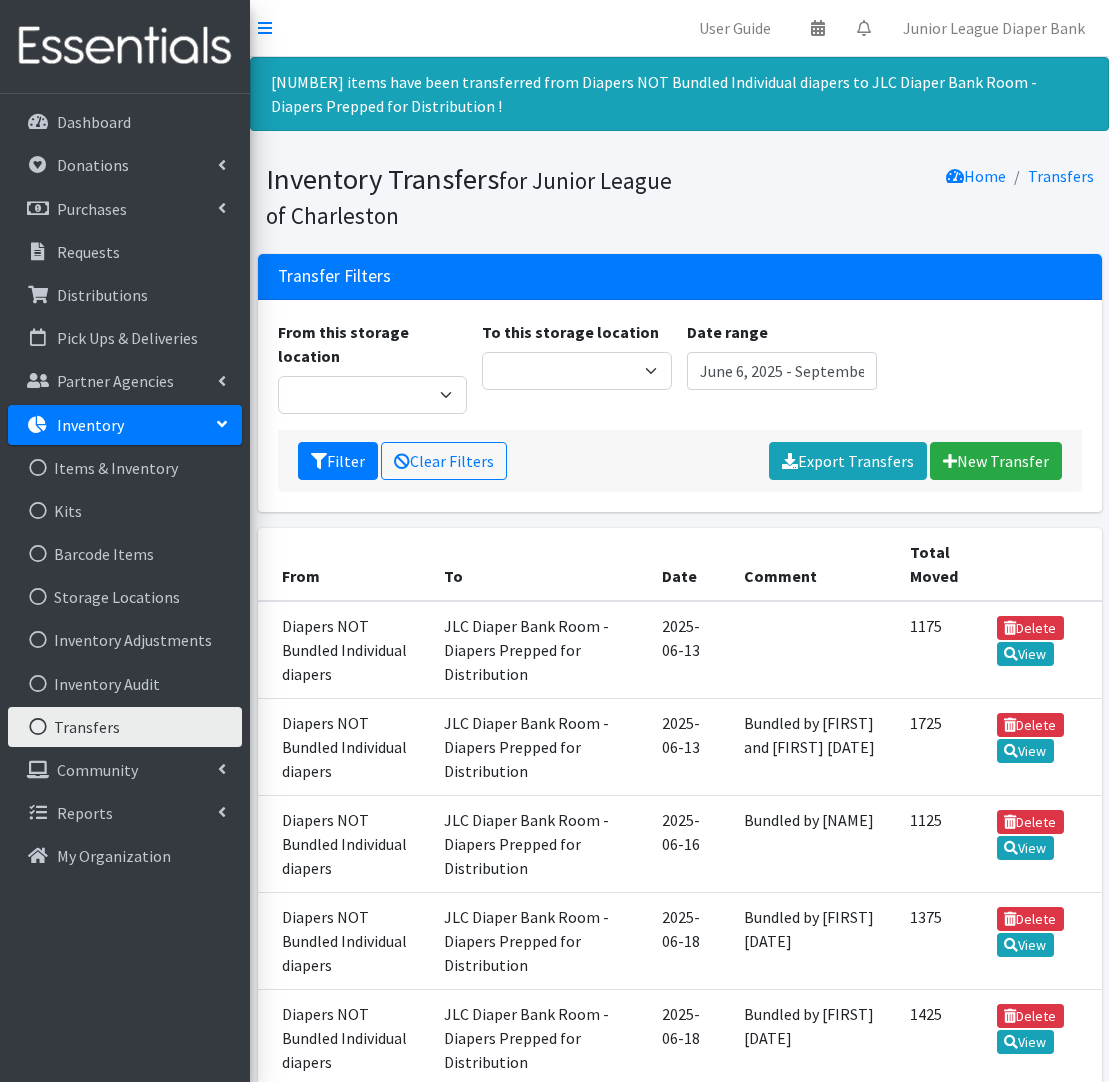 scroll, scrollTop: 0, scrollLeft: 0, axis: both 